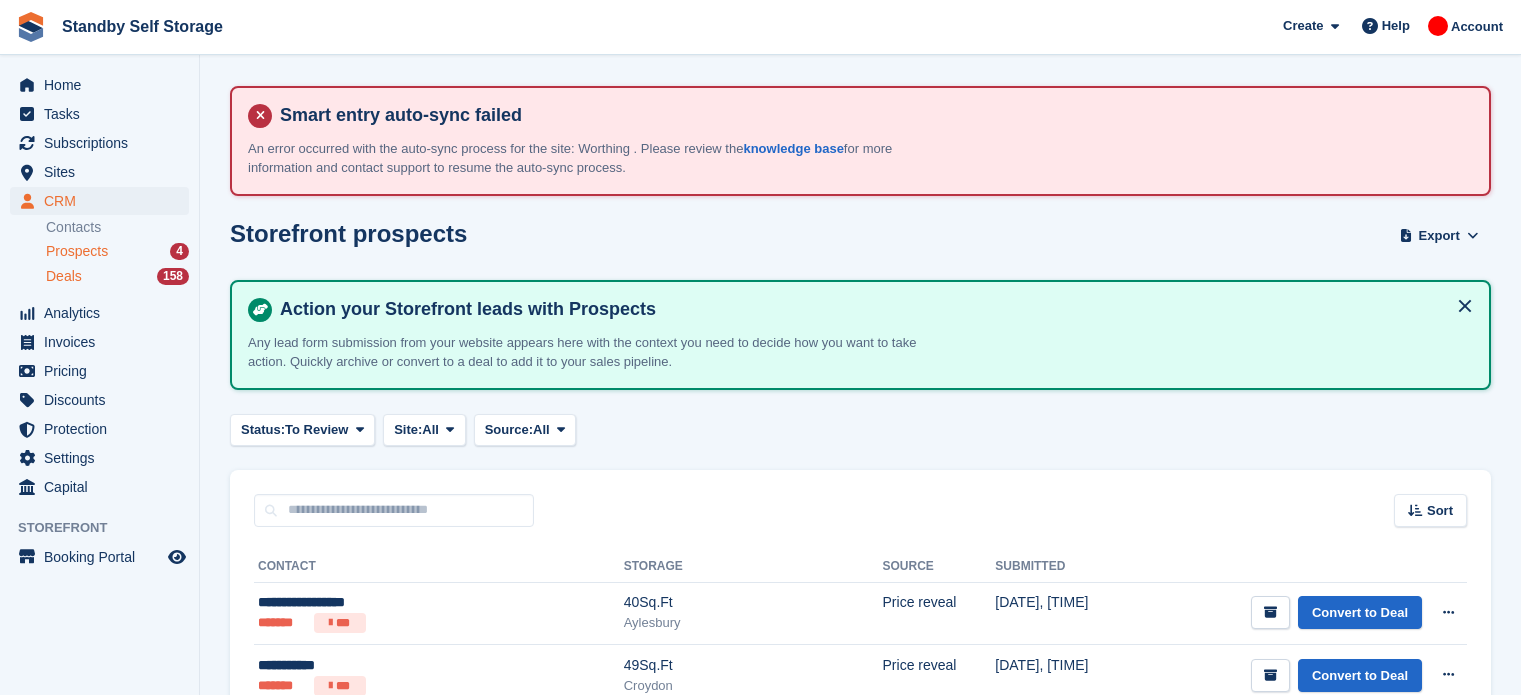 scroll, scrollTop: 0, scrollLeft: 0, axis: both 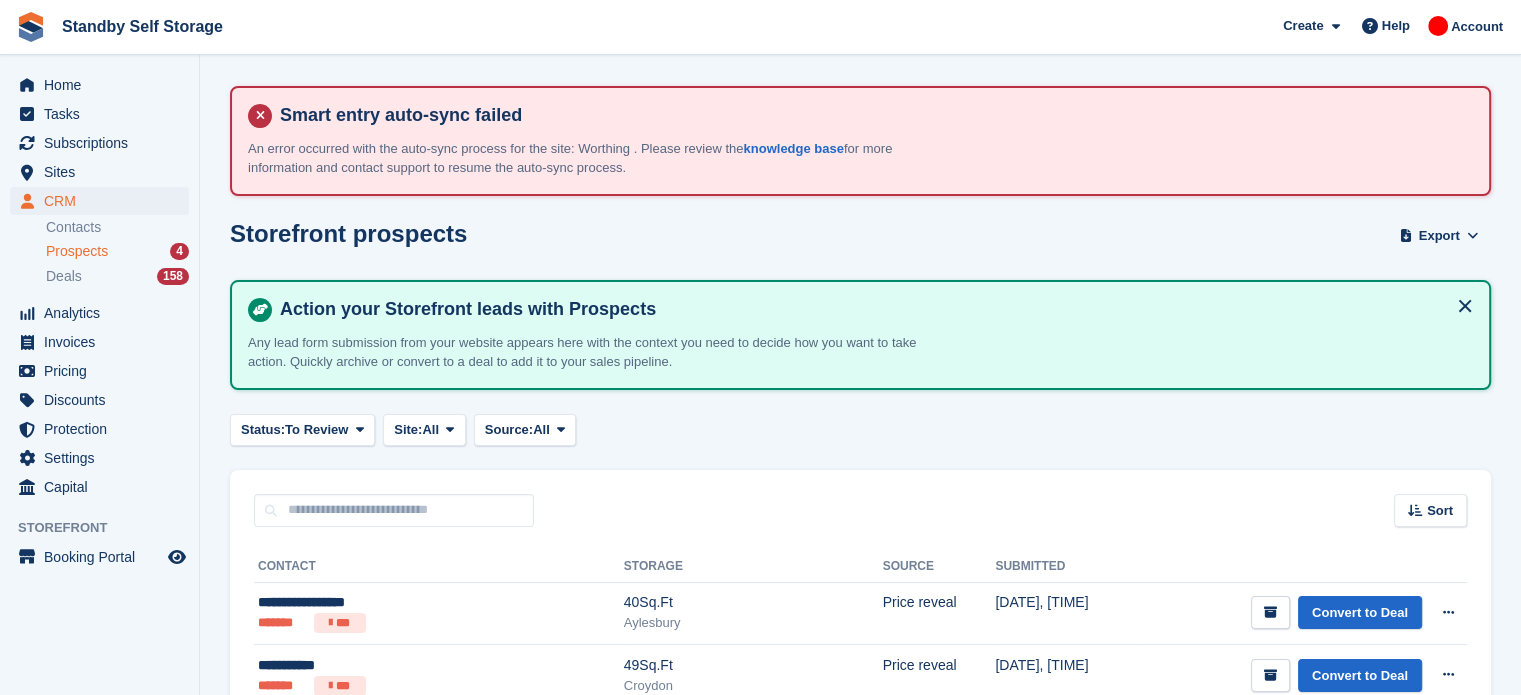 click on "Prospects" at bounding box center [77, 251] 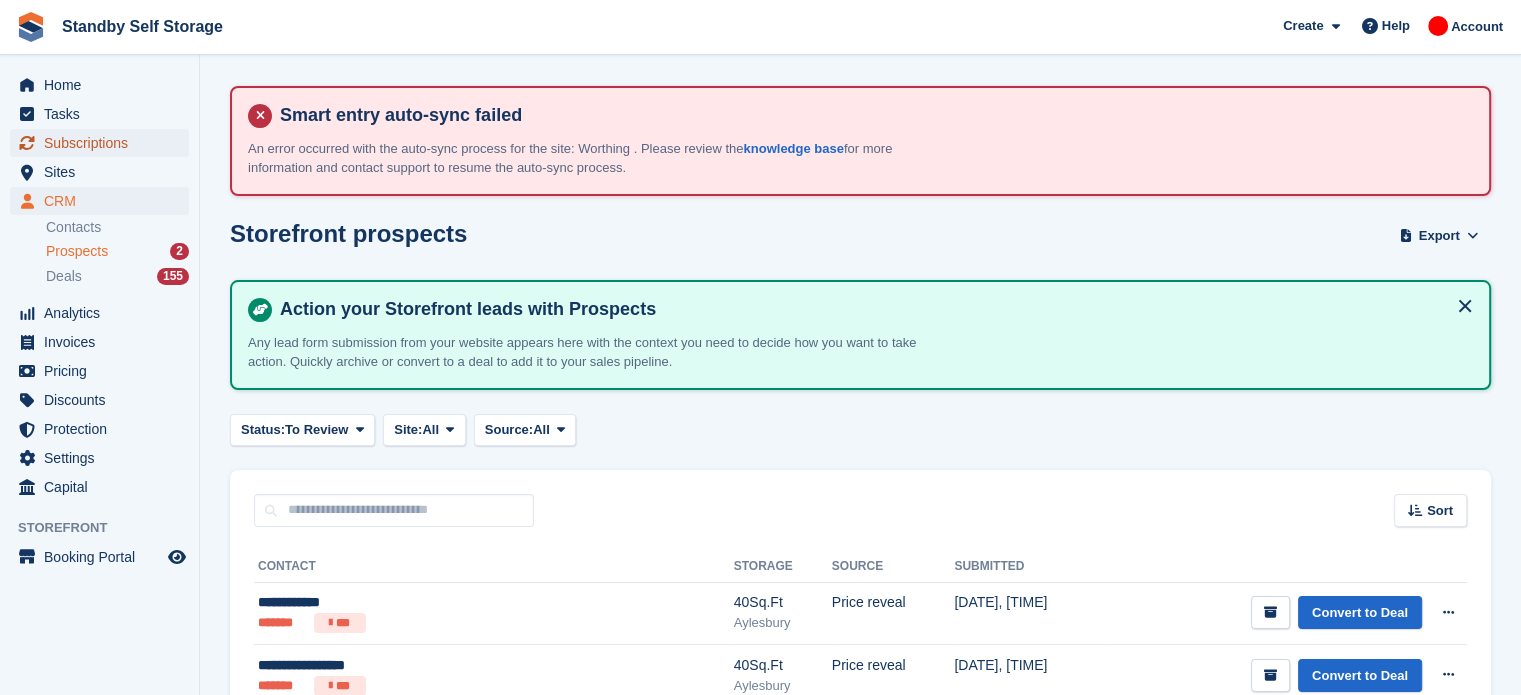 click on "Subscriptions" at bounding box center [104, 143] 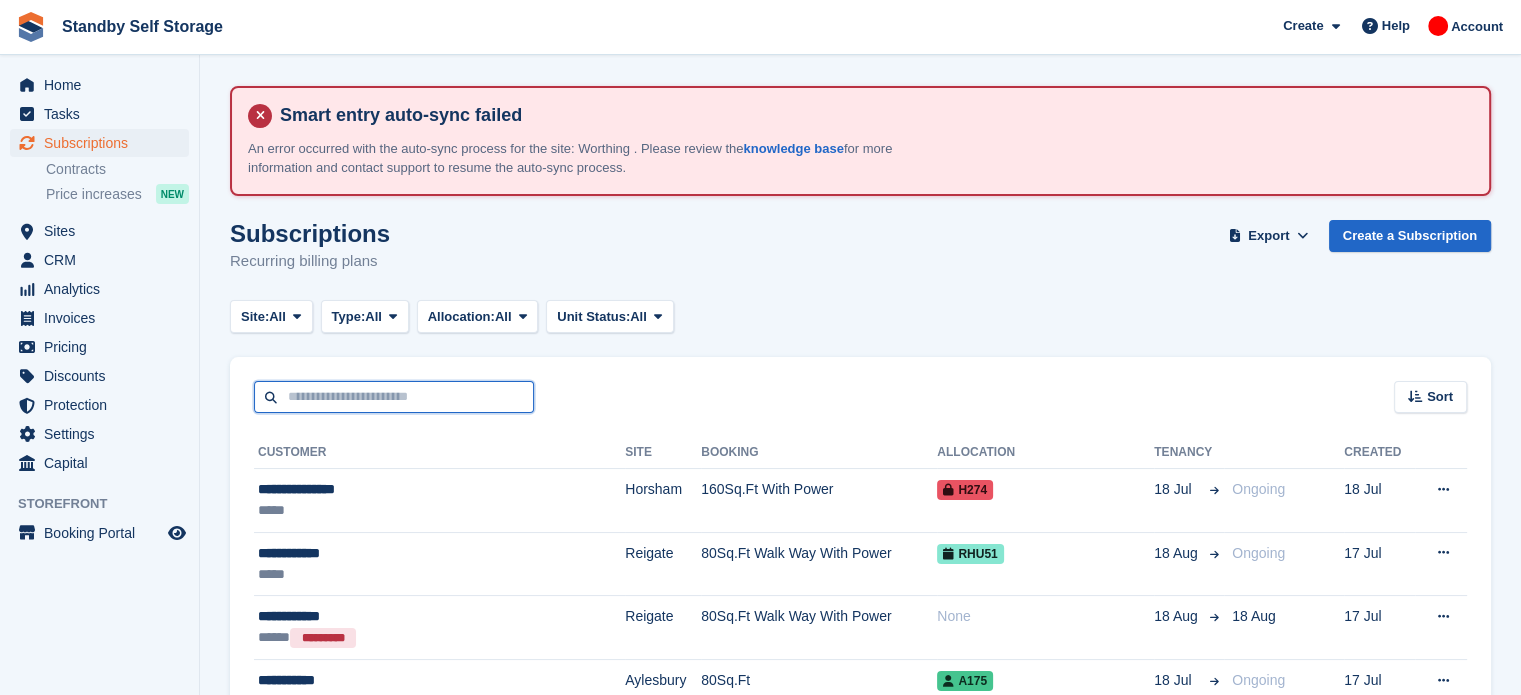 click at bounding box center (394, 397) 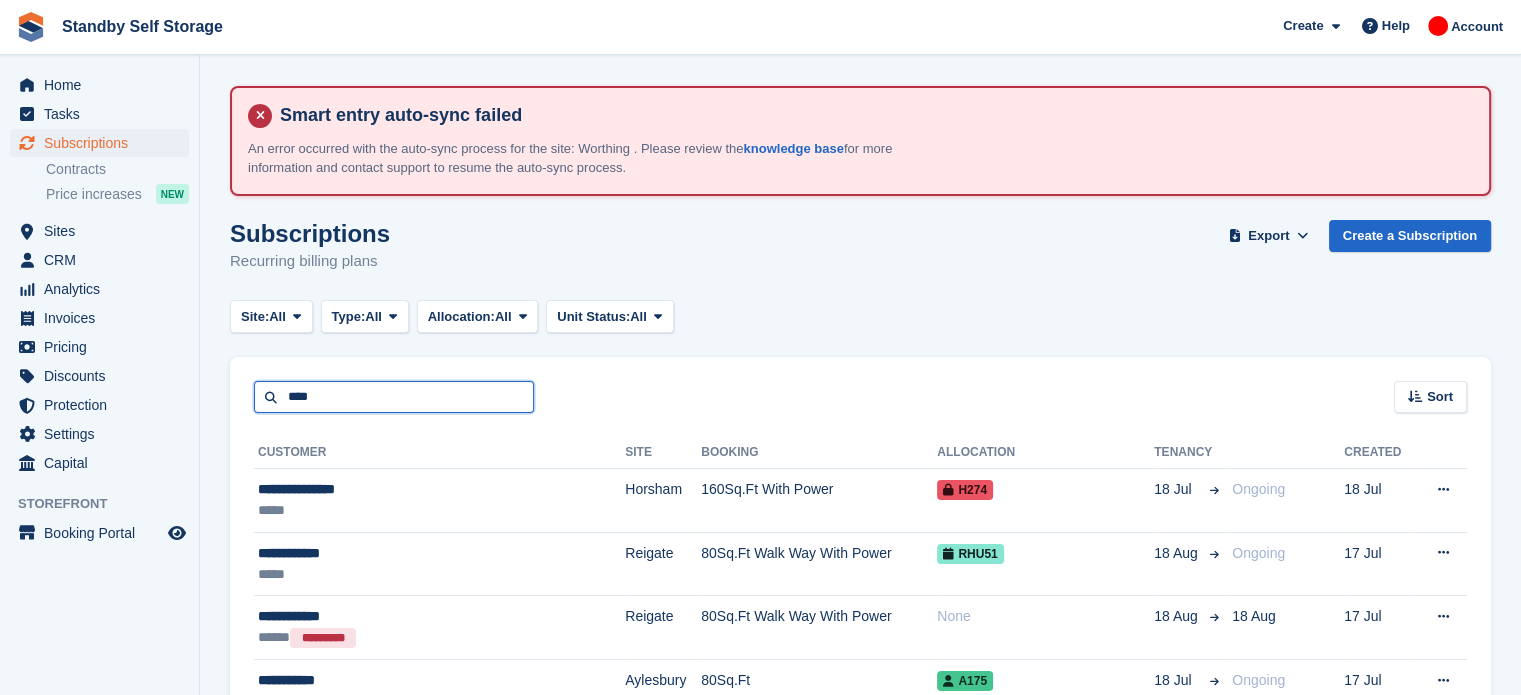 type on "*******" 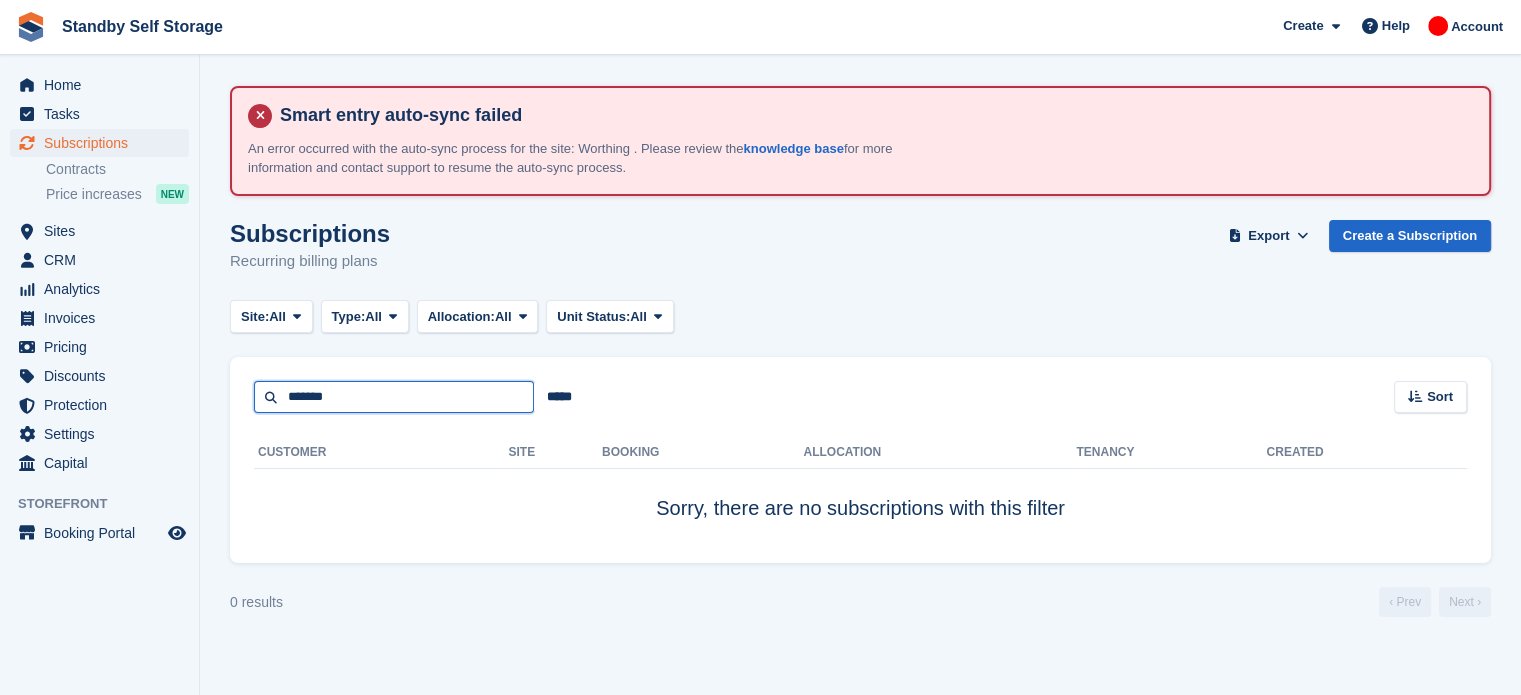 click on "*******" at bounding box center (394, 397) 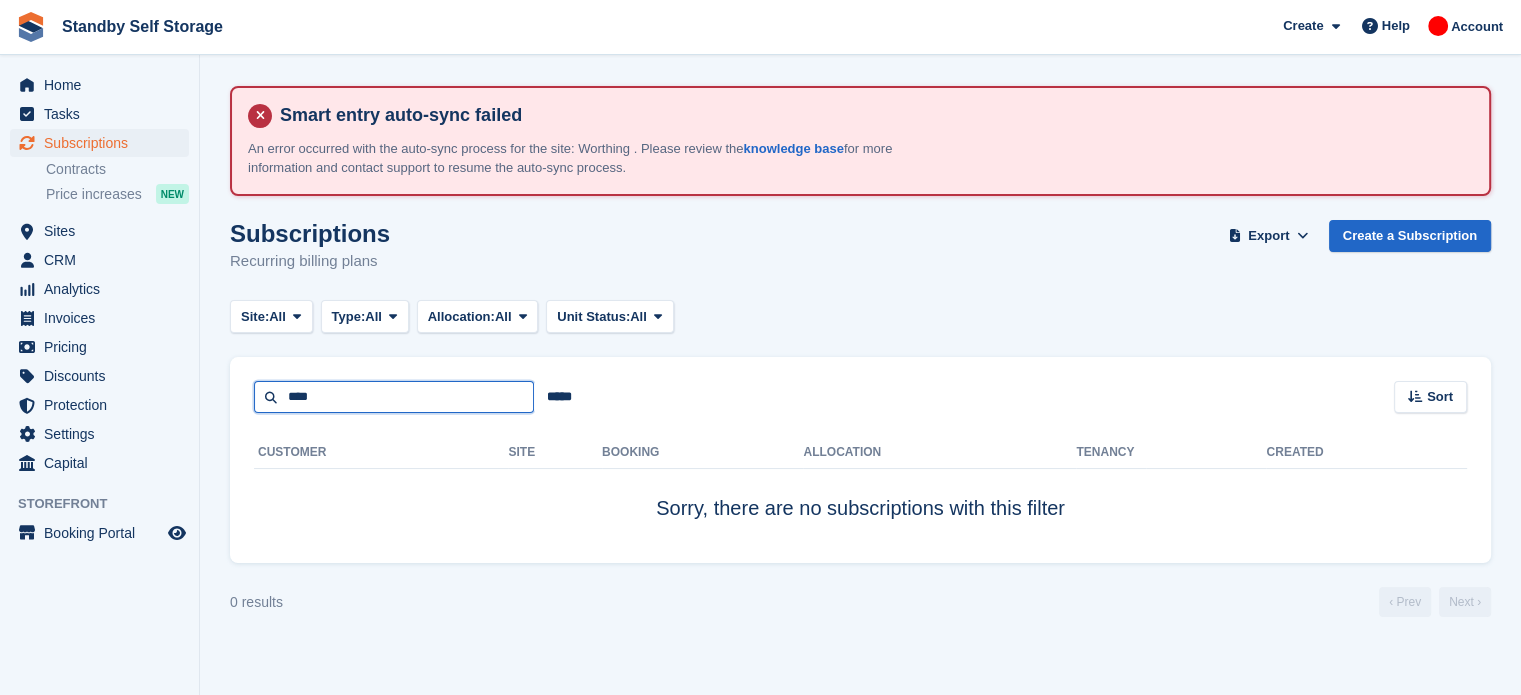 type on "****" 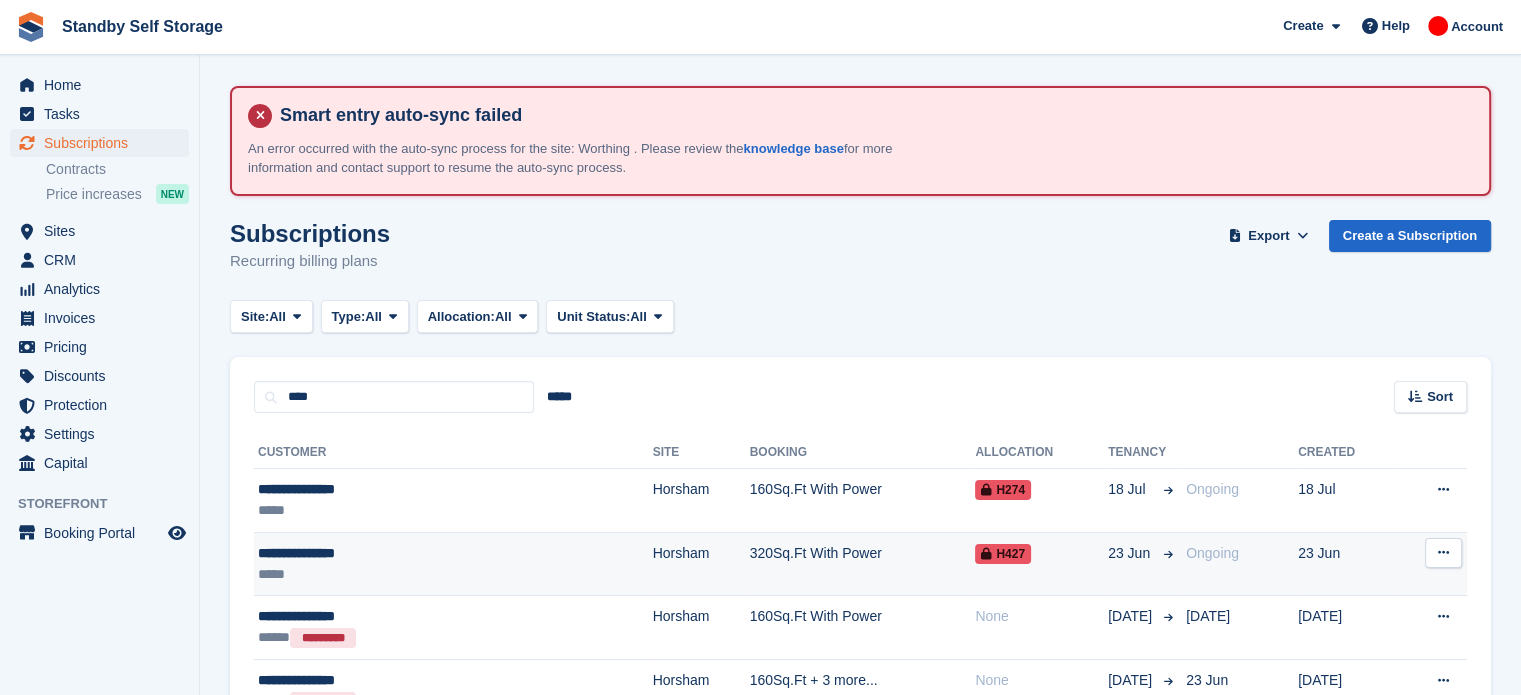 click on "320Sq.Ft With Power" at bounding box center [863, 564] 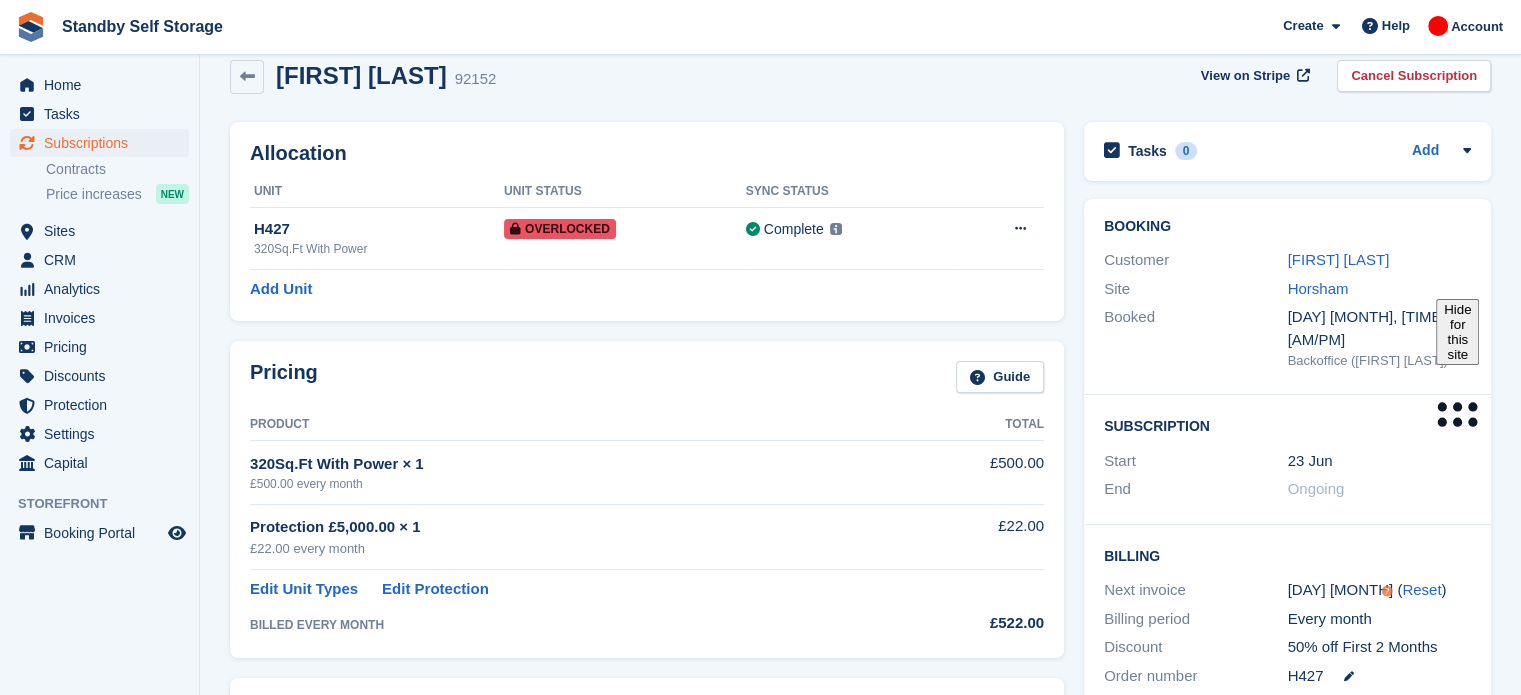 scroll, scrollTop: 164, scrollLeft: 0, axis: vertical 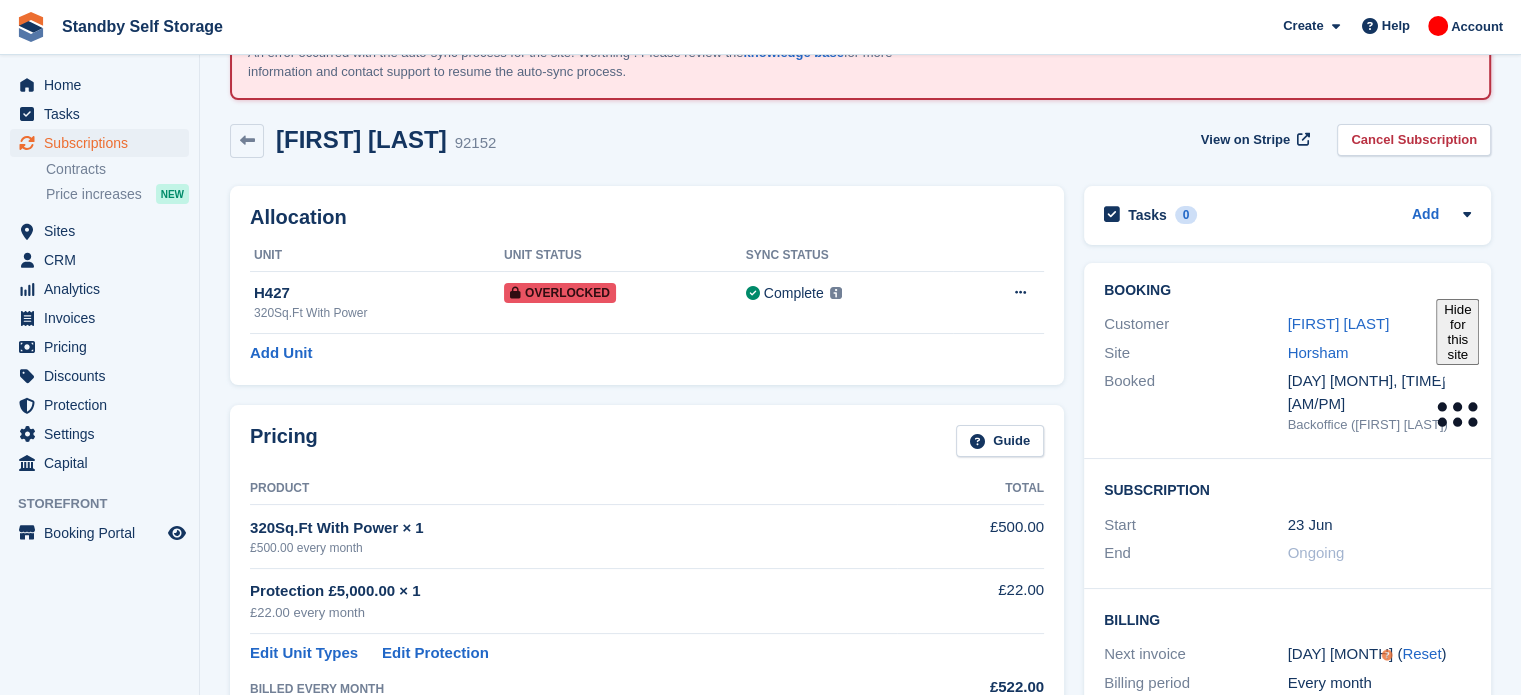 drag, startPoint x: 1528, startPoint y: 117, endPoint x: 1533, endPoint y: 139, distance: 22.561028 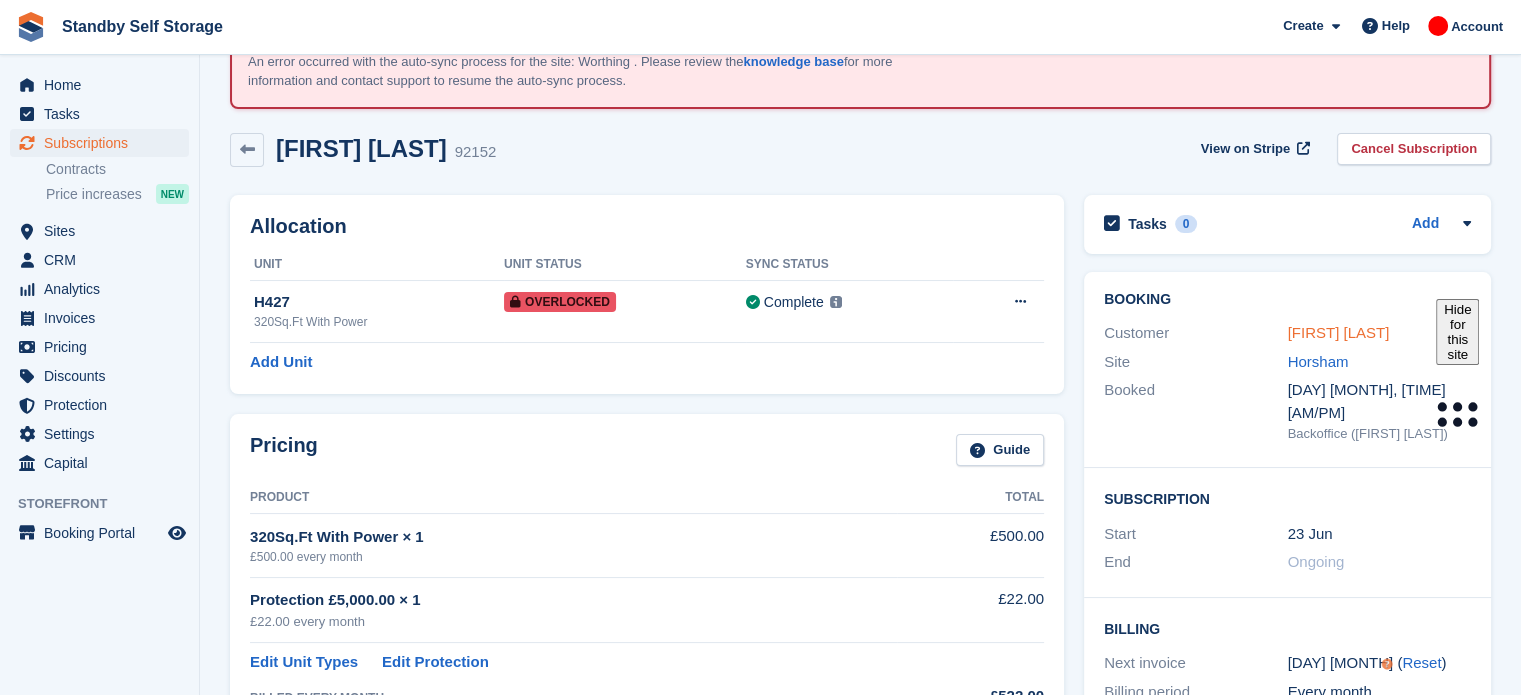 click on "Karoline Bockum" at bounding box center (1339, 332) 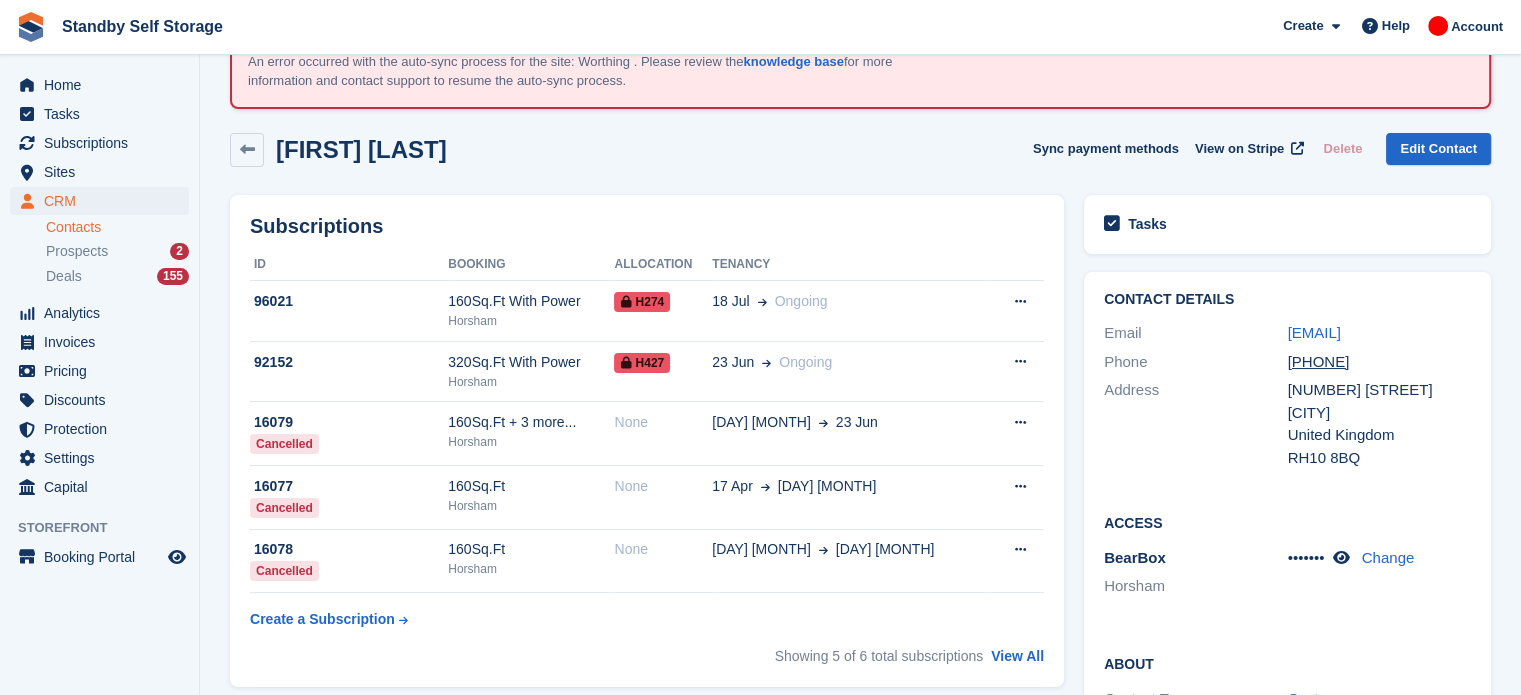 scroll, scrollTop: 0, scrollLeft: 0, axis: both 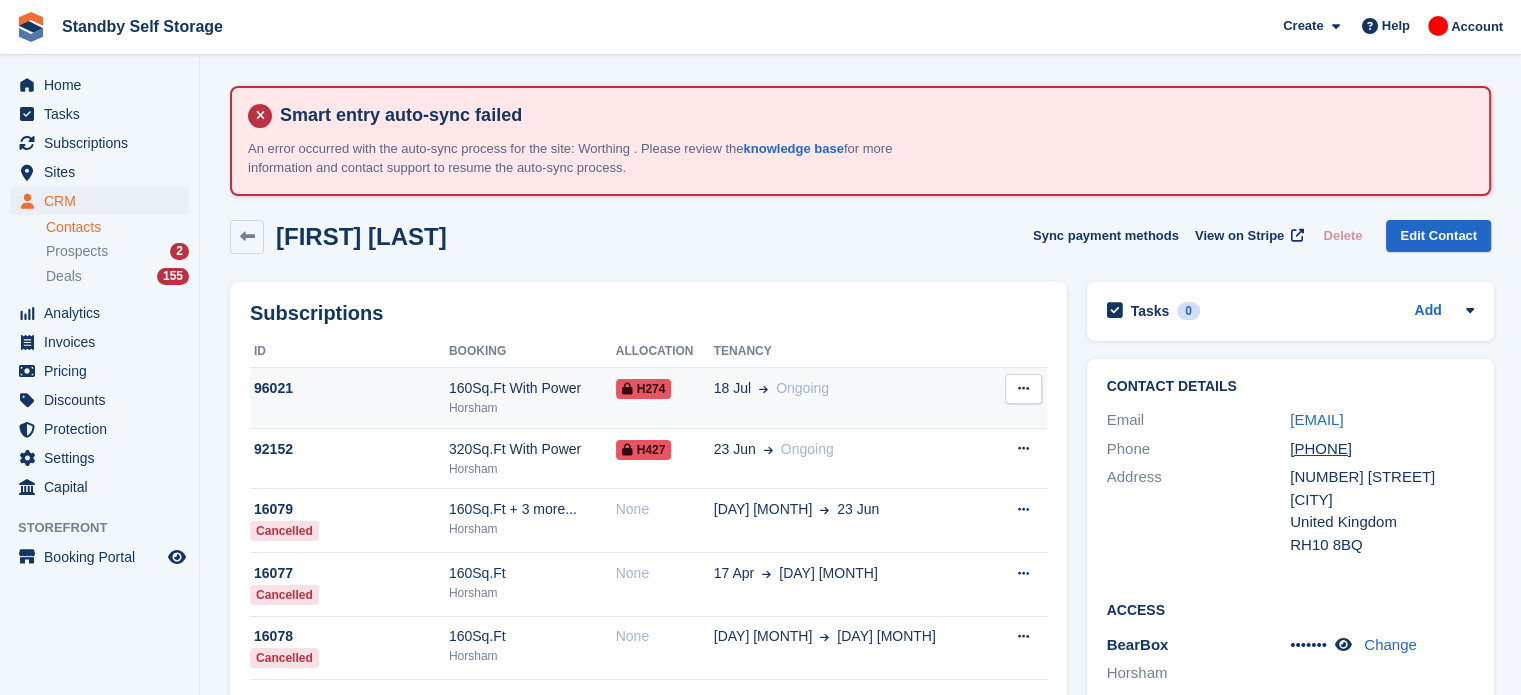 click on "160Sq.Ft With Power" at bounding box center (532, 388) 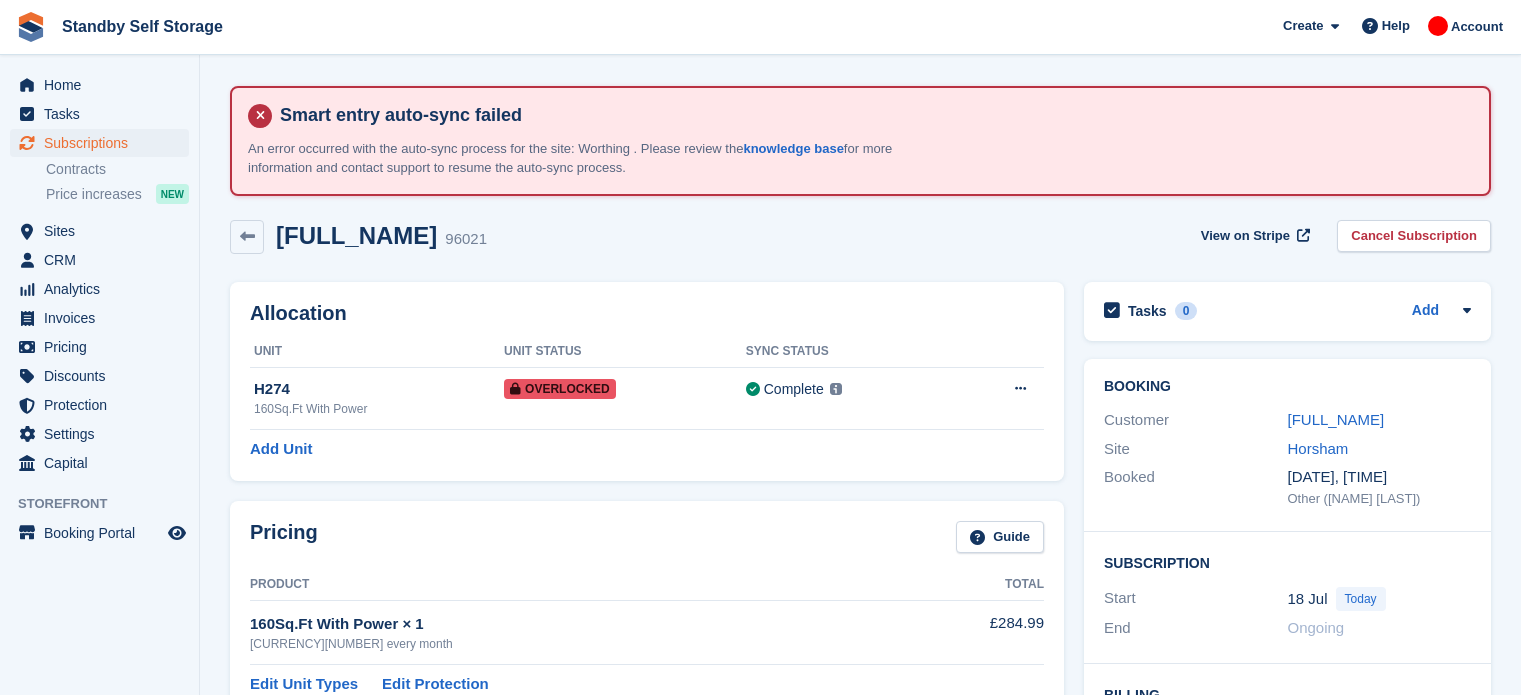 scroll, scrollTop: 0, scrollLeft: 0, axis: both 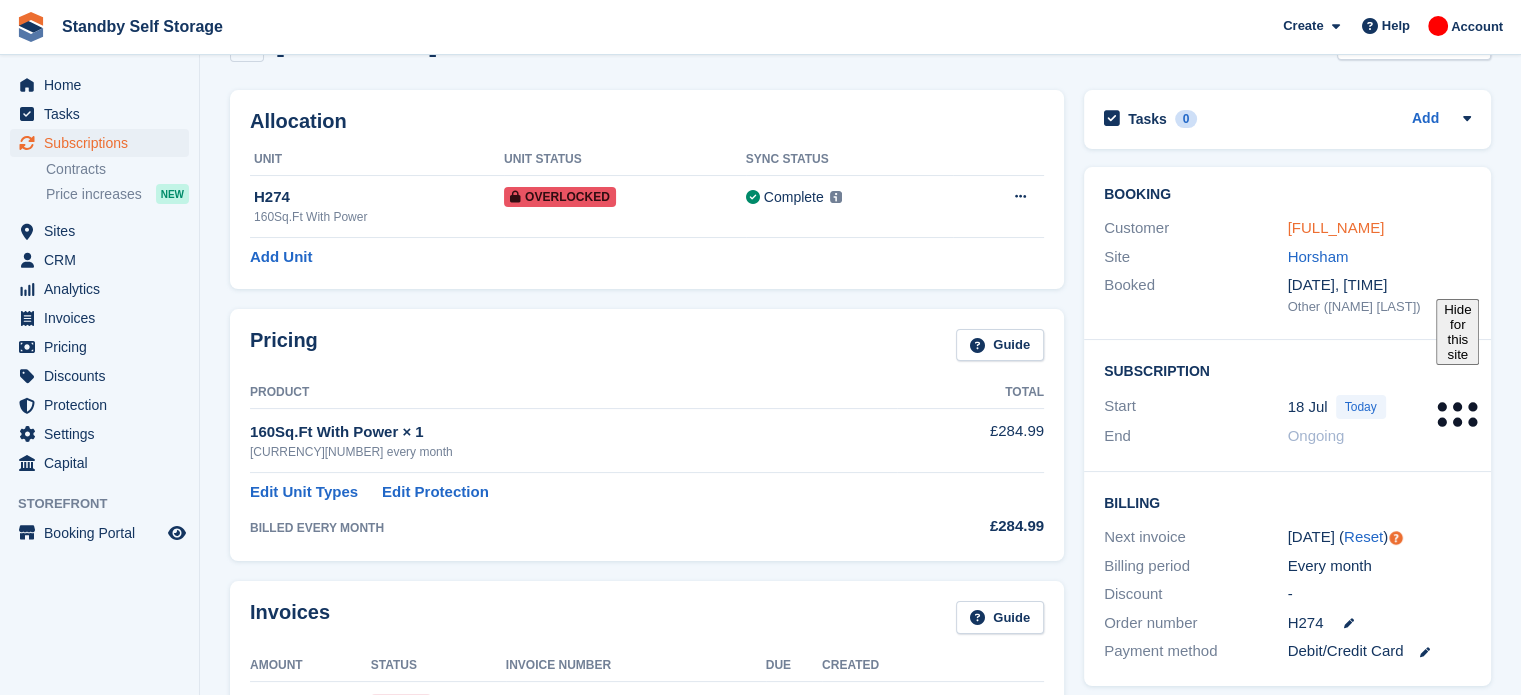 click on "[FIRST] [LAST]" at bounding box center (1336, 227) 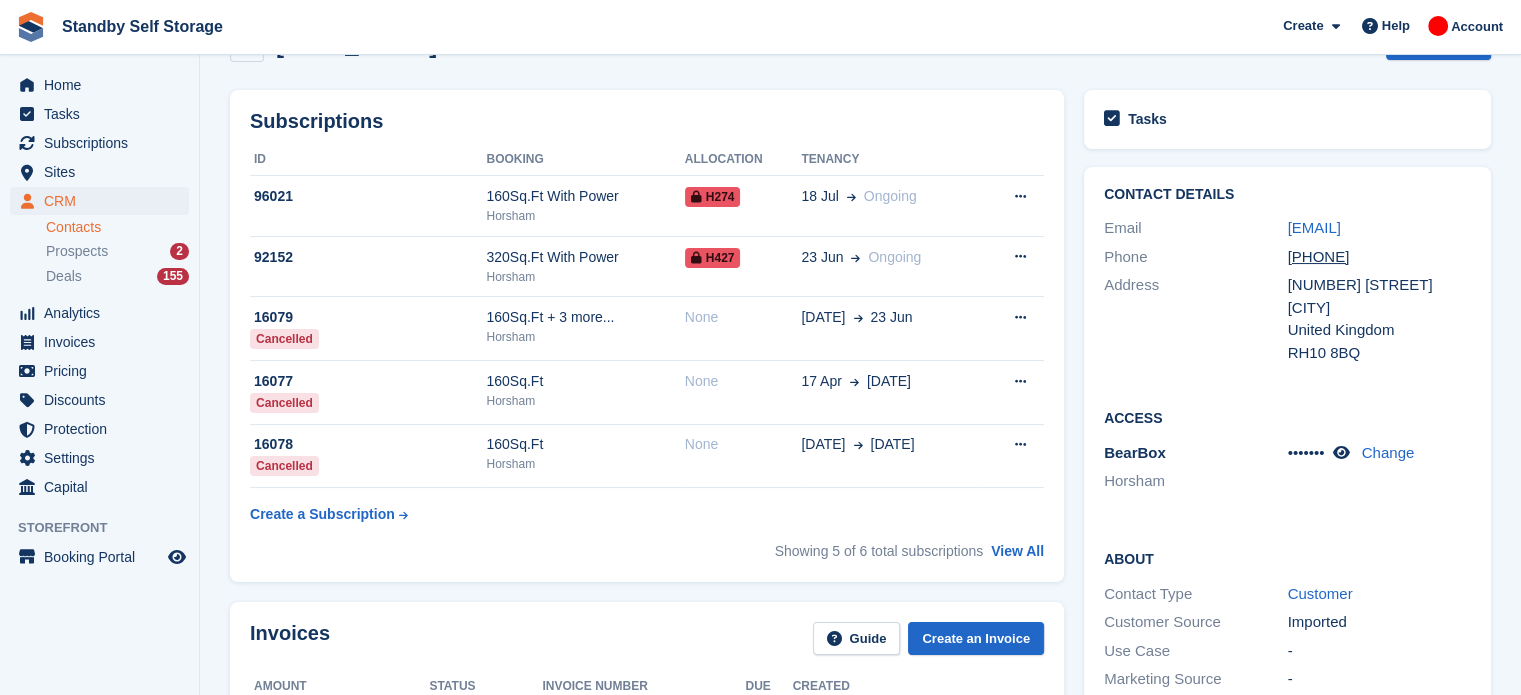 scroll, scrollTop: 0, scrollLeft: 0, axis: both 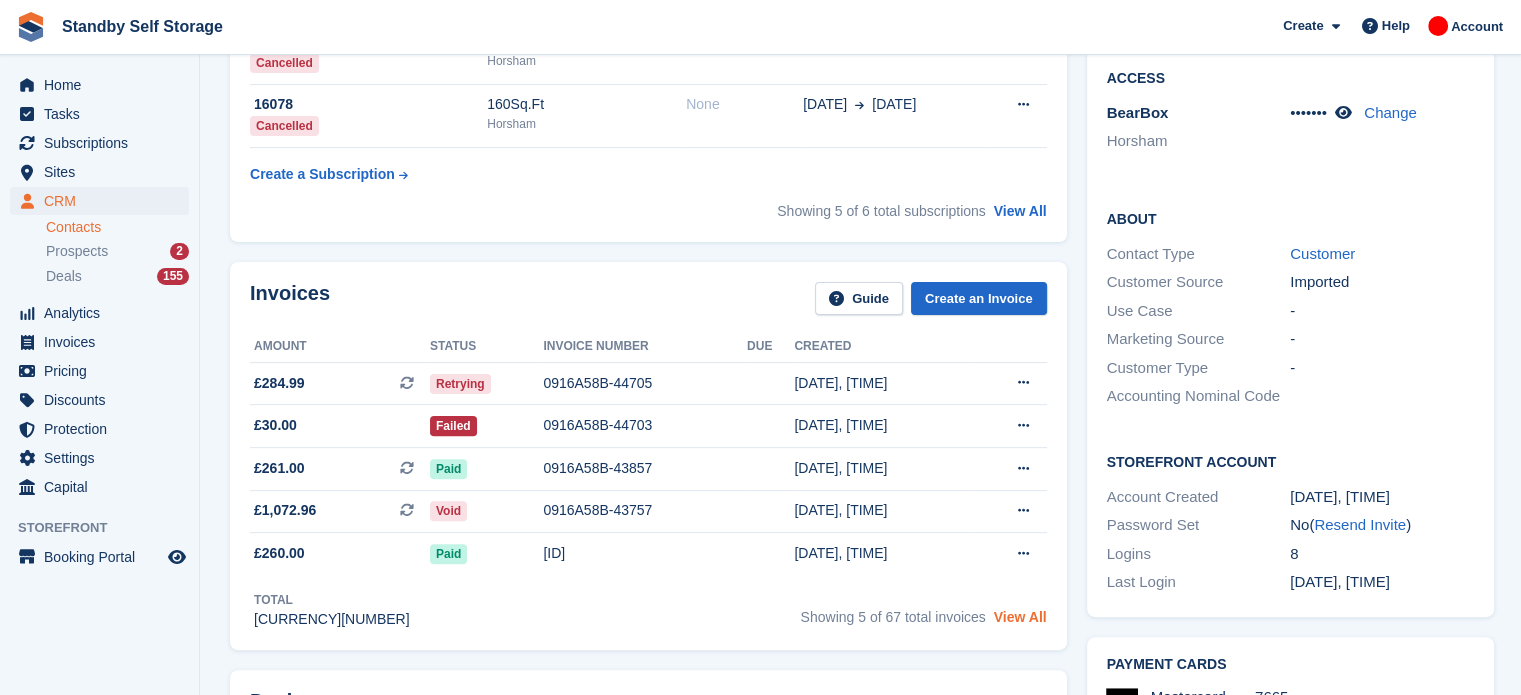 click on "View All" at bounding box center (1020, 617) 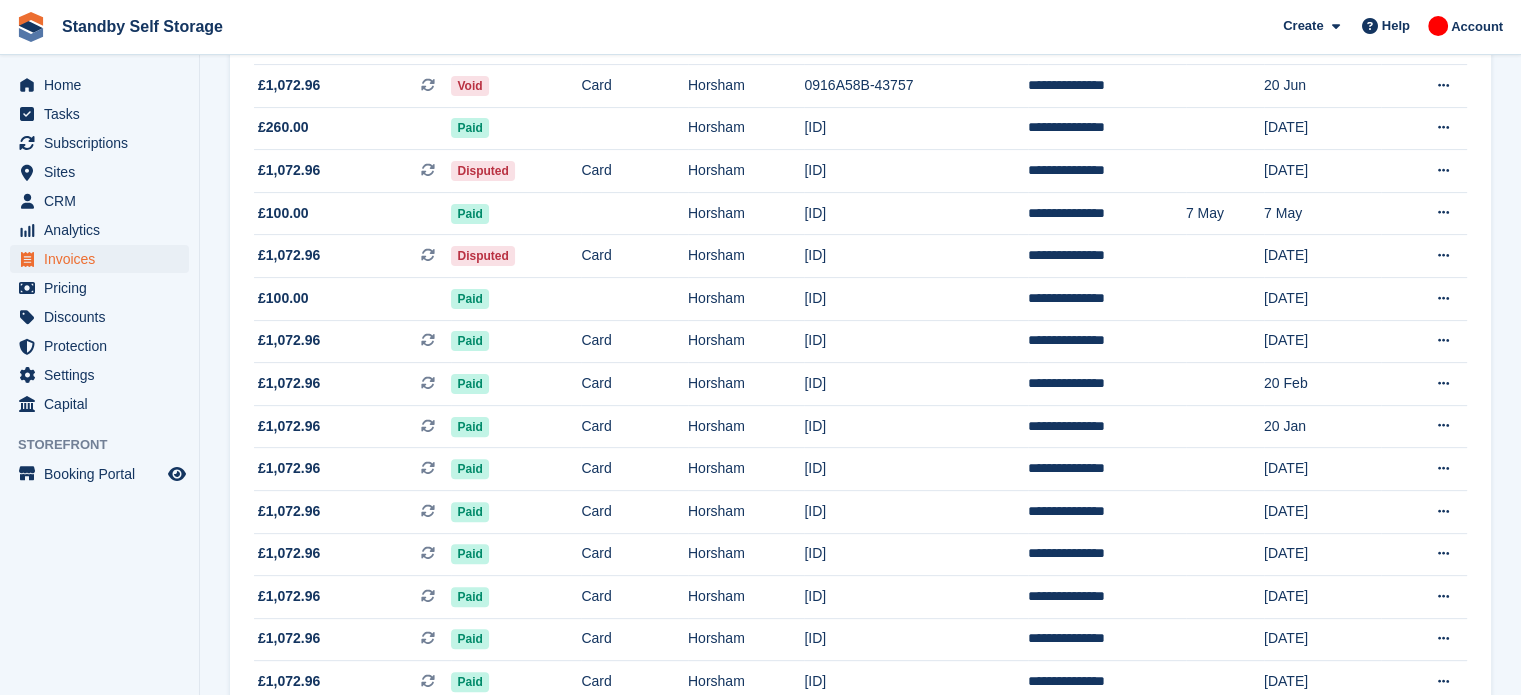 scroll, scrollTop: 0, scrollLeft: 0, axis: both 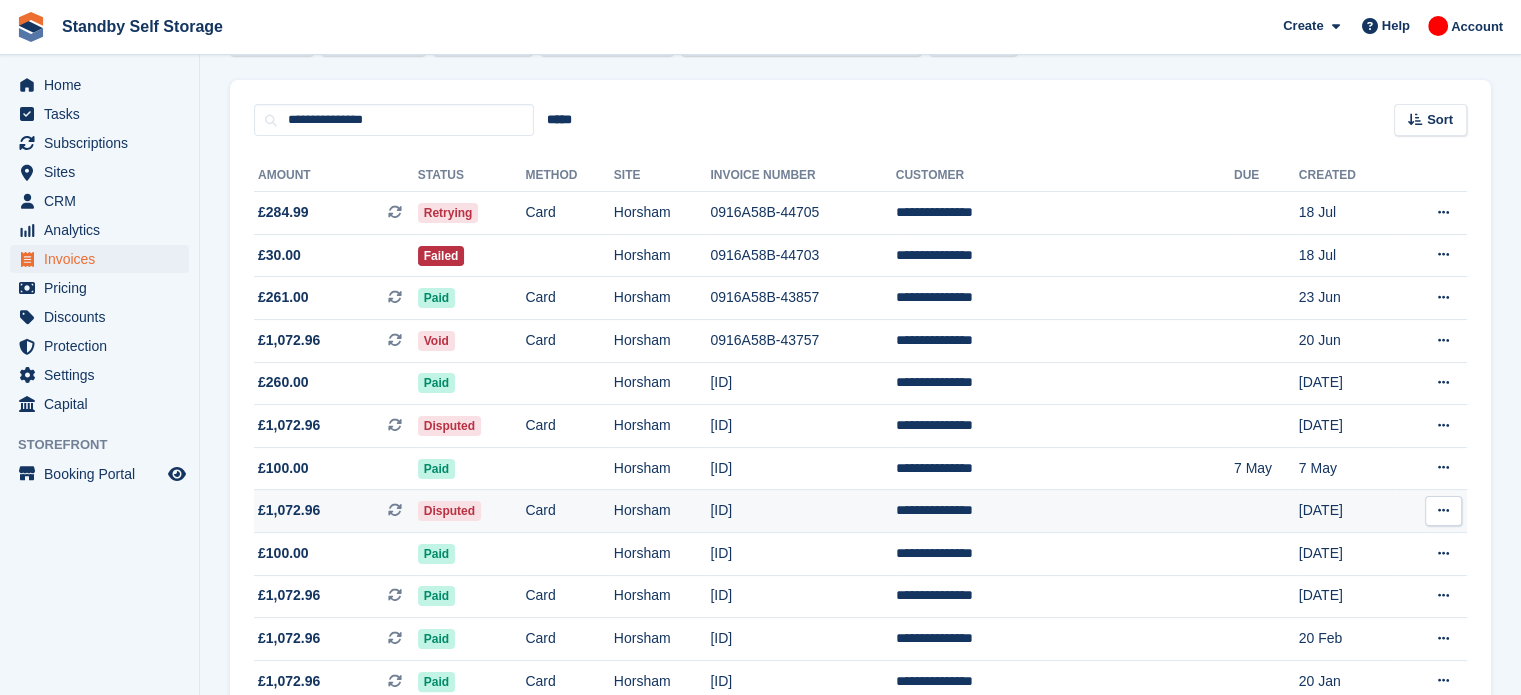 drag, startPoint x: 874, startPoint y: 513, endPoint x: 756, endPoint y: 516, distance: 118.03813 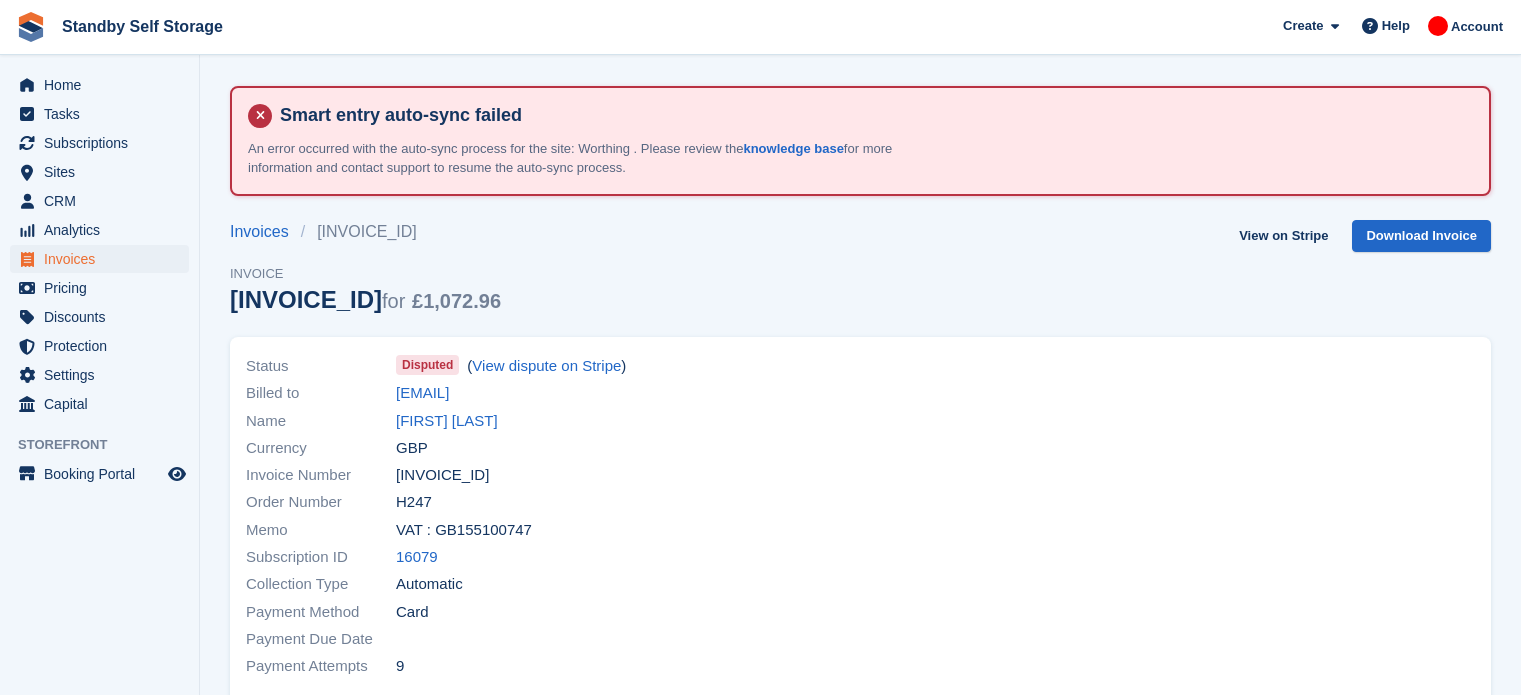 scroll, scrollTop: 0, scrollLeft: 0, axis: both 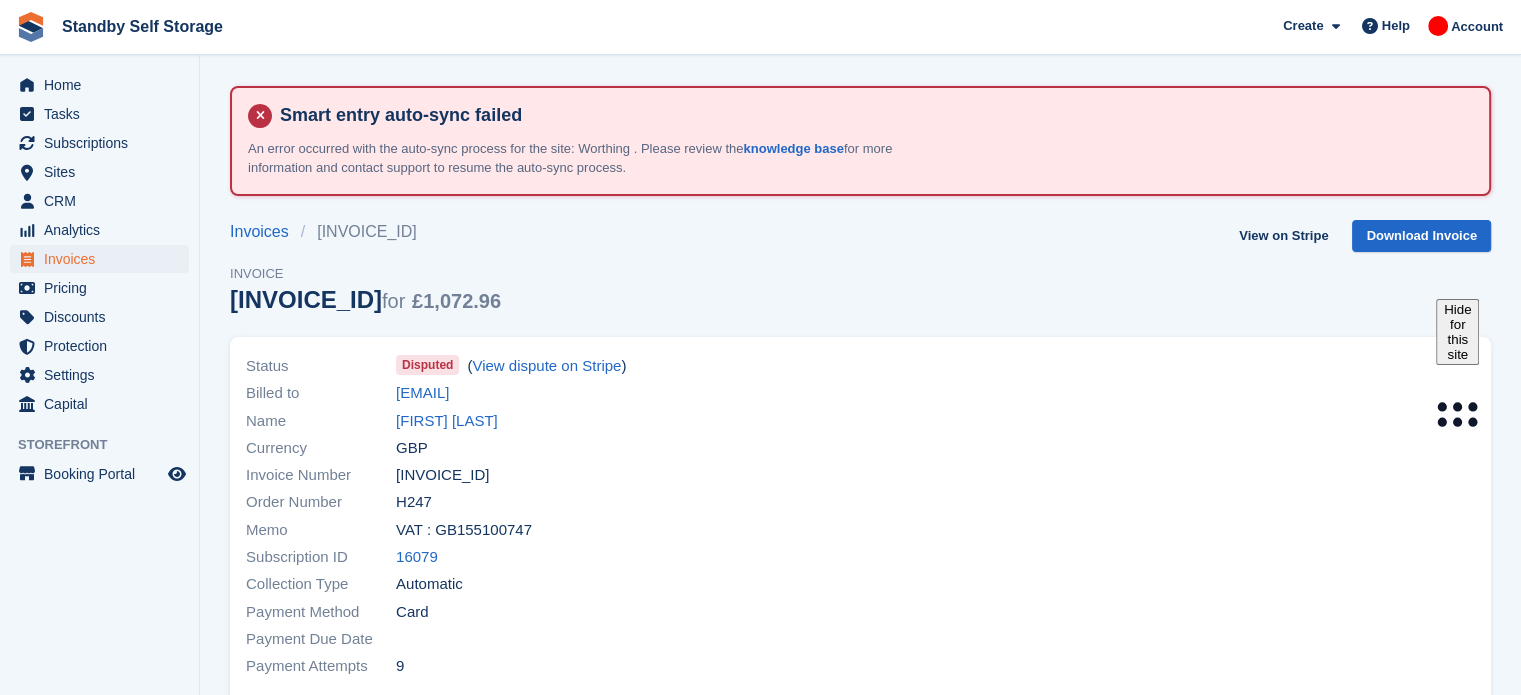 drag, startPoint x: 411, startPoint y: 299, endPoint x: 220, endPoint y: 305, distance: 191.09422 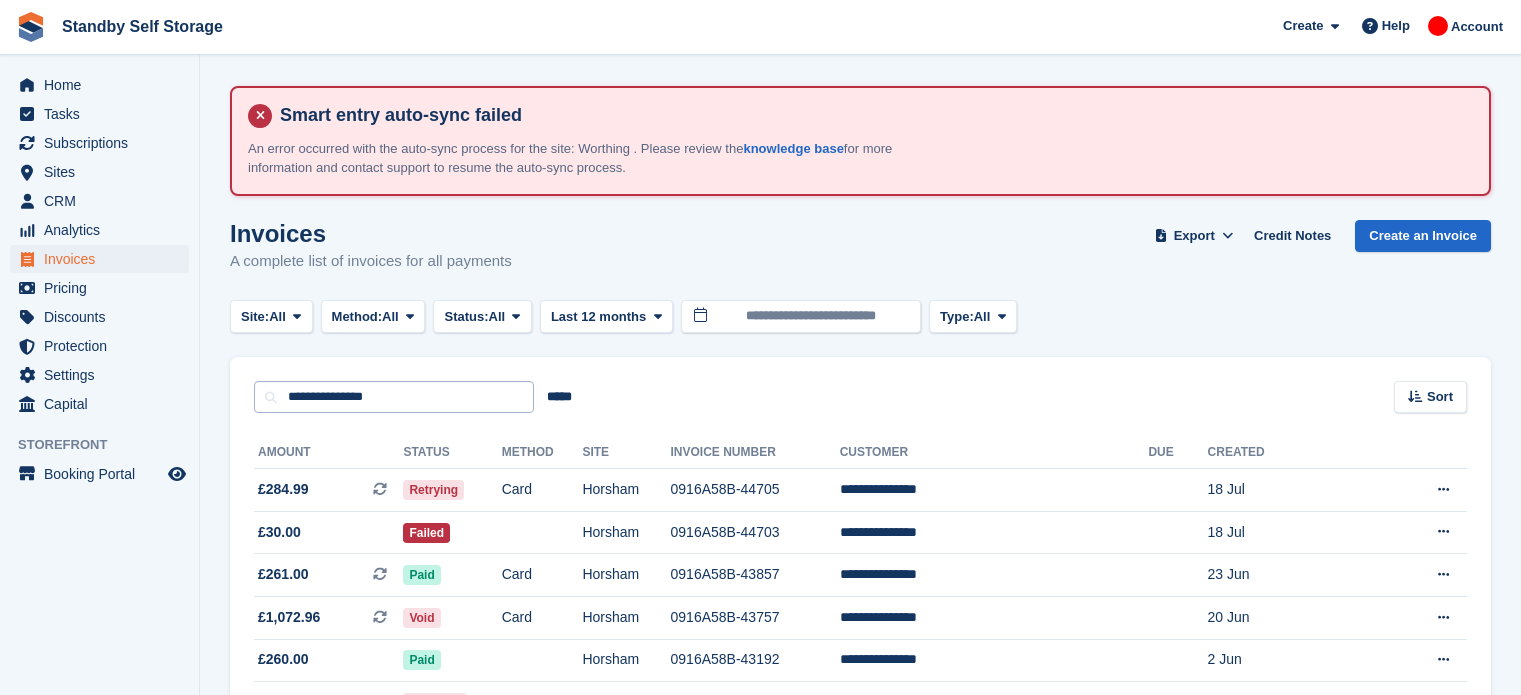 scroll, scrollTop: 277, scrollLeft: 0, axis: vertical 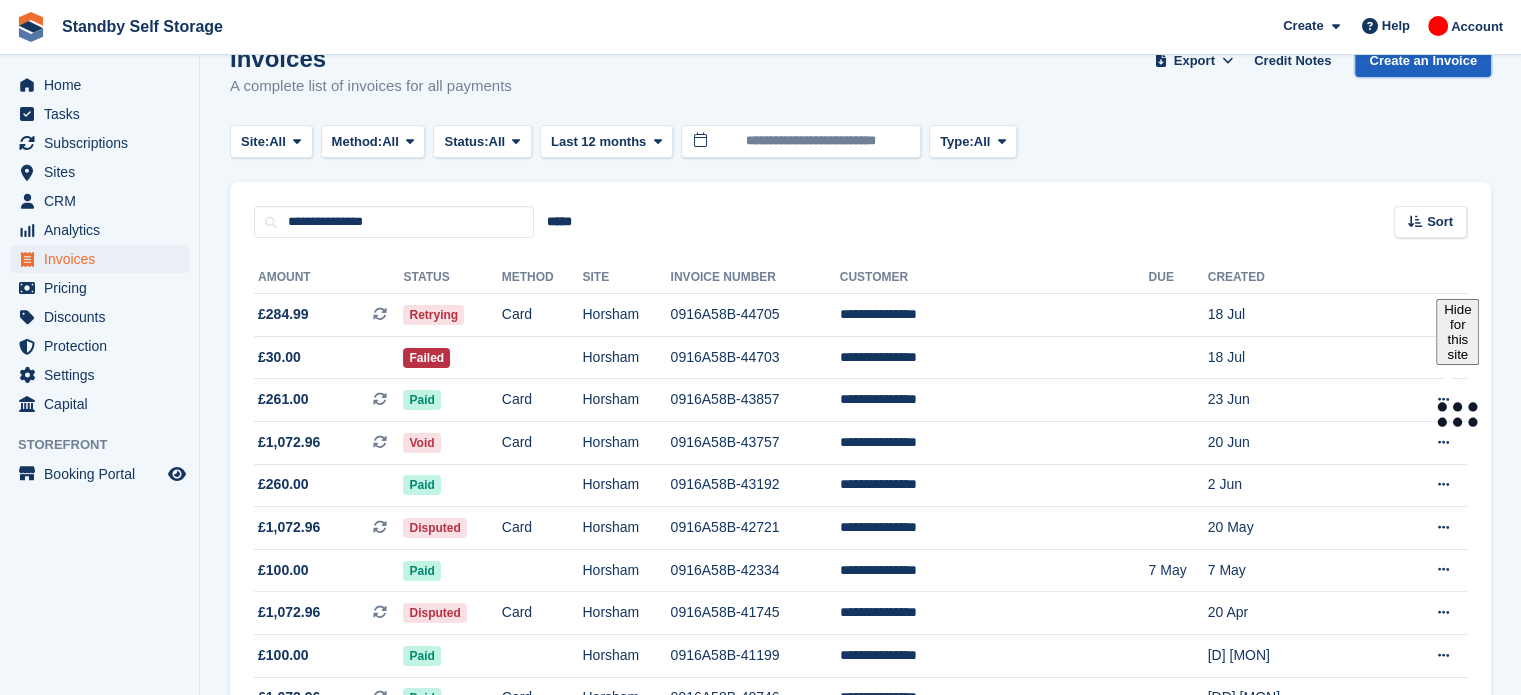 click on "Create an Invoice" at bounding box center (1423, 61) 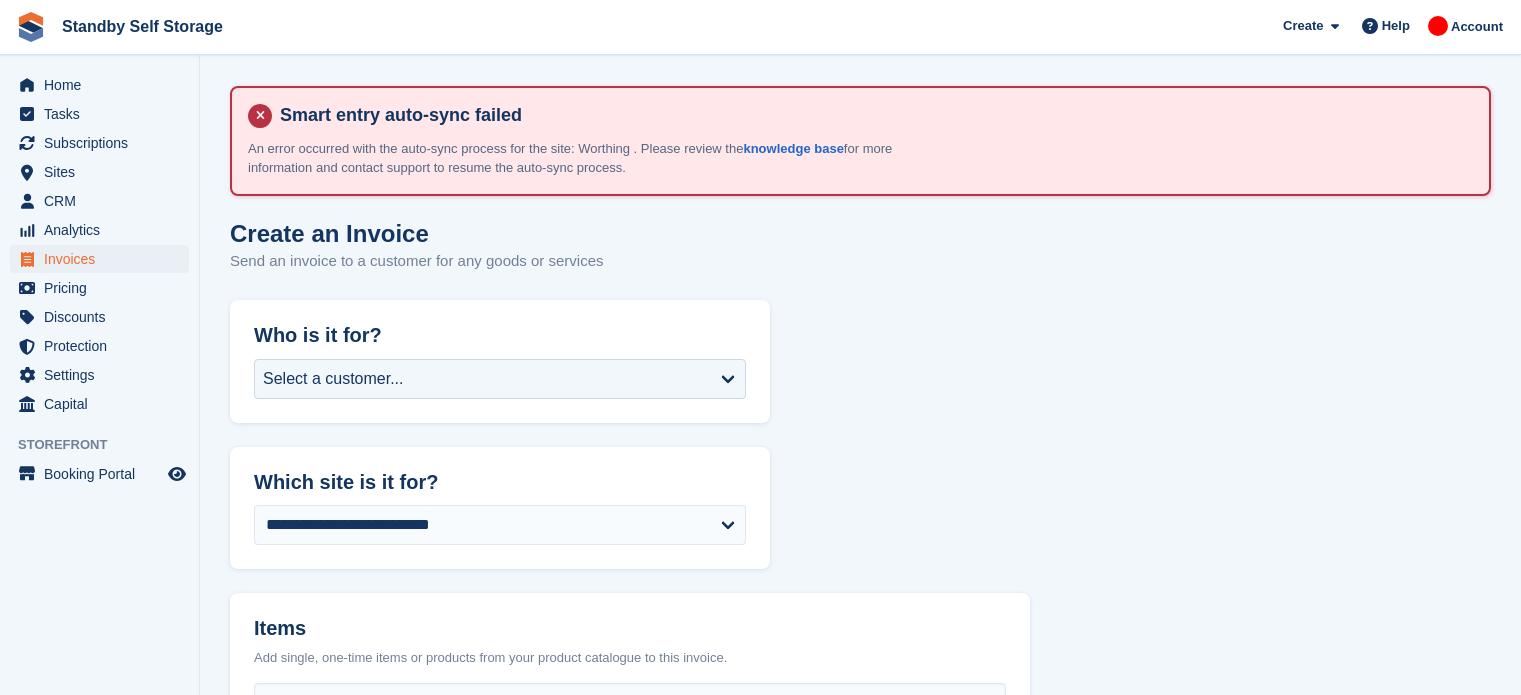 scroll, scrollTop: 0, scrollLeft: 0, axis: both 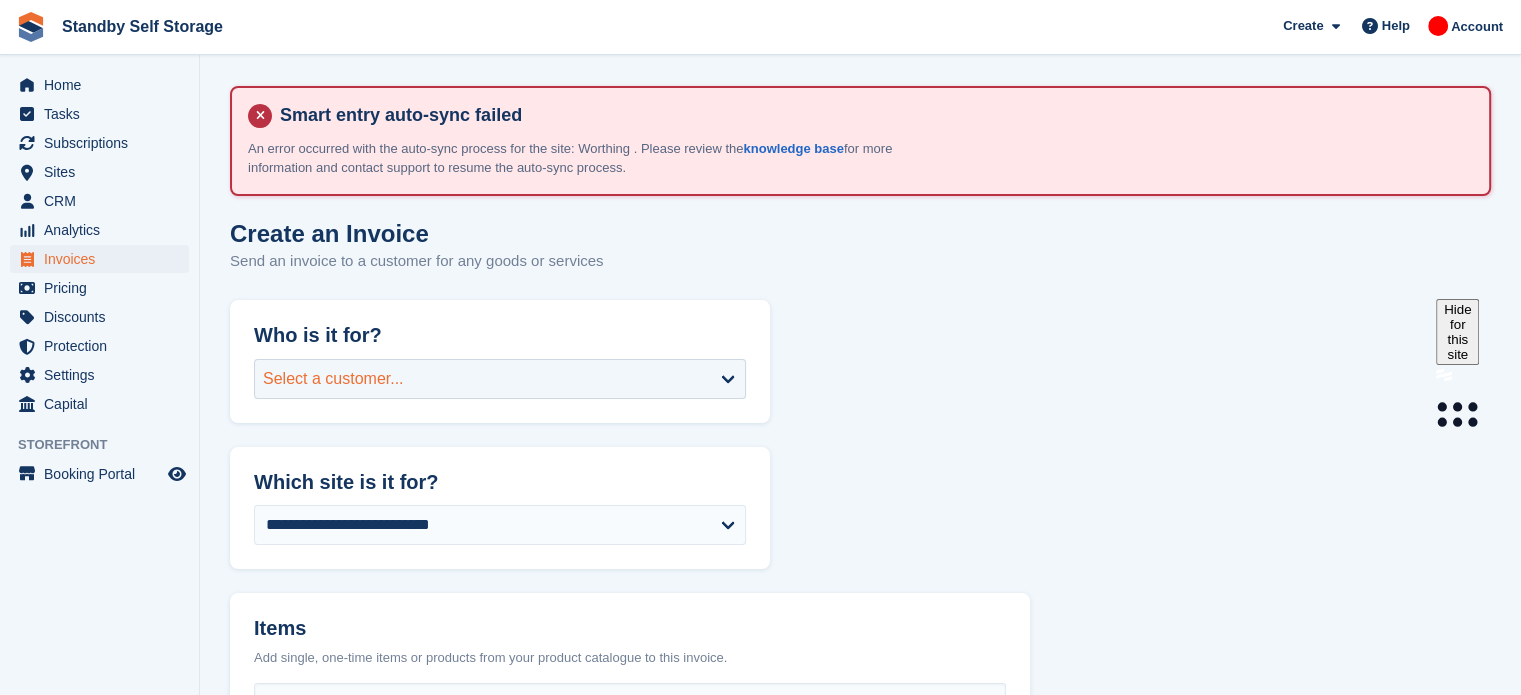 click on "Select a customer..." at bounding box center [500, 379] 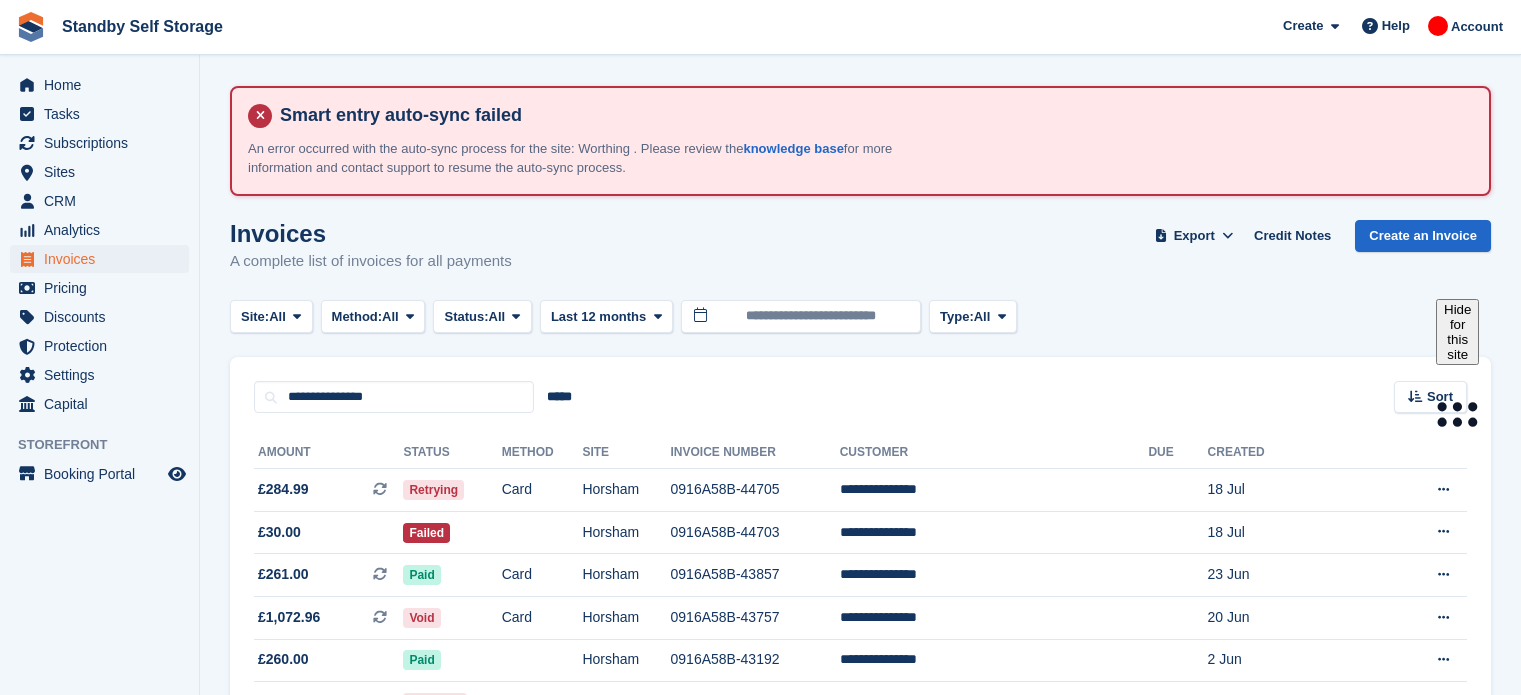 scroll, scrollTop: 175, scrollLeft: 0, axis: vertical 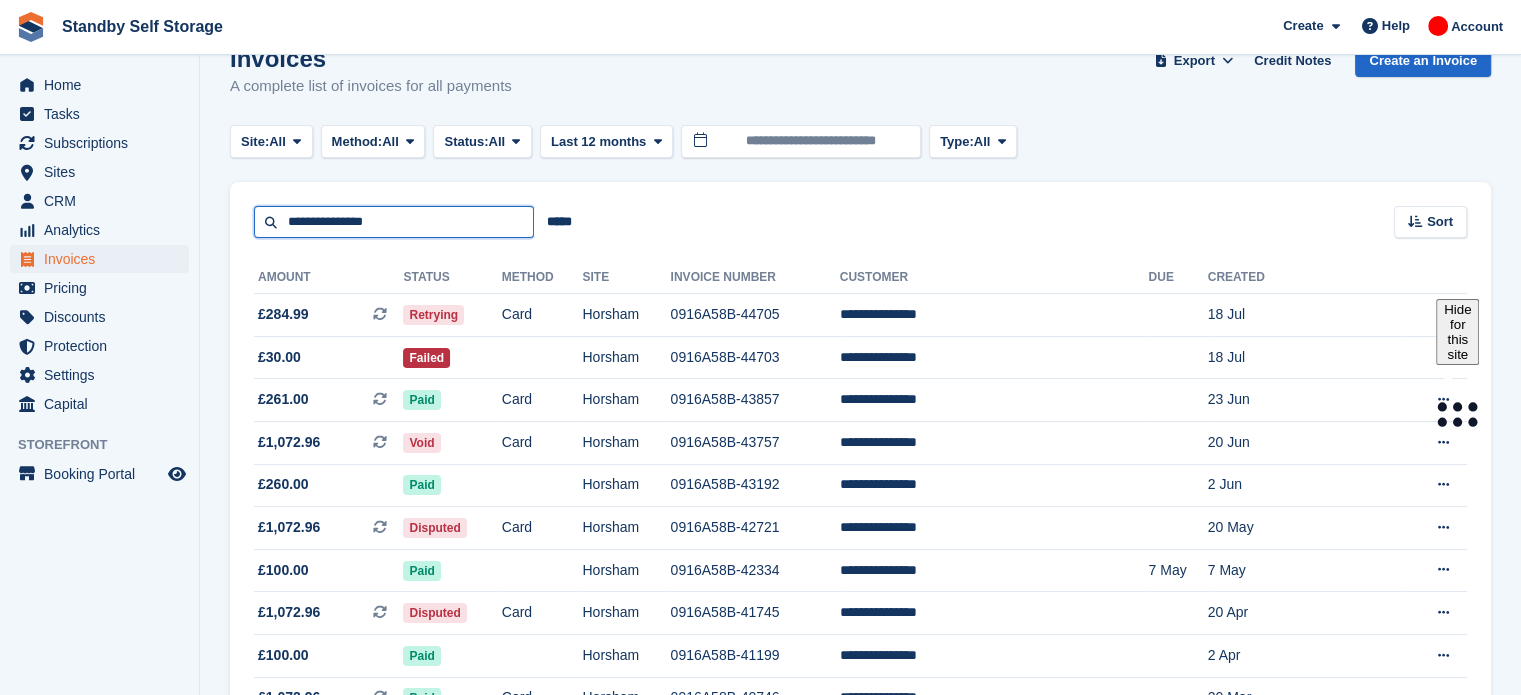 click on "**********" at bounding box center (394, 222) 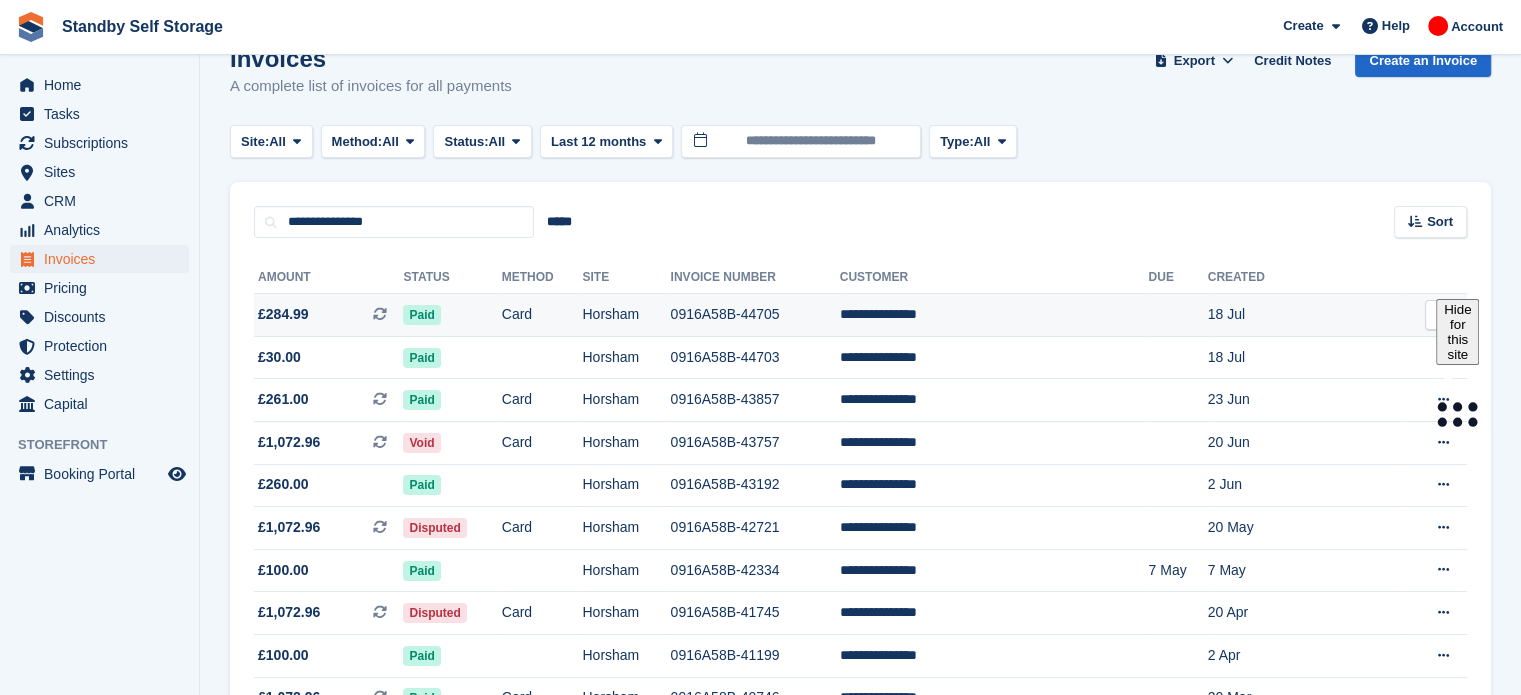 click on "Horsham" at bounding box center (626, 315) 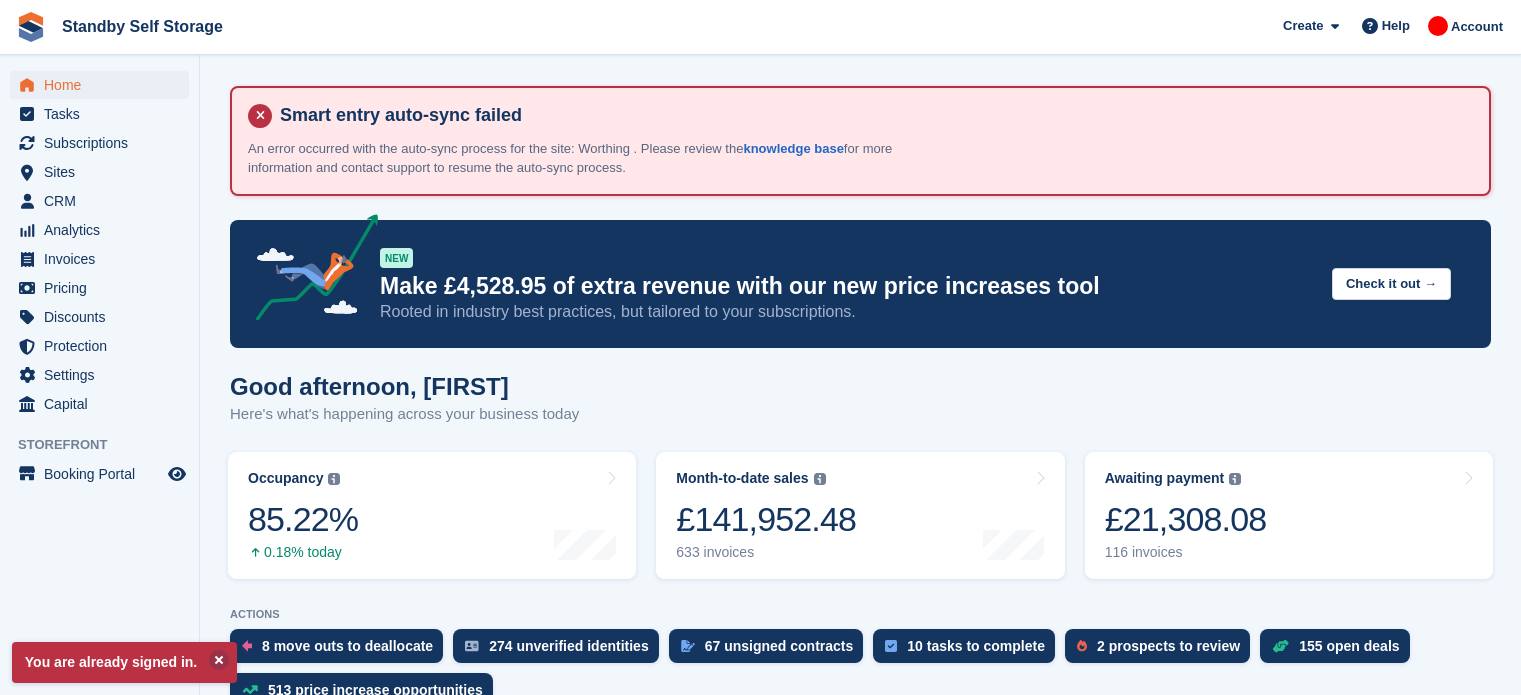 scroll, scrollTop: 0, scrollLeft: 0, axis: both 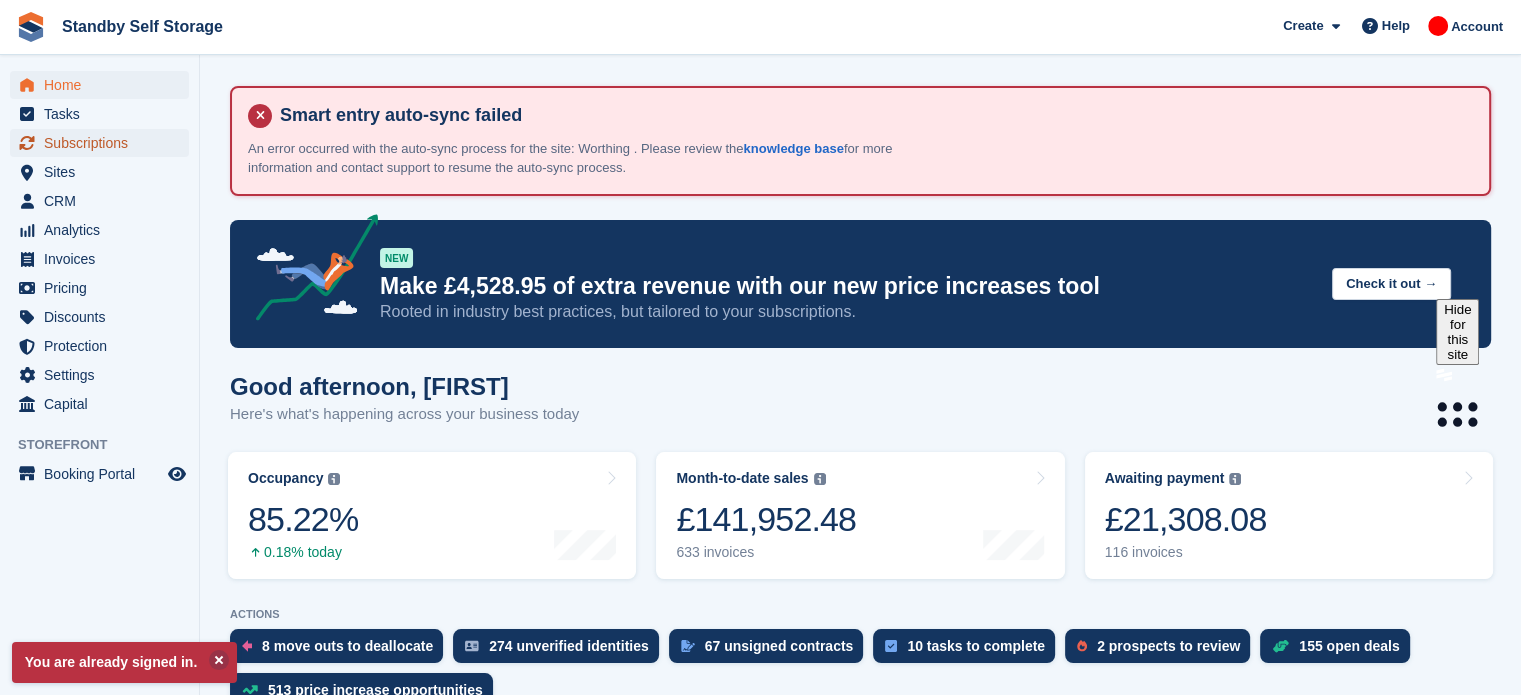 click on "Subscriptions" at bounding box center [104, 143] 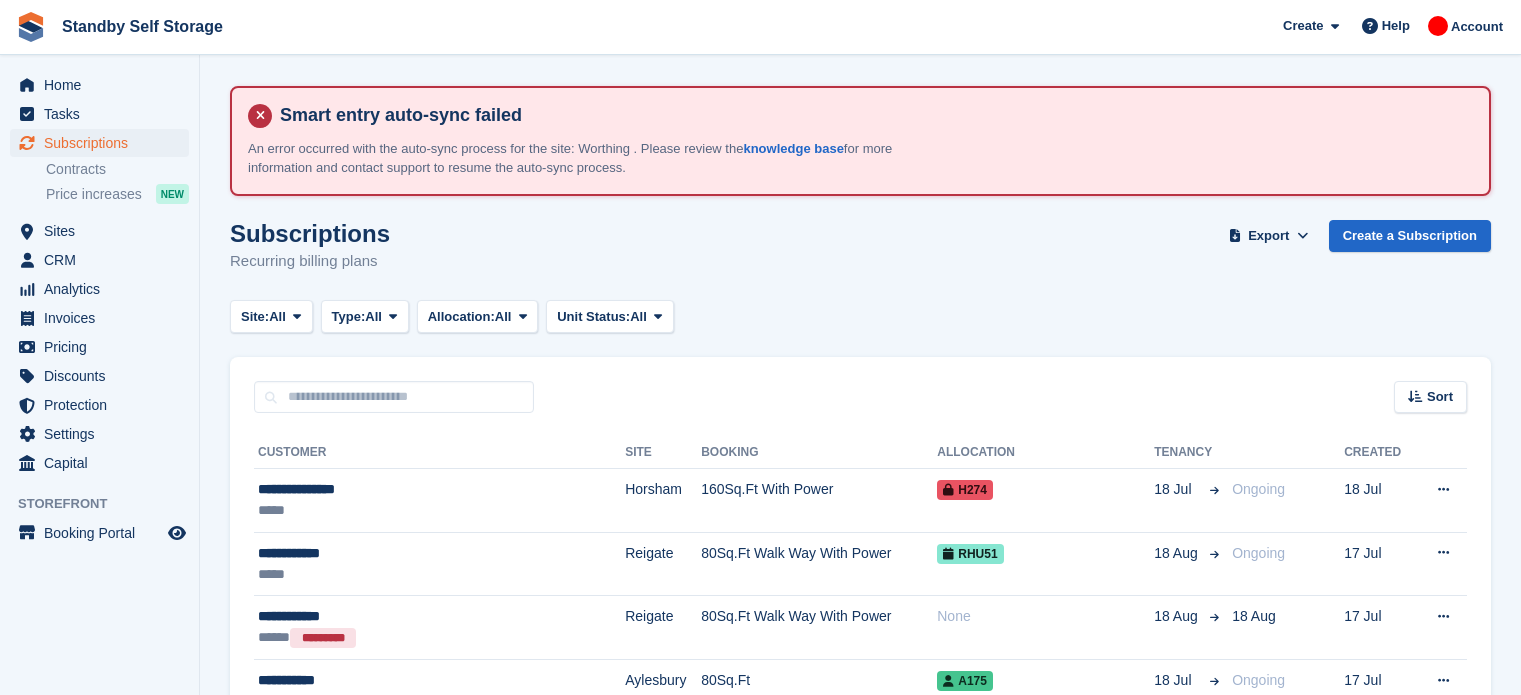 scroll, scrollTop: 0, scrollLeft: 0, axis: both 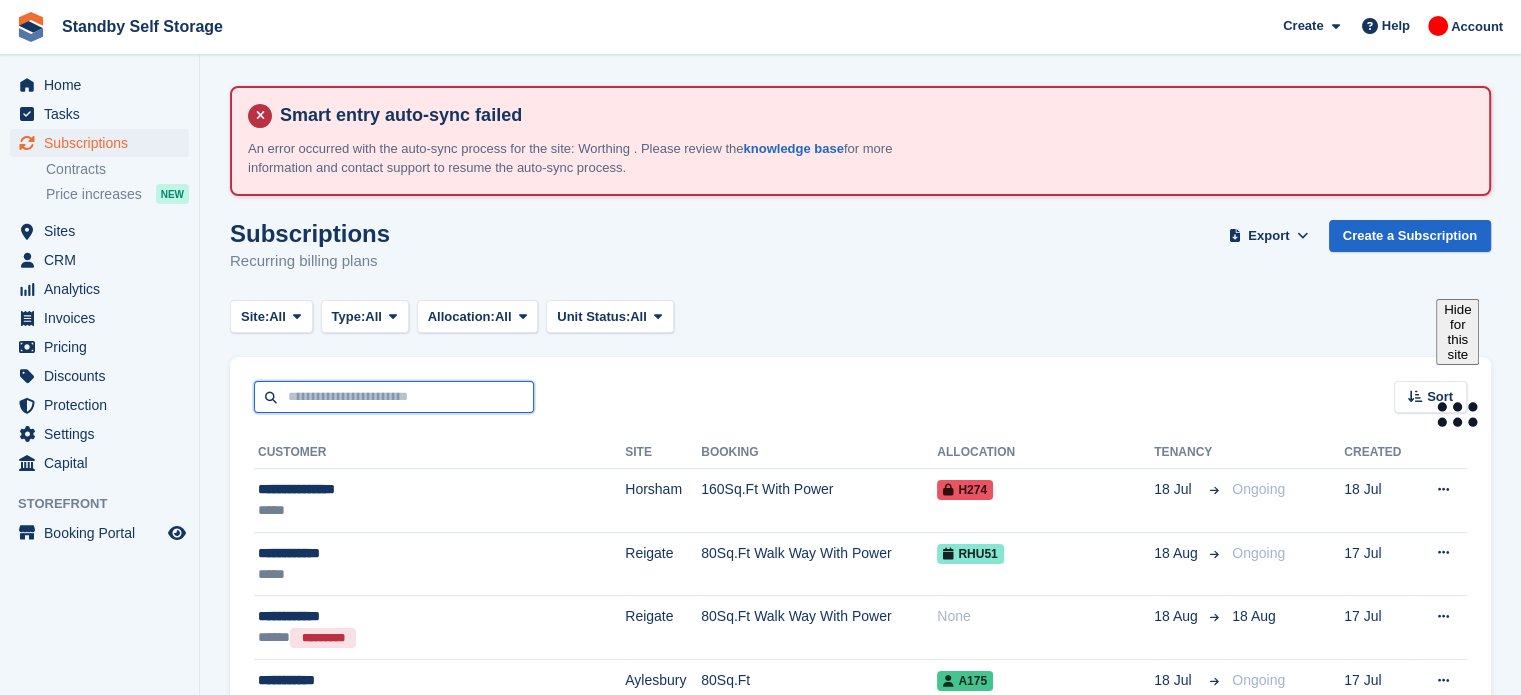 click at bounding box center [394, 397] 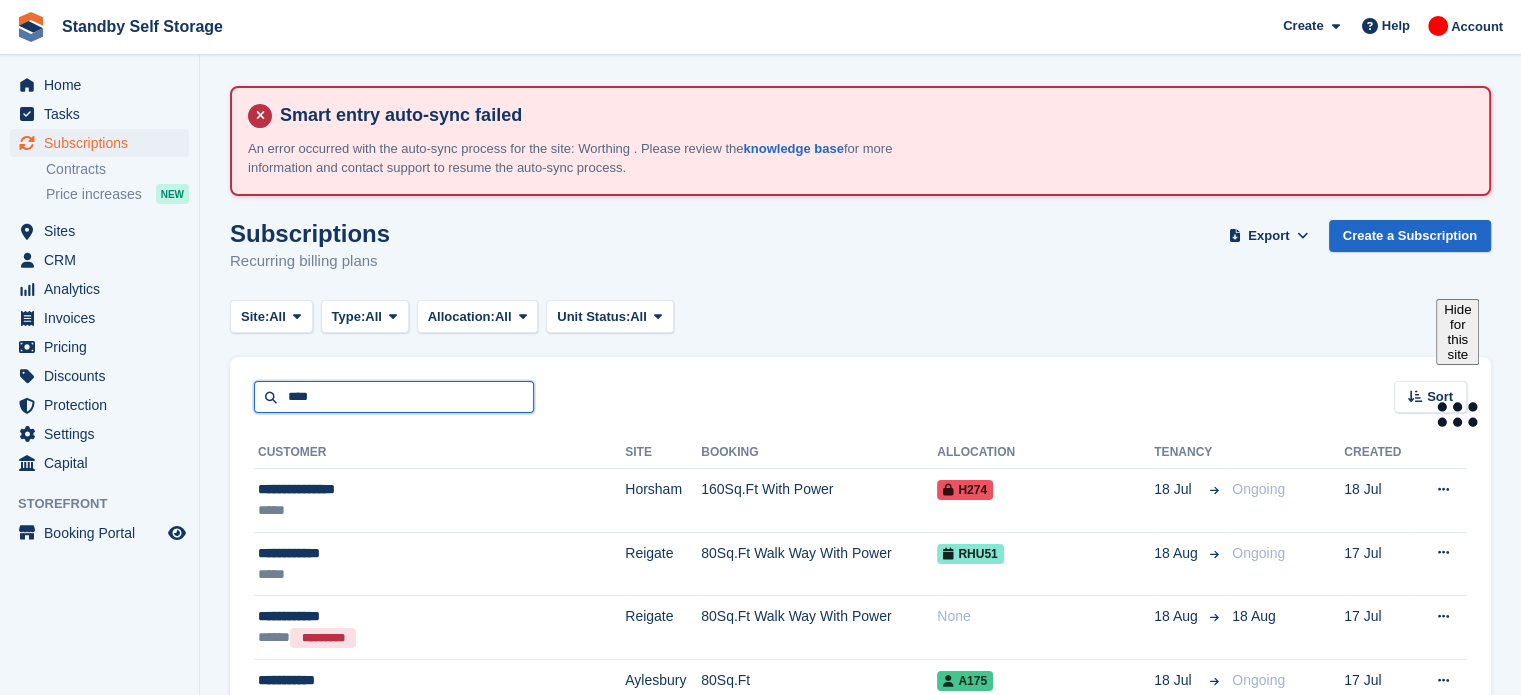 type on "****" 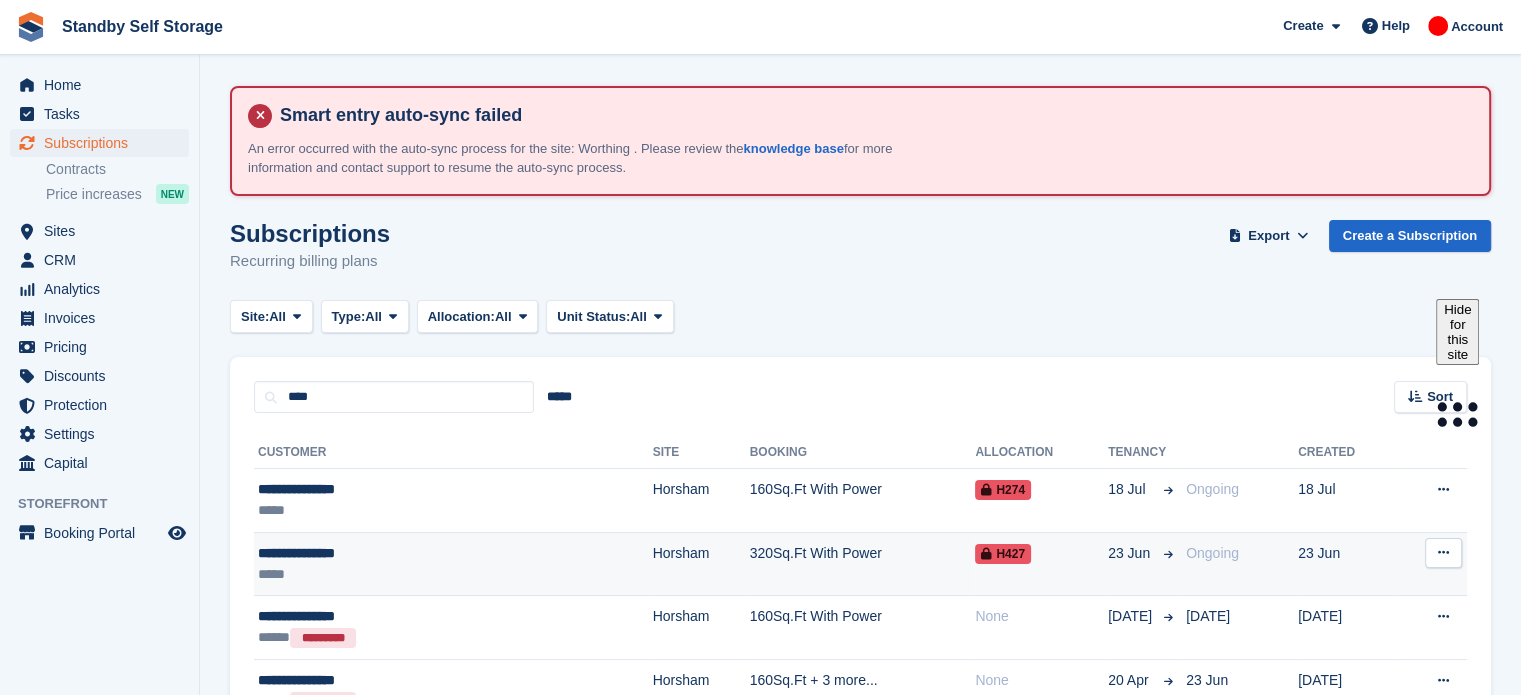 click on "**********" at bounding box center [373, 553] 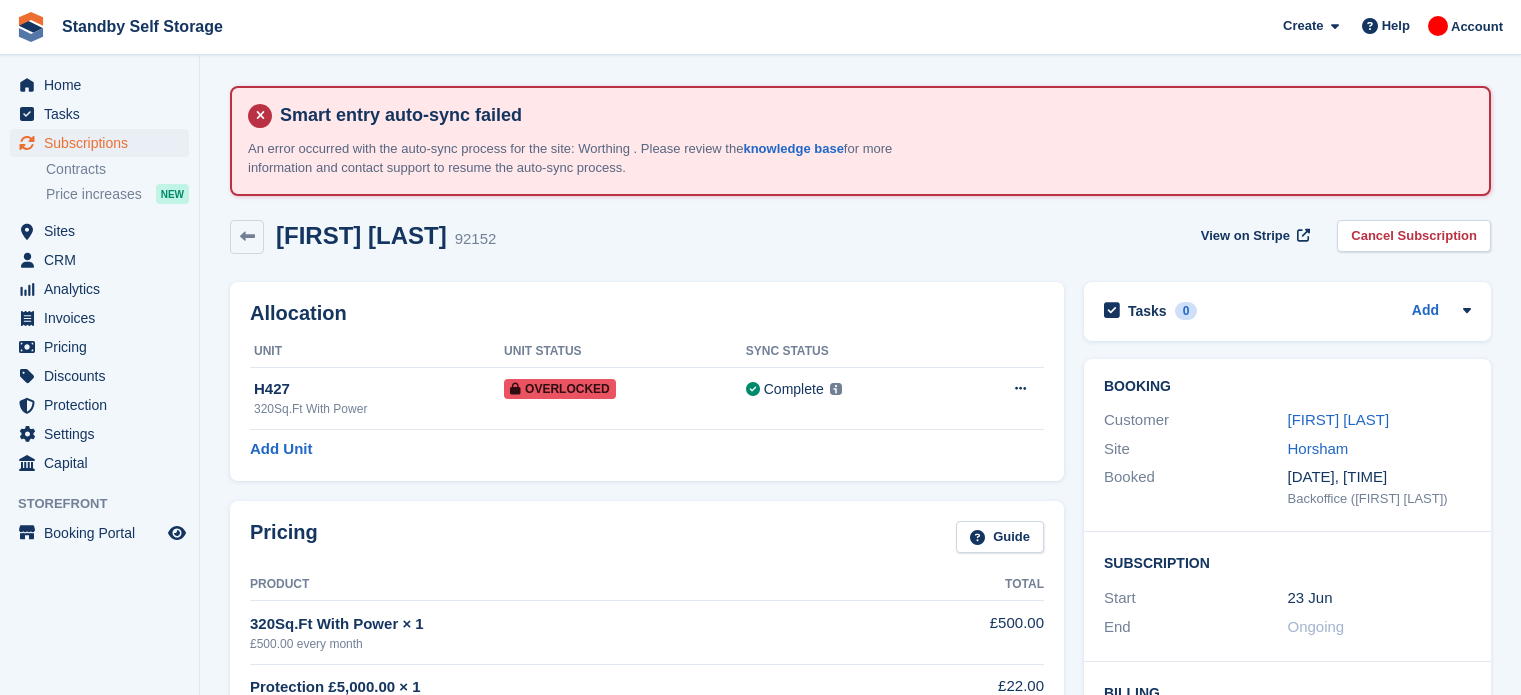 scroll, scrollTop: 0, scrollLeft: 0, axis: both 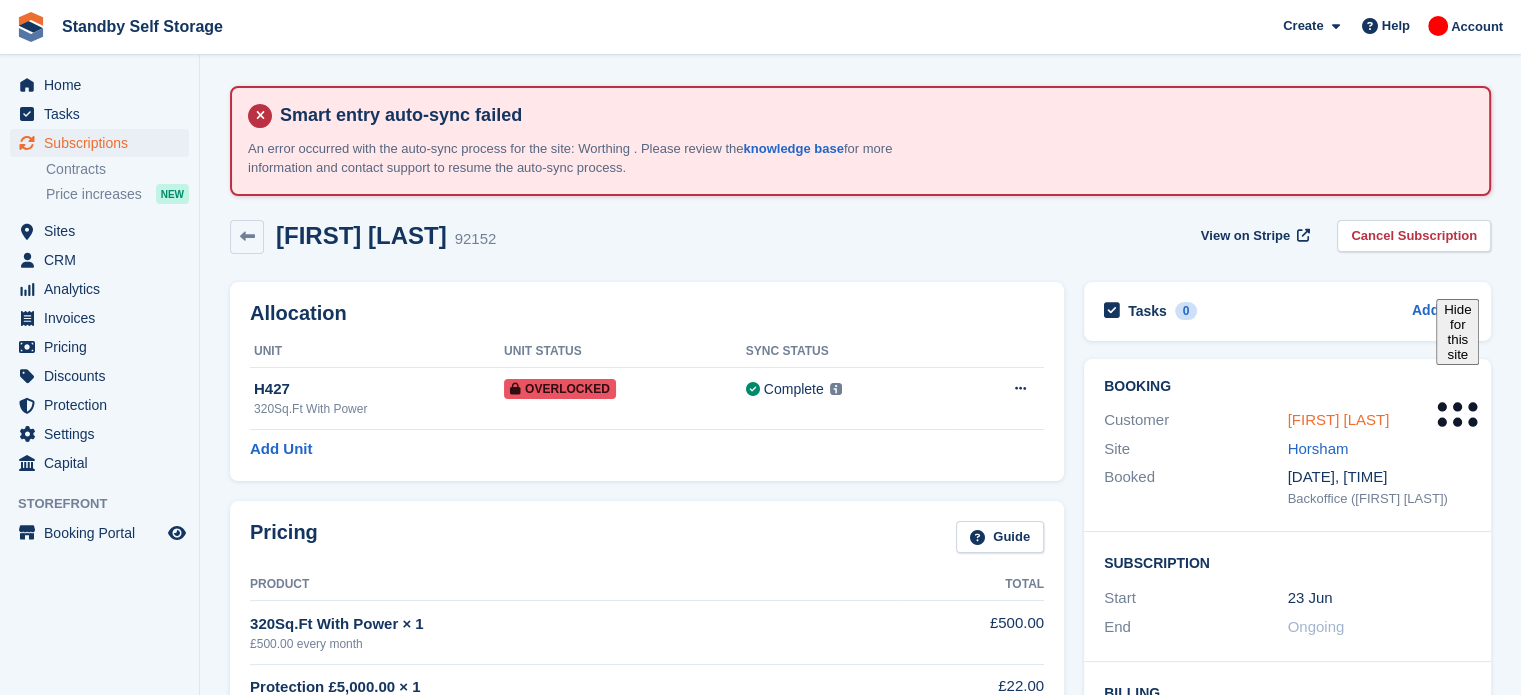 click on "Karoline Bockum" at bounding box center (1339, 419) 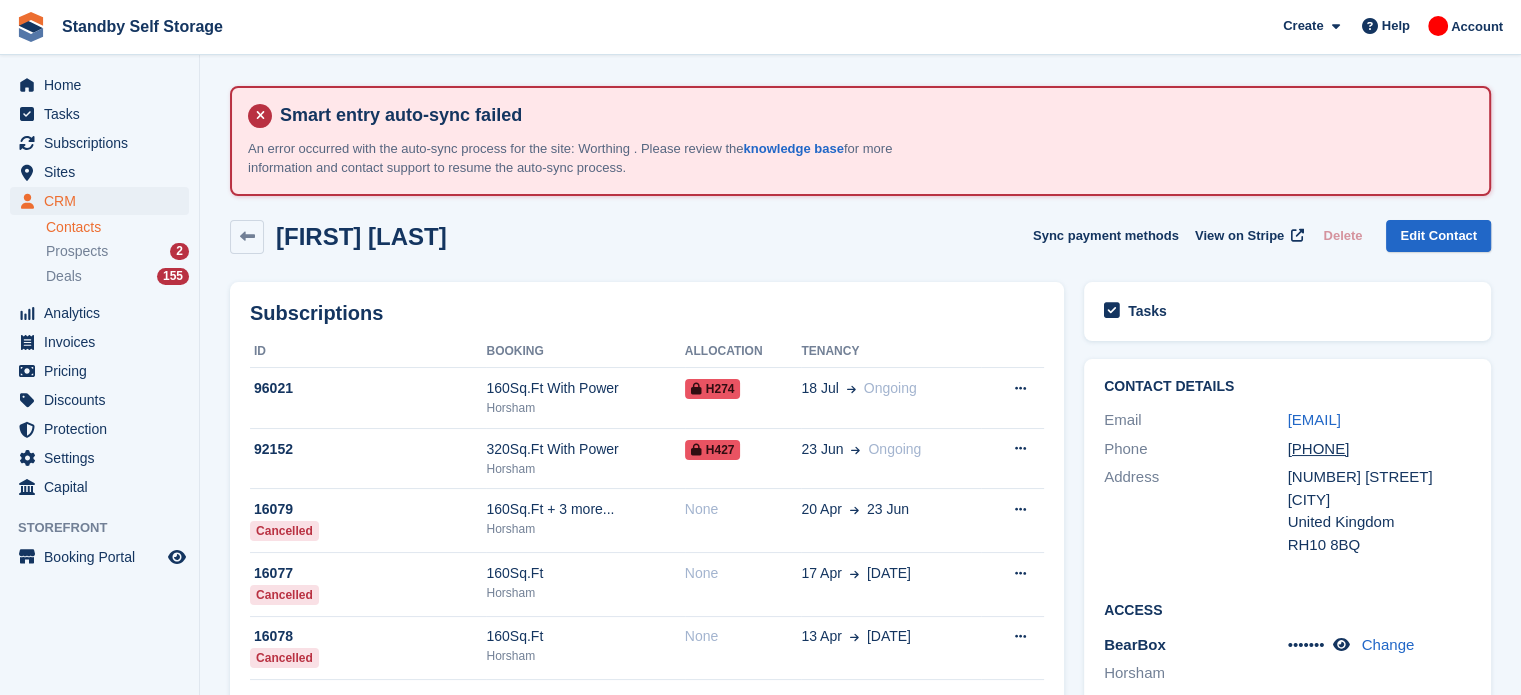 scroll, scrollTop: 0, scrollLeft: 0, axis: both 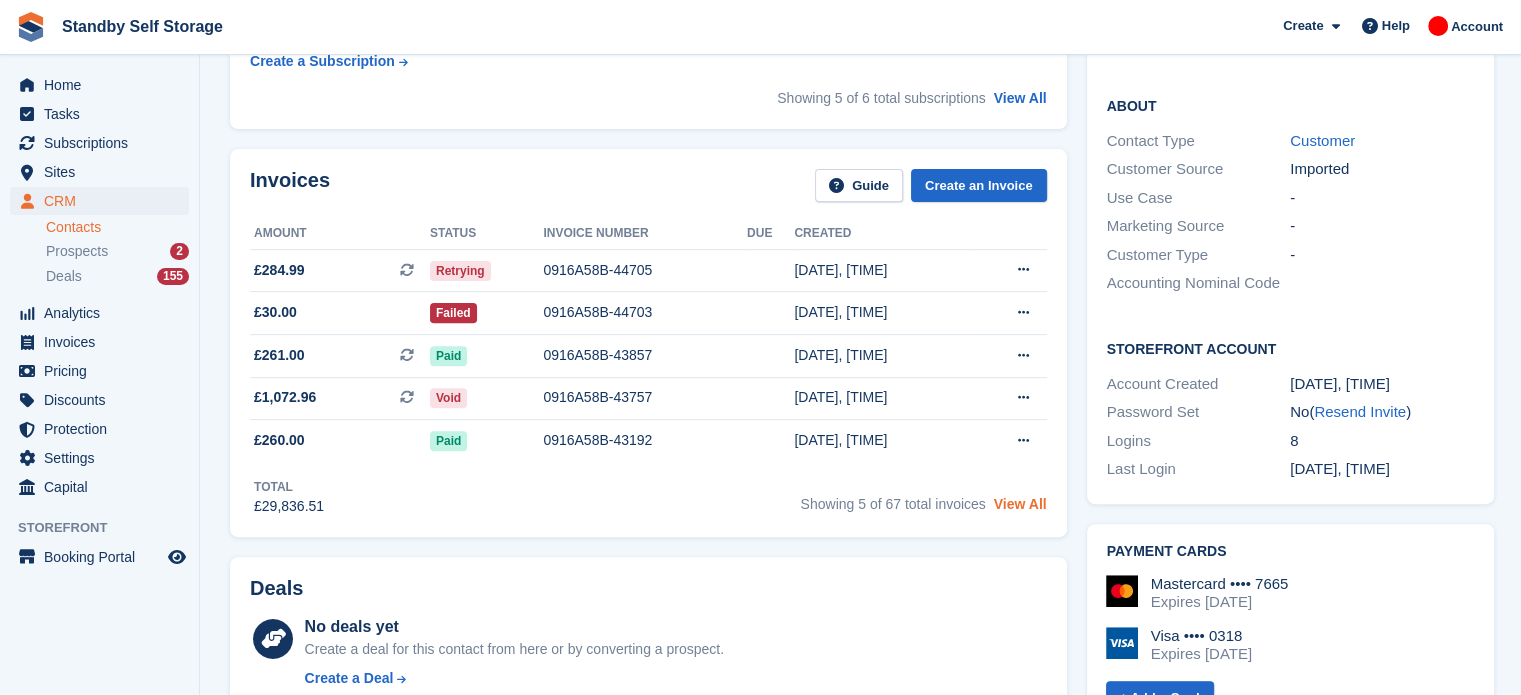 click on "View All" at bounding box center (1020, 504) 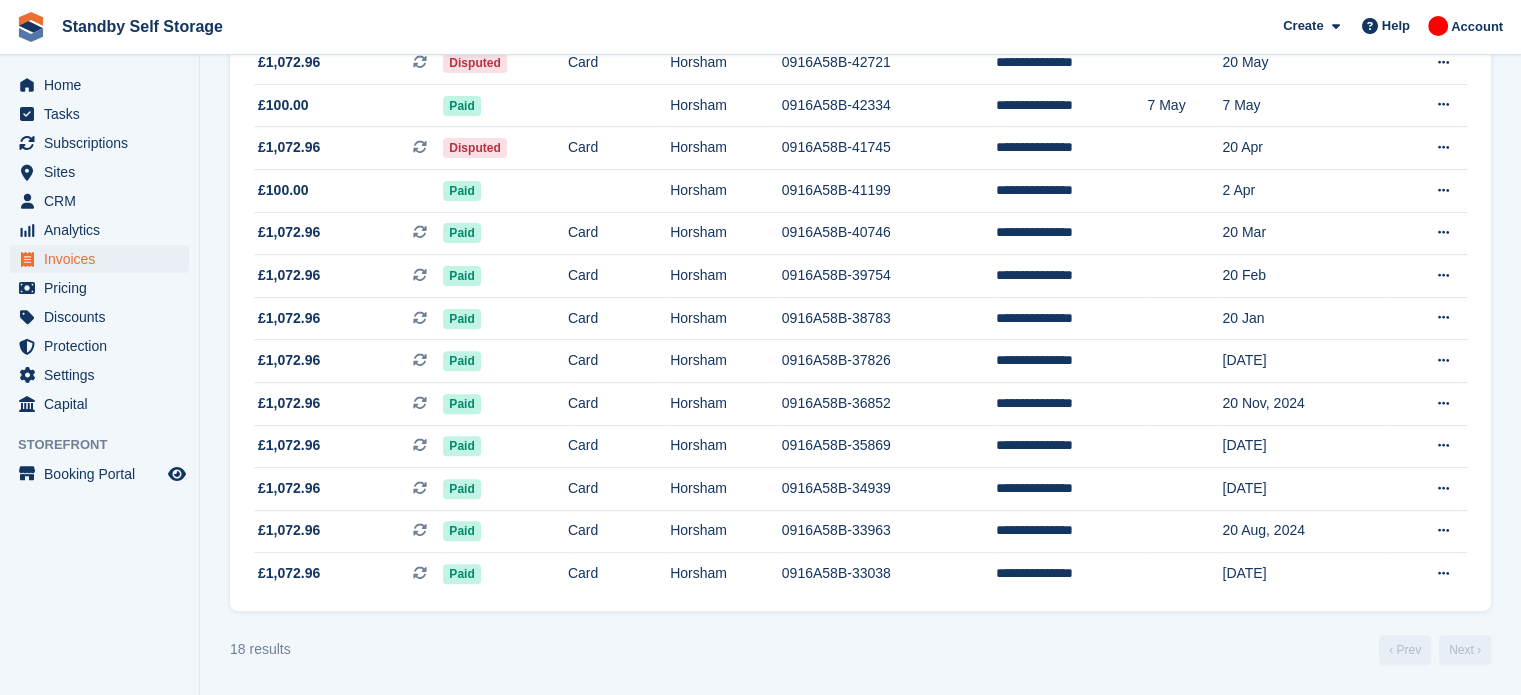 scroll, scrollTop: 0, scrollLeft: 0, axis: both 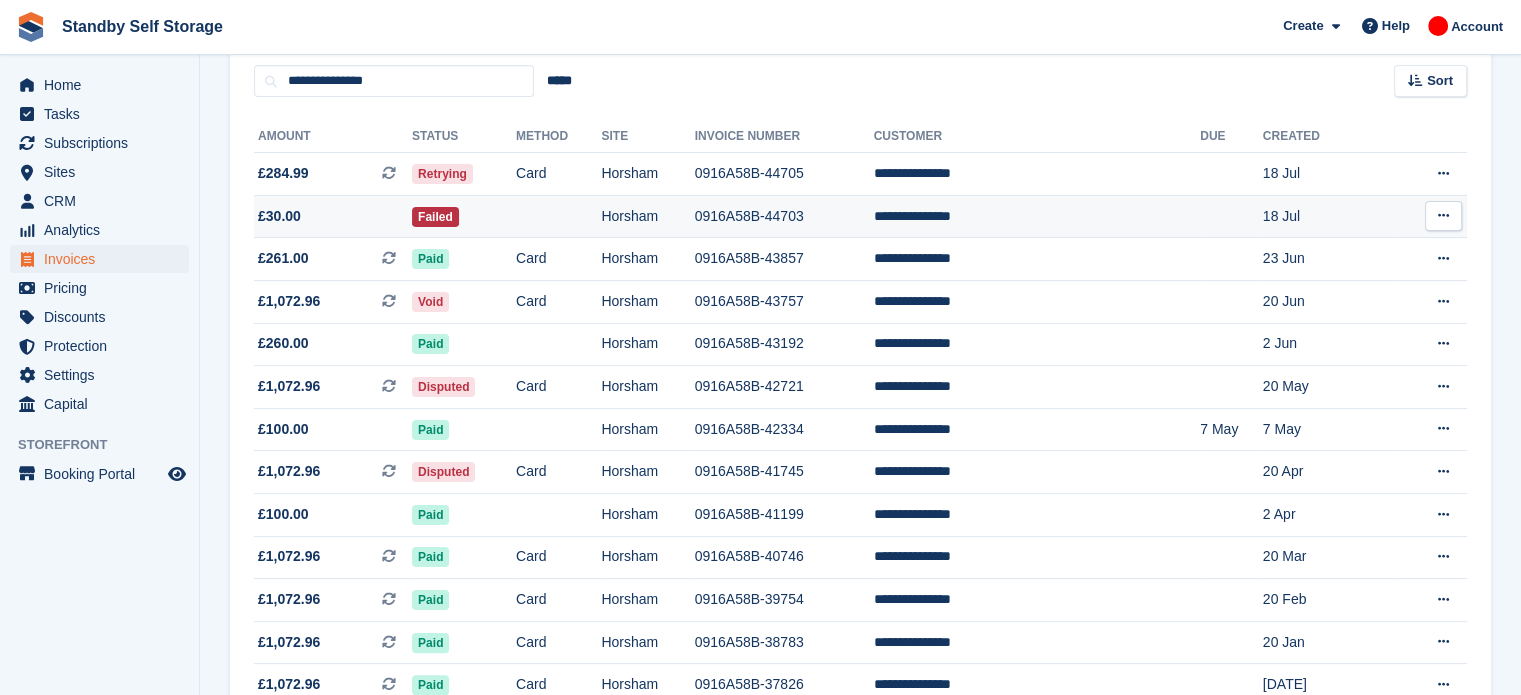 click on "0916A58B-44703" at bounding box center (784, 216) 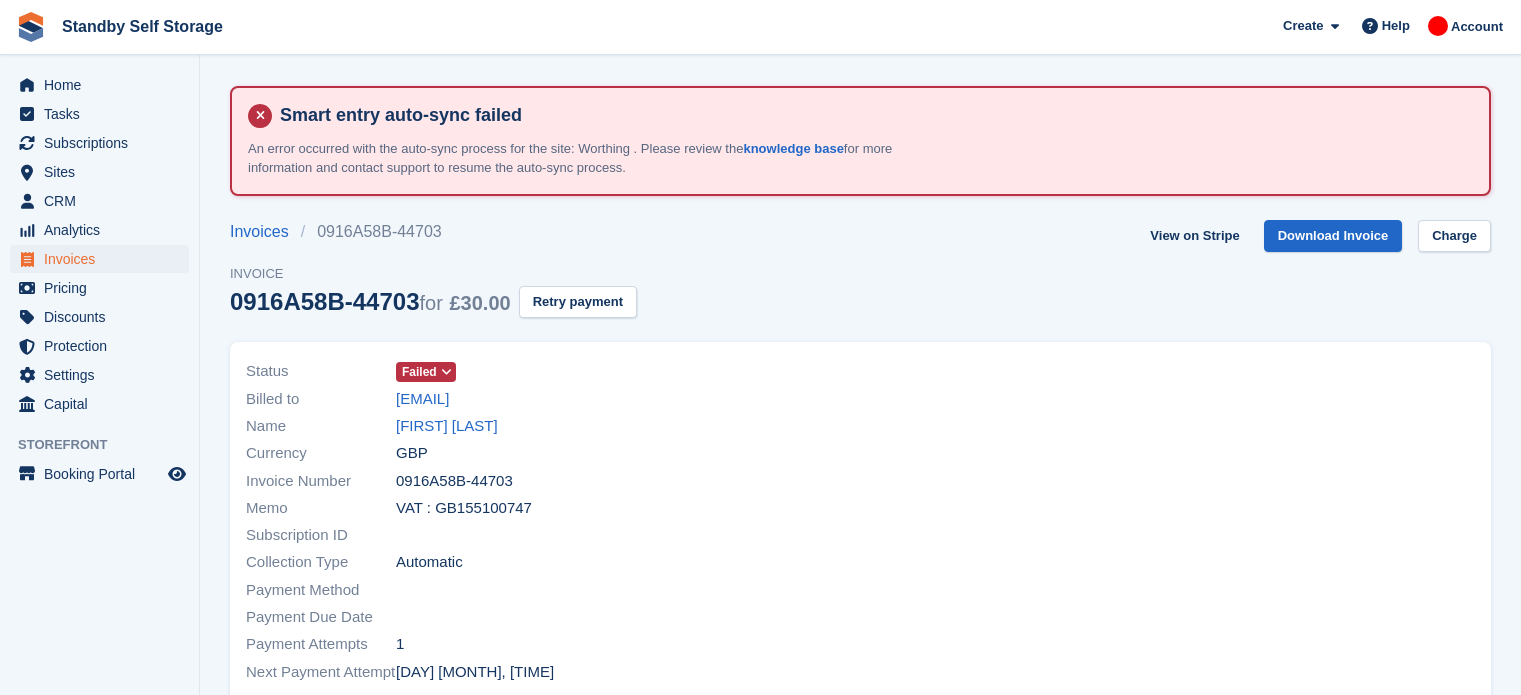 scroll, scrollTop: 0, scrollLeft: 0, axis: both 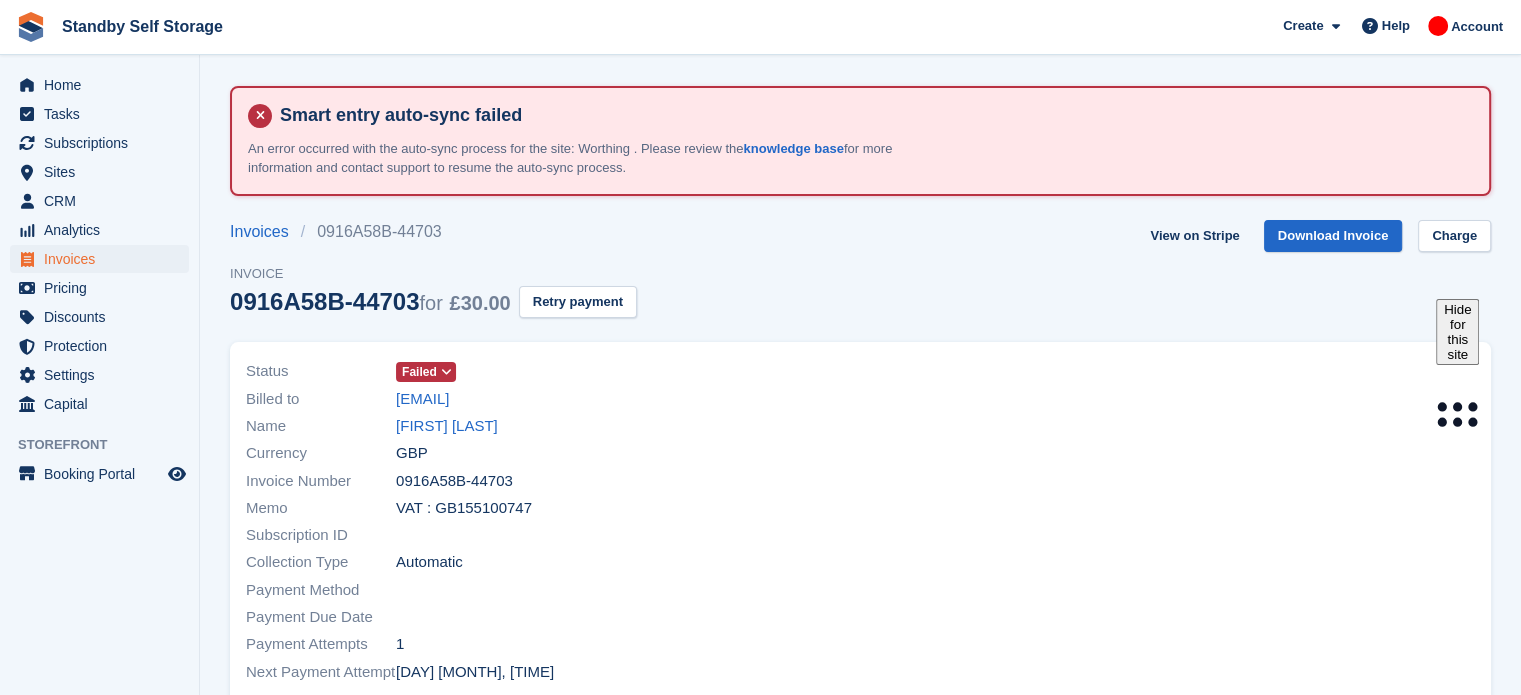 click at bounding box center (446, 372) 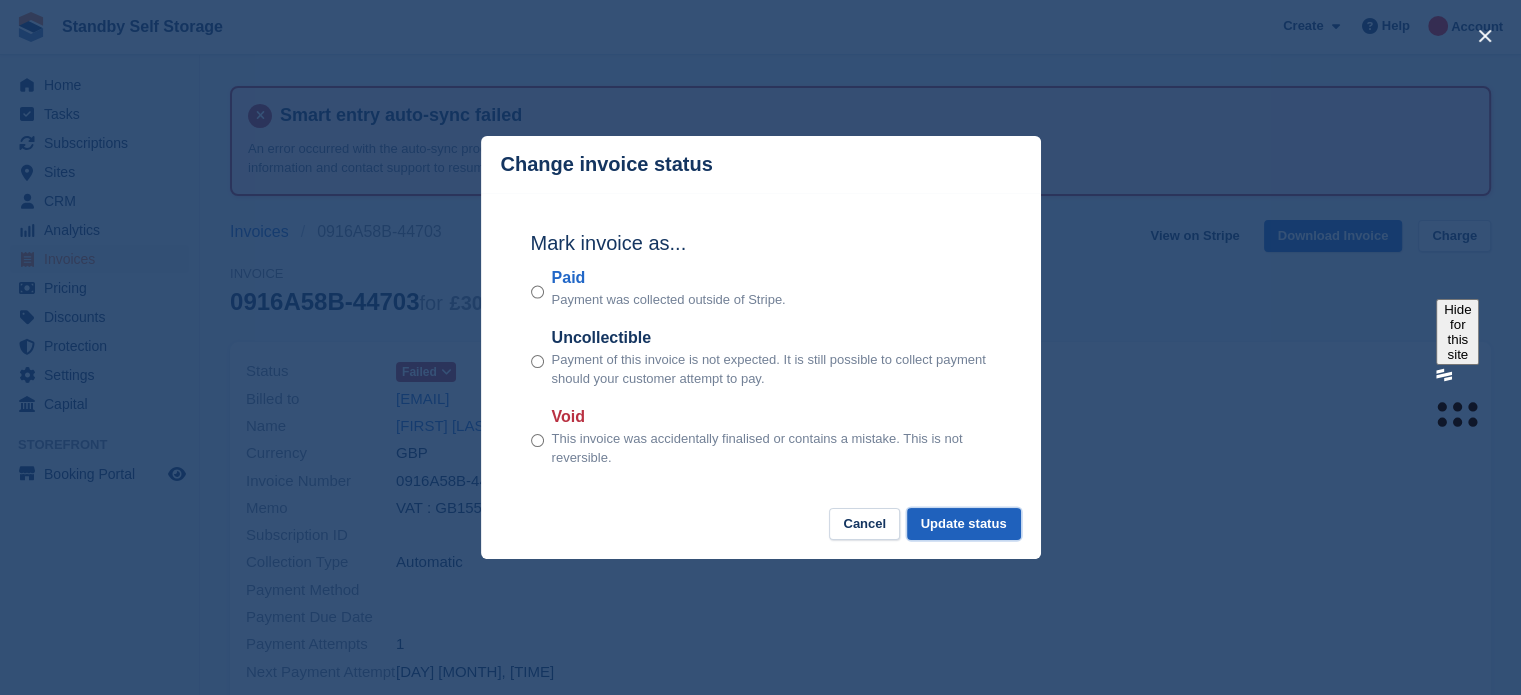 click on "Update status" at bounding box center (964, 524) 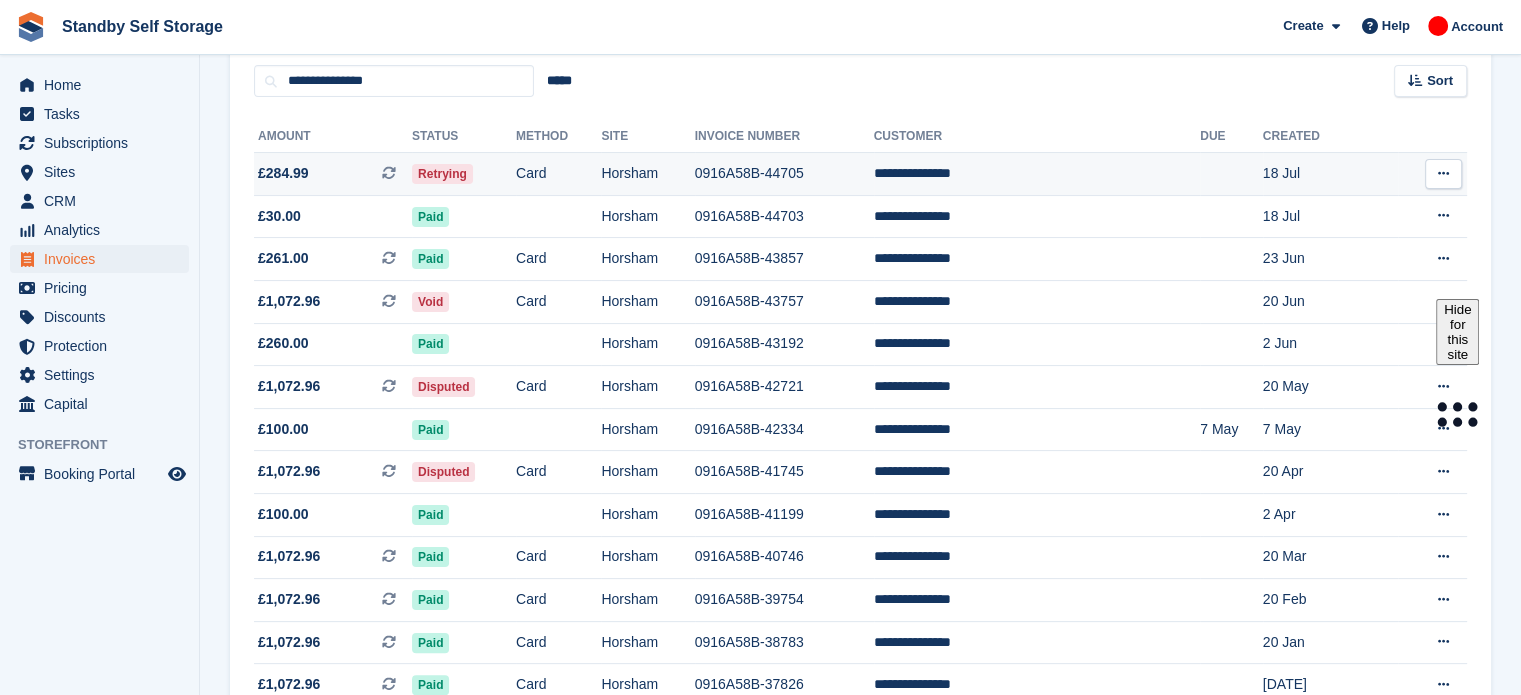 scroll, scrollTop: 316, scrollLeft: 0, axis: vertical 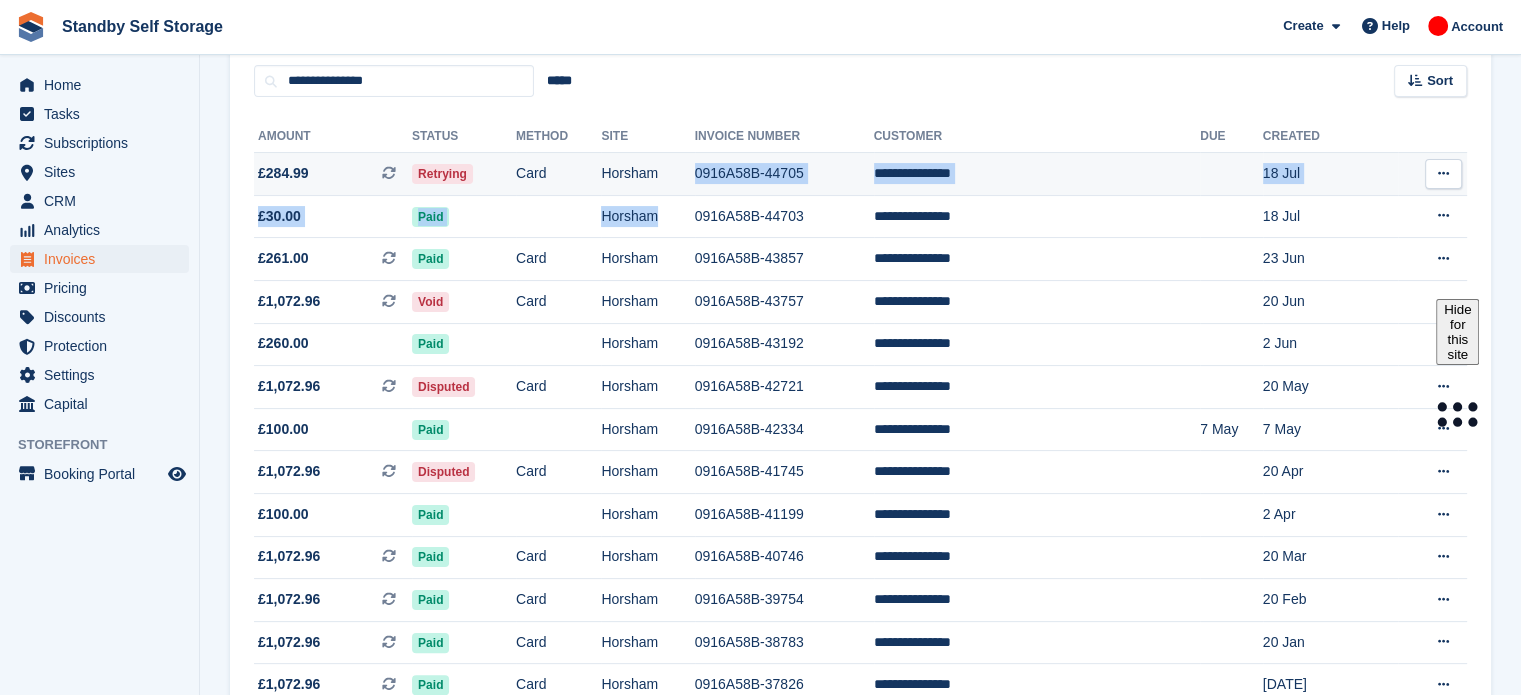 drag, startPoint x: 705, startPoint y: 195, endPoint x: 705, endPoint y: 183, distance: 12 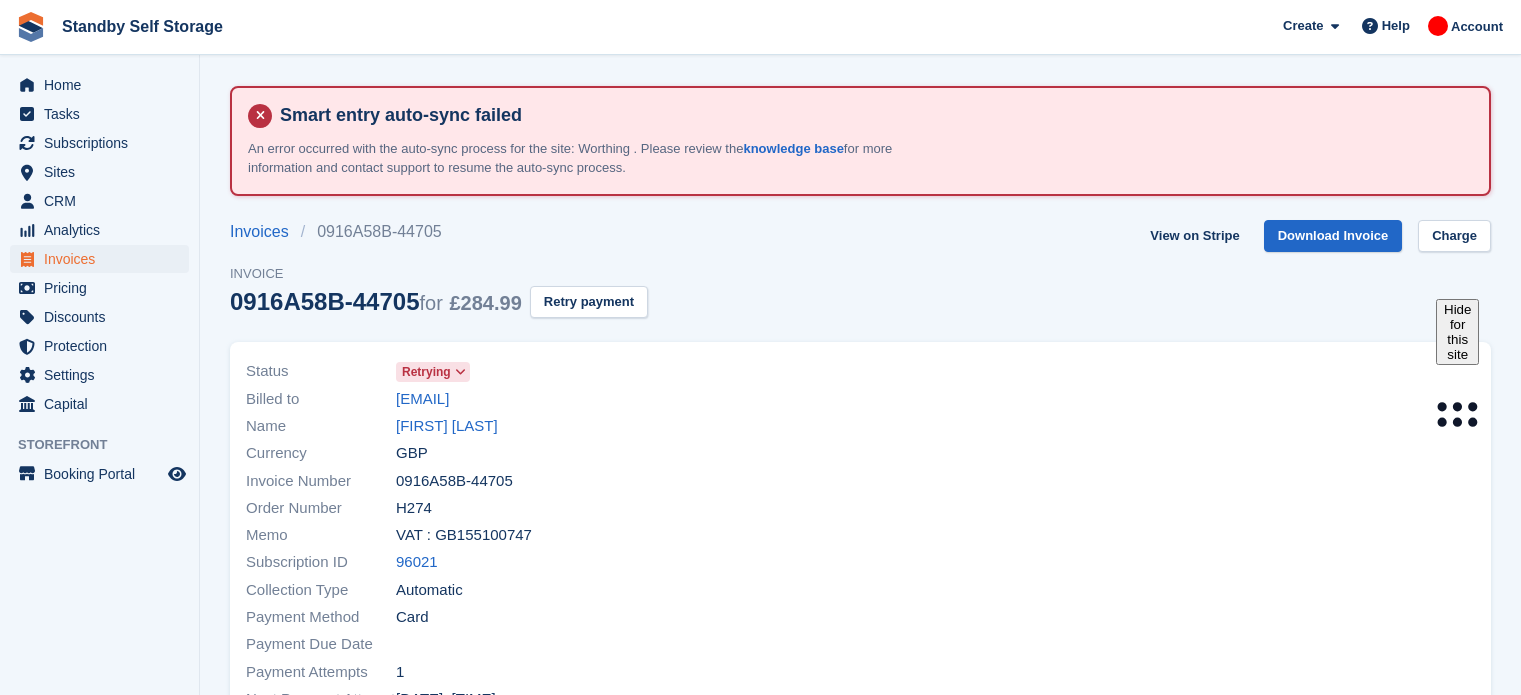 scroll, scrollTop: 0, scrollLeft: 0, axis: both 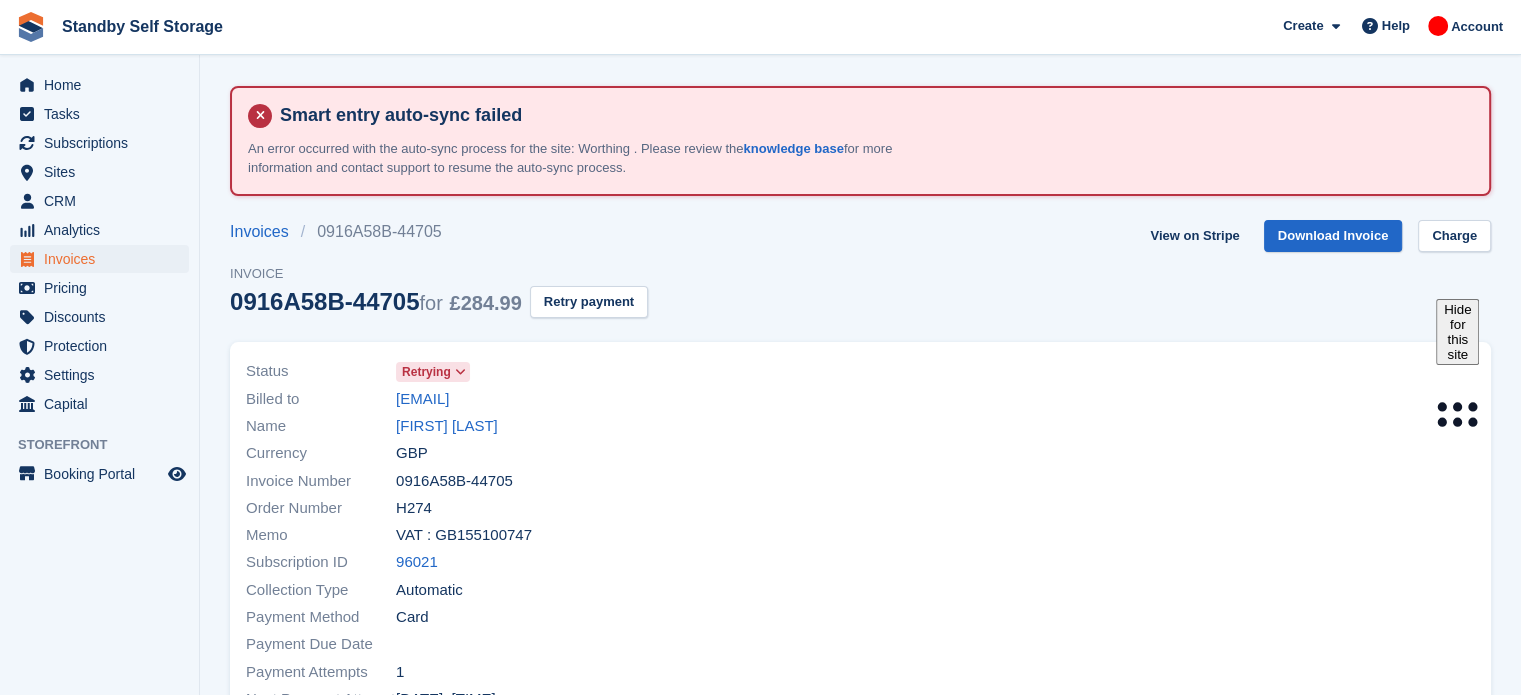 click at bounding box center (460, 372) 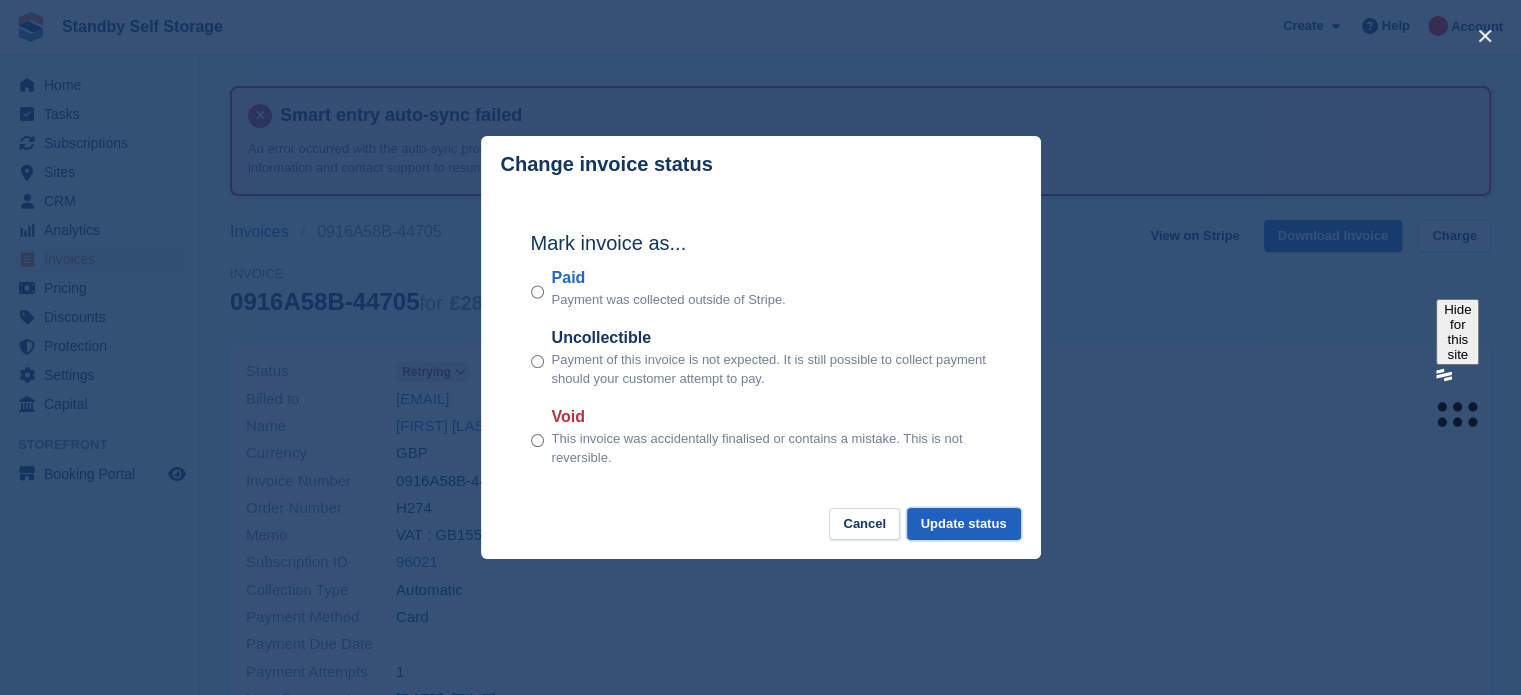 click on "Update status" at bounding box center (964, 524) 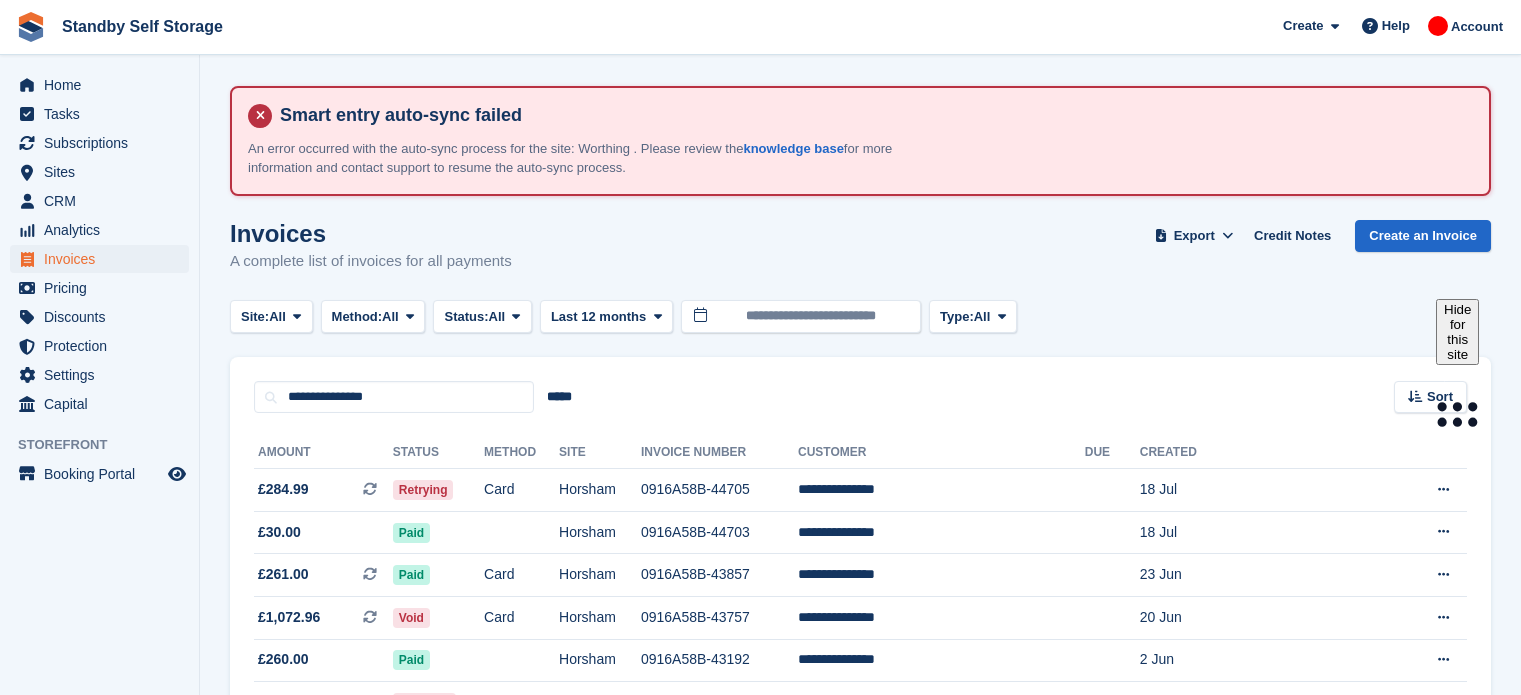 scroll, scrollTop: 316, scrollLeft: 0, axis: vertical 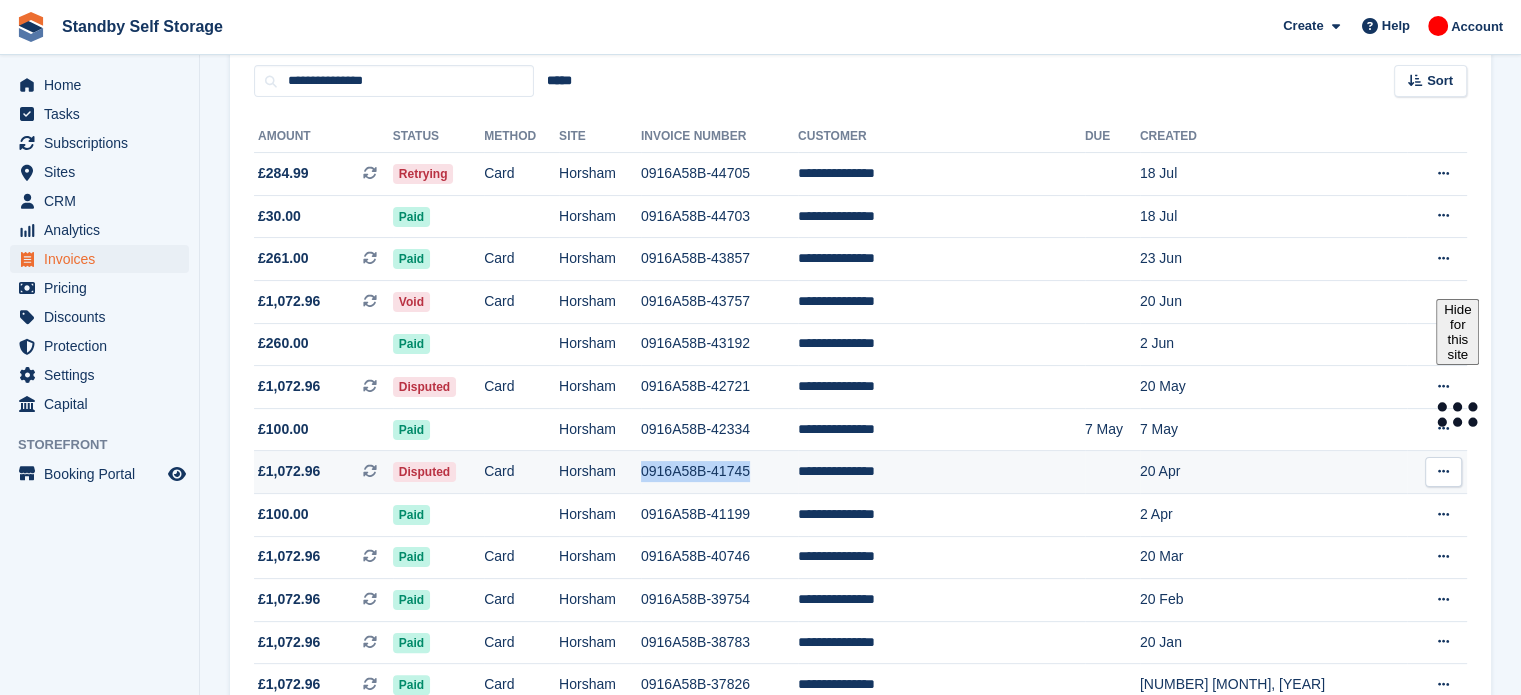 drag, startPoint x: 871, startPoint y: 469, endPoint x: 755, endPoint y: 476, distance: 116.21101 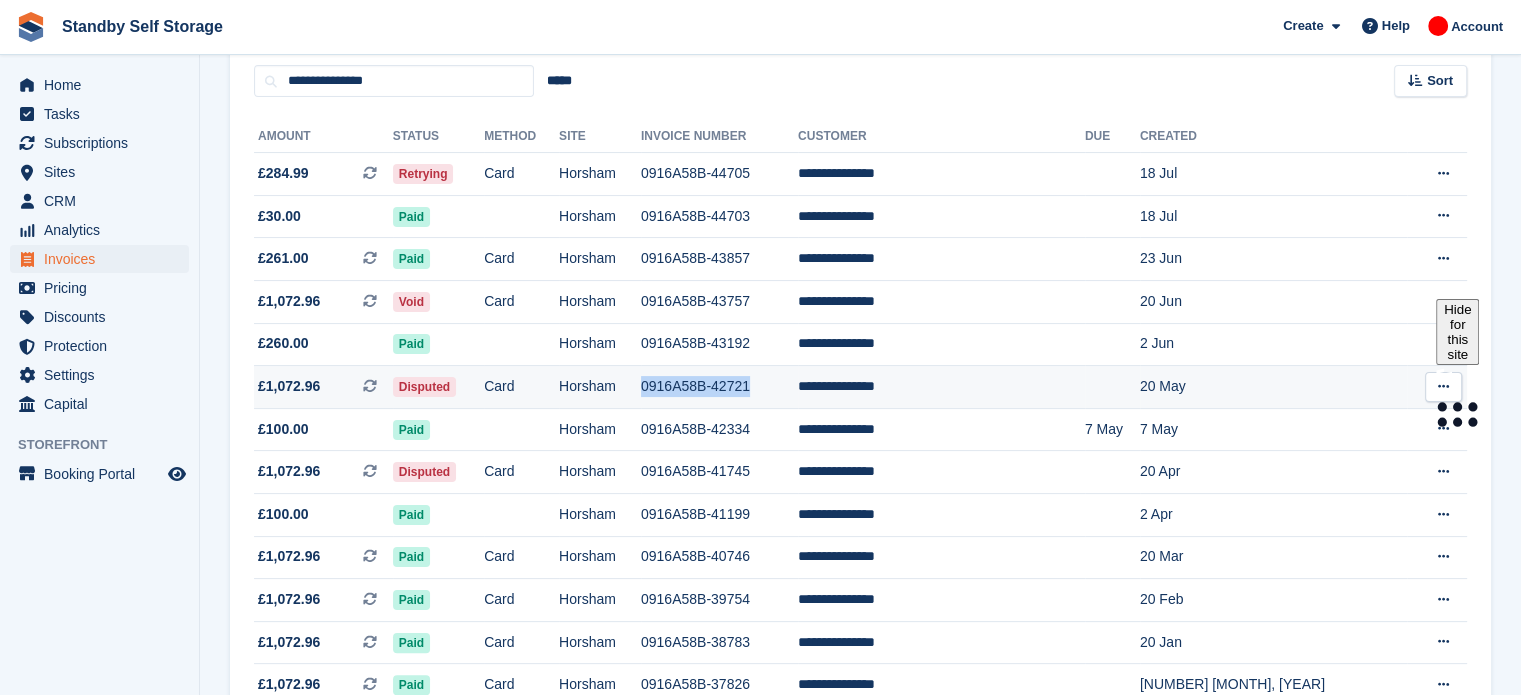 drag, startPoint x: 878, startPoint y: 385, endPoint x: 758, endPoint y: 387, distance: 120.01666 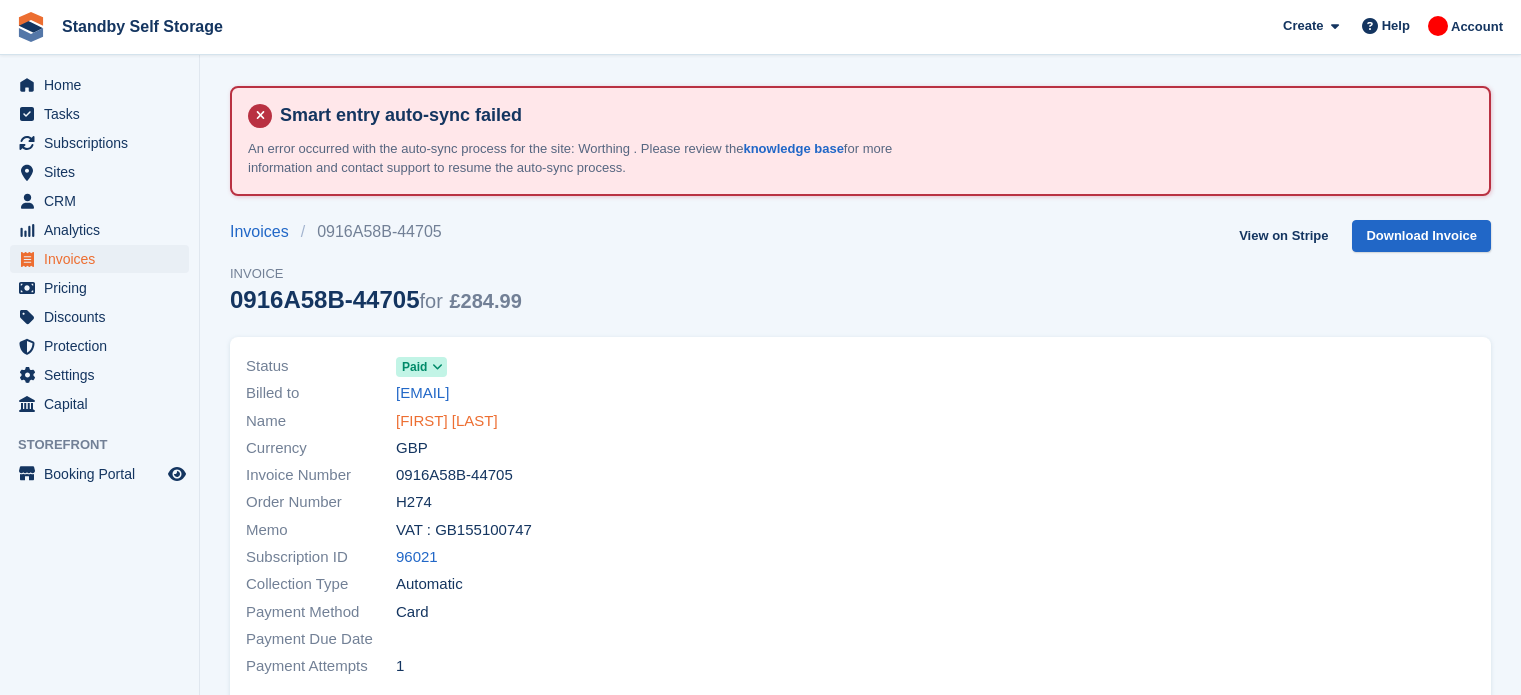 scroll, scrollTop: 0, scrollLeft: 0, axis: both 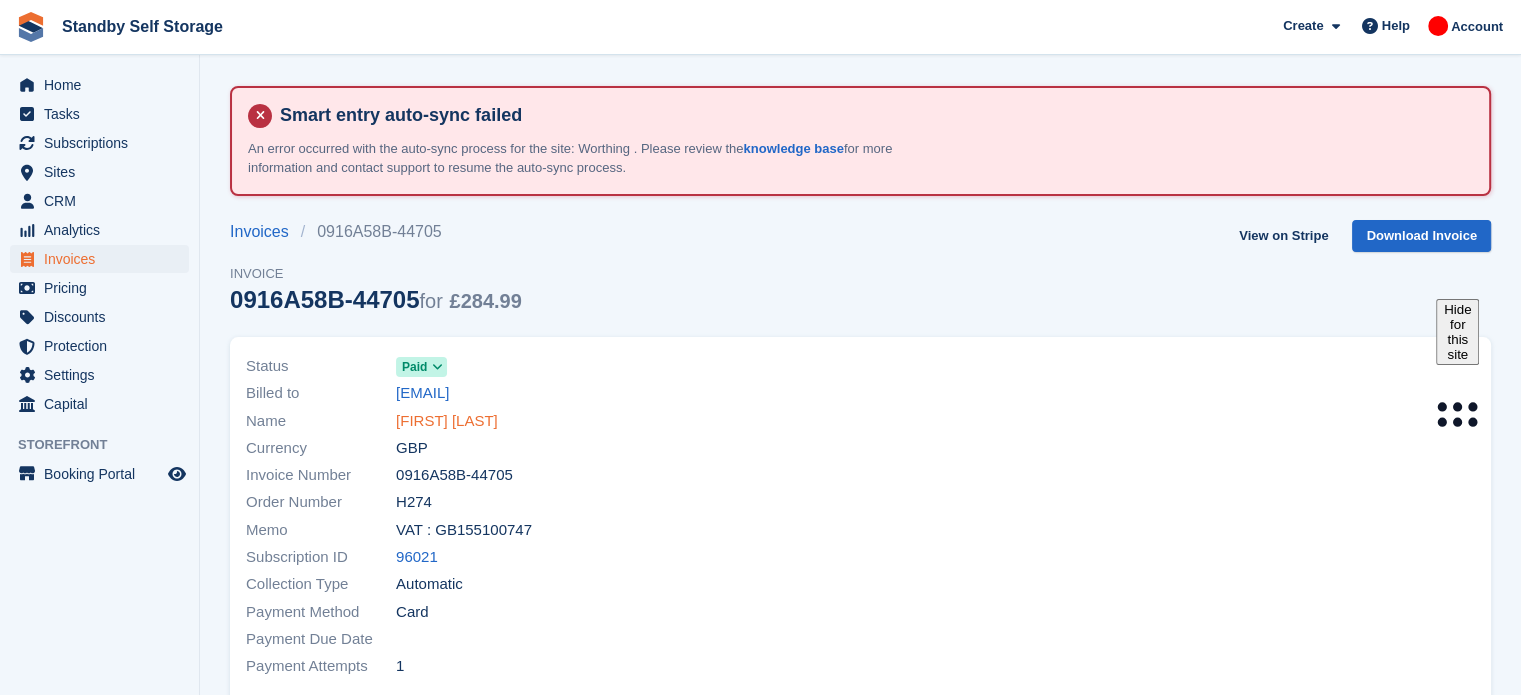 click on "[FIRST] [LAST]" at bounding box center (447, 421) 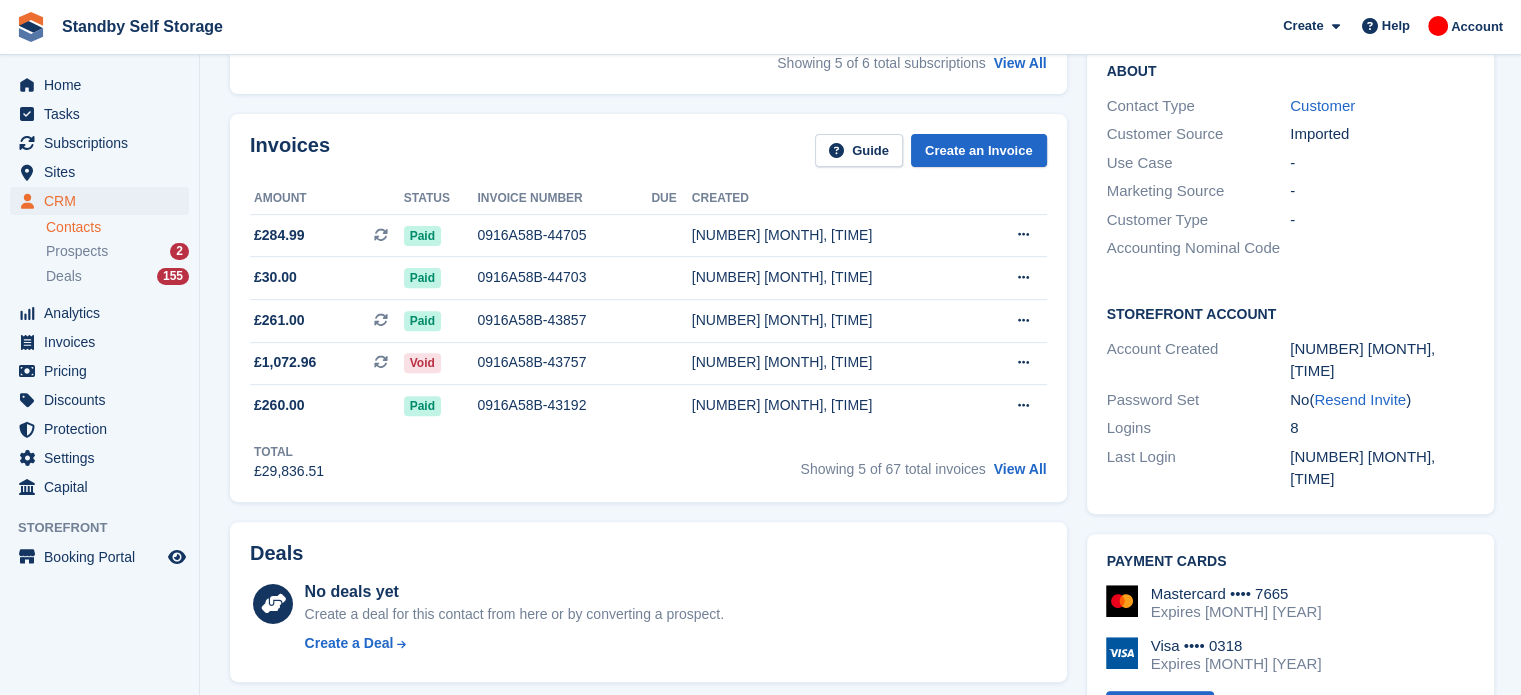 scroll, scrollTop: 632, scrollLeft: 0, axis: vertical 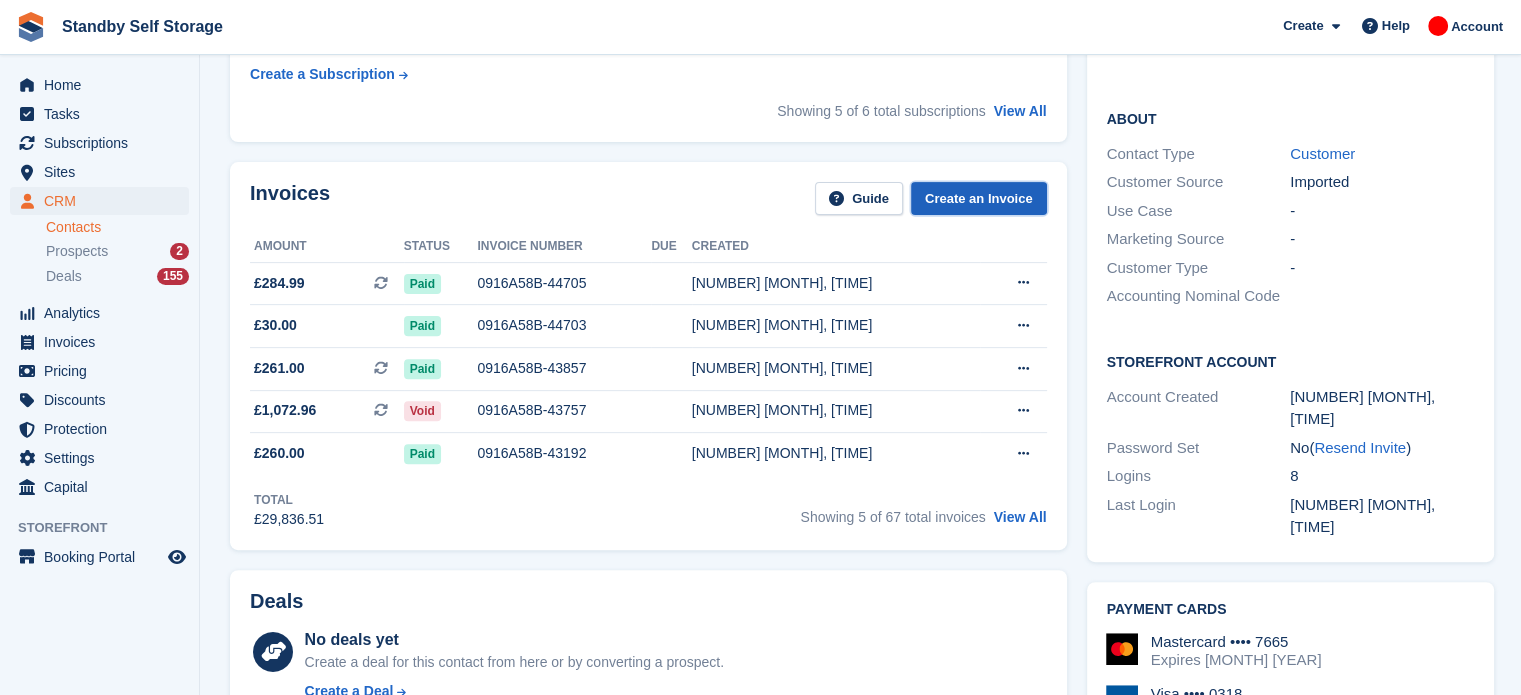 click on "Create an Invoice" at bounding box center (979, 198) 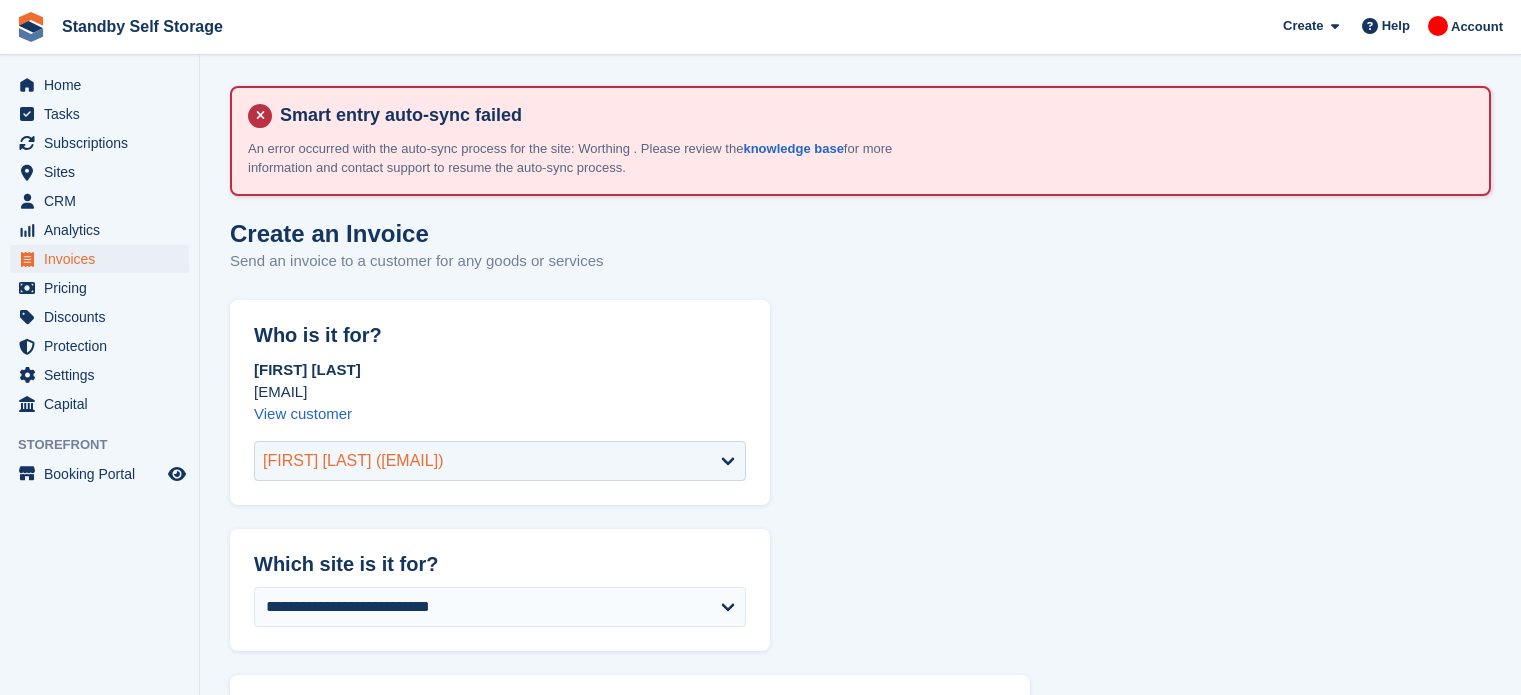 scroll, scrollTop: 0, scrollLeft: 0, axis: both 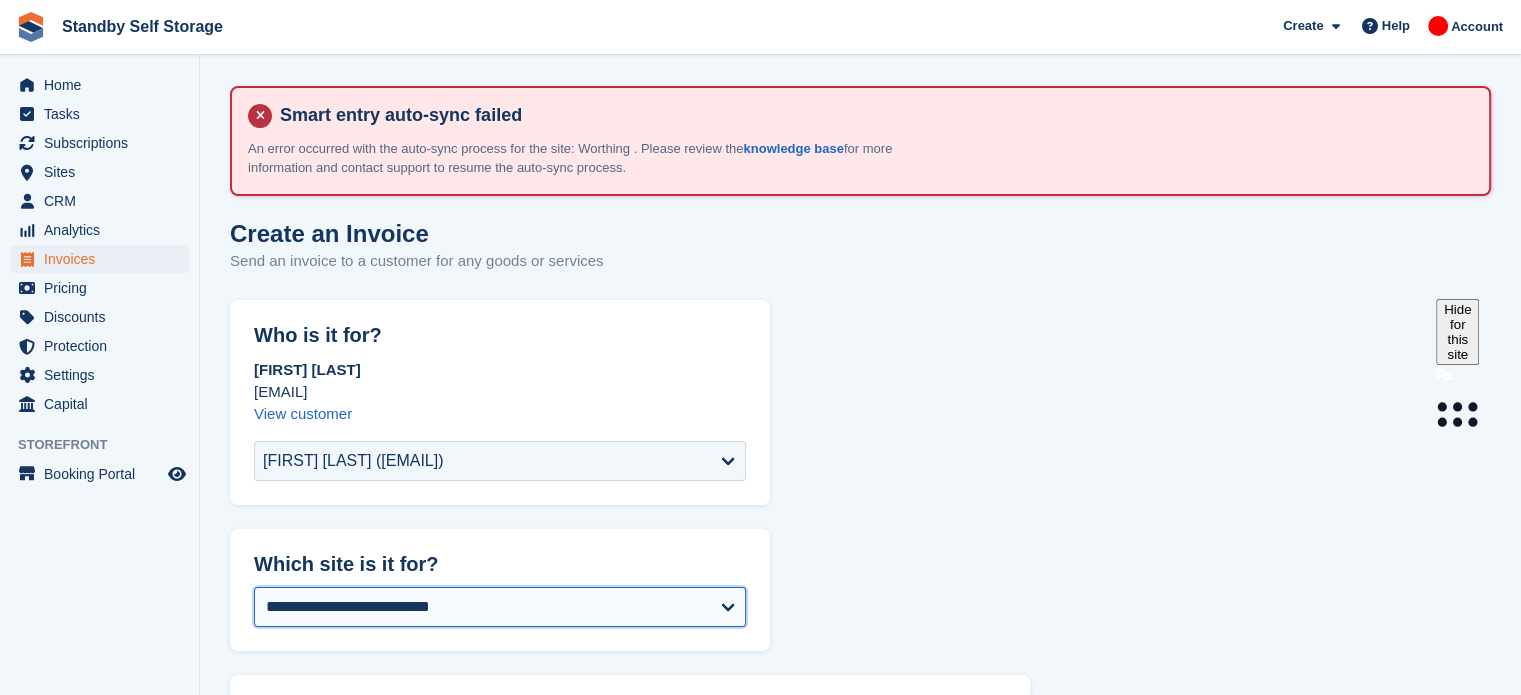 click on "**********" at bounding box center [500, 607] 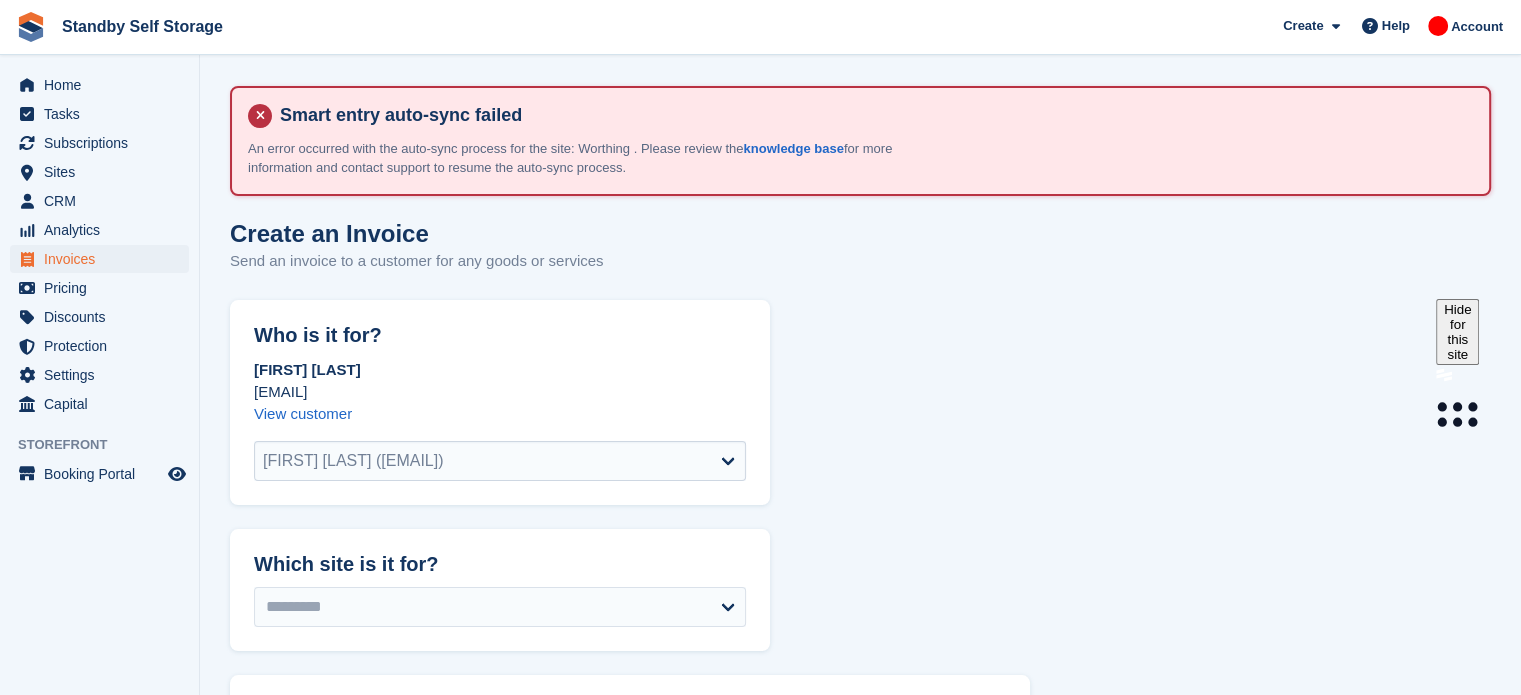 click on "[LAST], [LAST] ([EMAIL]) Select a customer... [FIRST] [LAST] ([EMAIL]) [FIRST] [LAST] - GS Gaming Ltd ([EMAIL]) [FIRST] [LAST] ([EMAIL]) [FIRST], [LAST] ([EMAIL]) [FIRST] [LAST] ([EMAIL]) [FIRST] [LAST] ([EMAIL]) NY Best Deals ([FIRST] [LAST]) ([EMAIL]) [FIRST] [LAST] - VAS Construction Ltd ([EMAIL]) [FIRST], [LAST] ([EMAIL]) [FIRST] [LAST] ([EMAIL]) [FIRST] [LAST] -Tidy Tanny ([EMAIL]) Miss [FIRST] [LAST] - Epsom & Ewell Council ([EMAIL]) [FIRST] [LAST] ([EMAIL]) [FIRST] [LAST] - Epsom & Ewell Council ([EMAIL]) [FIRST], [LAST] ([EMAIL]) [FIRST] [LAST] ([EMAIL]) [FIRST] [LAST] ([EMAIL]) [FIRST] [LAST] ([EMAIL]) [FIRST]  [LAST] ([EMAIL]) [FIRST], [LAST] ([EMAIL]) [FIRST] [LAST] ([EMAIL])" at bounding box center (500, 461) 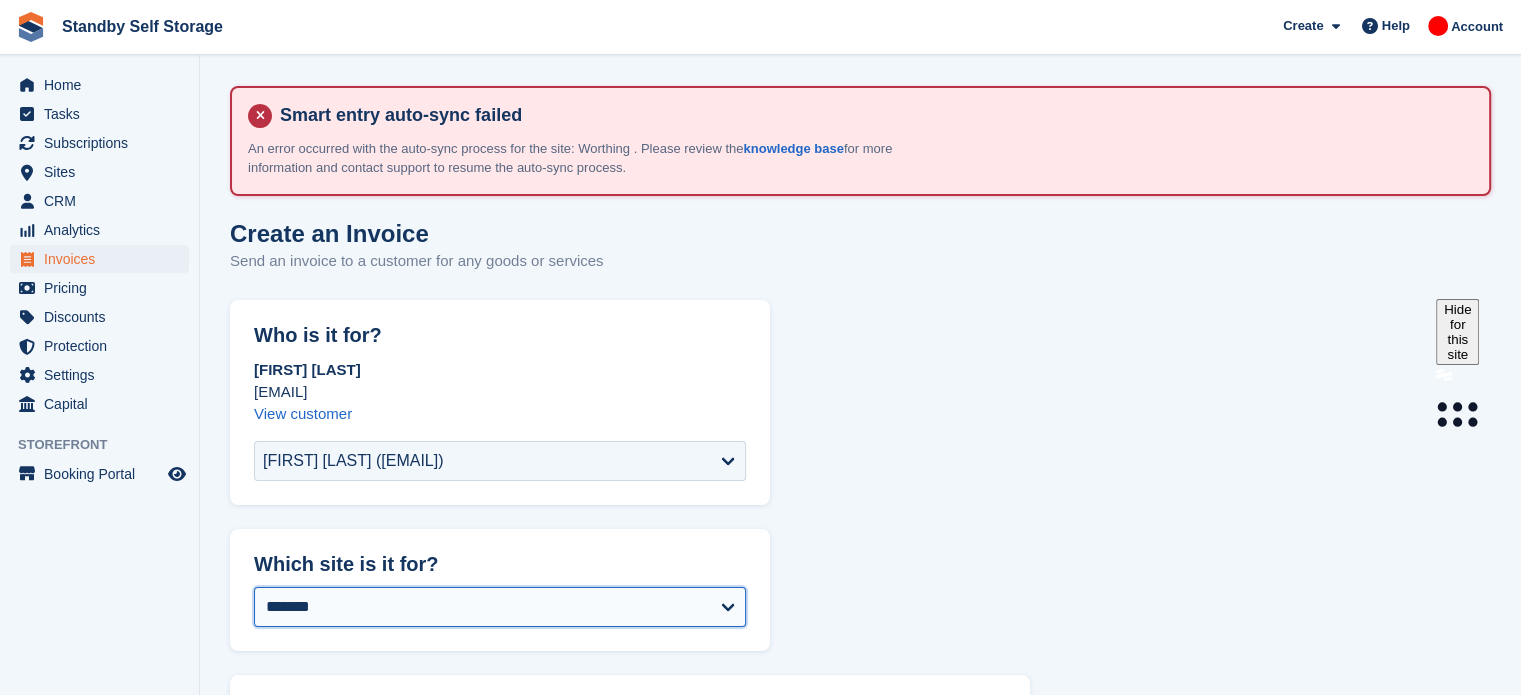 select on "*****" 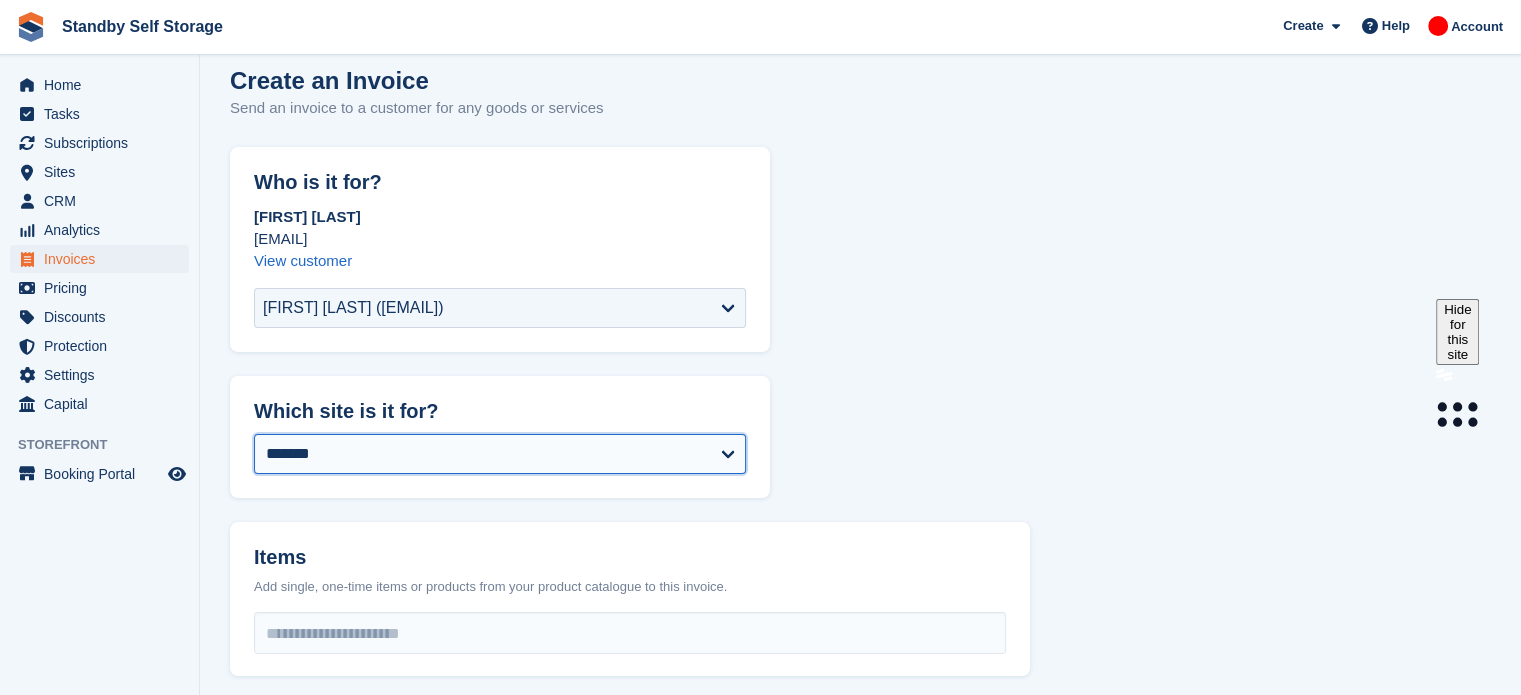 click on "**********" at bounding box center [500, 454] 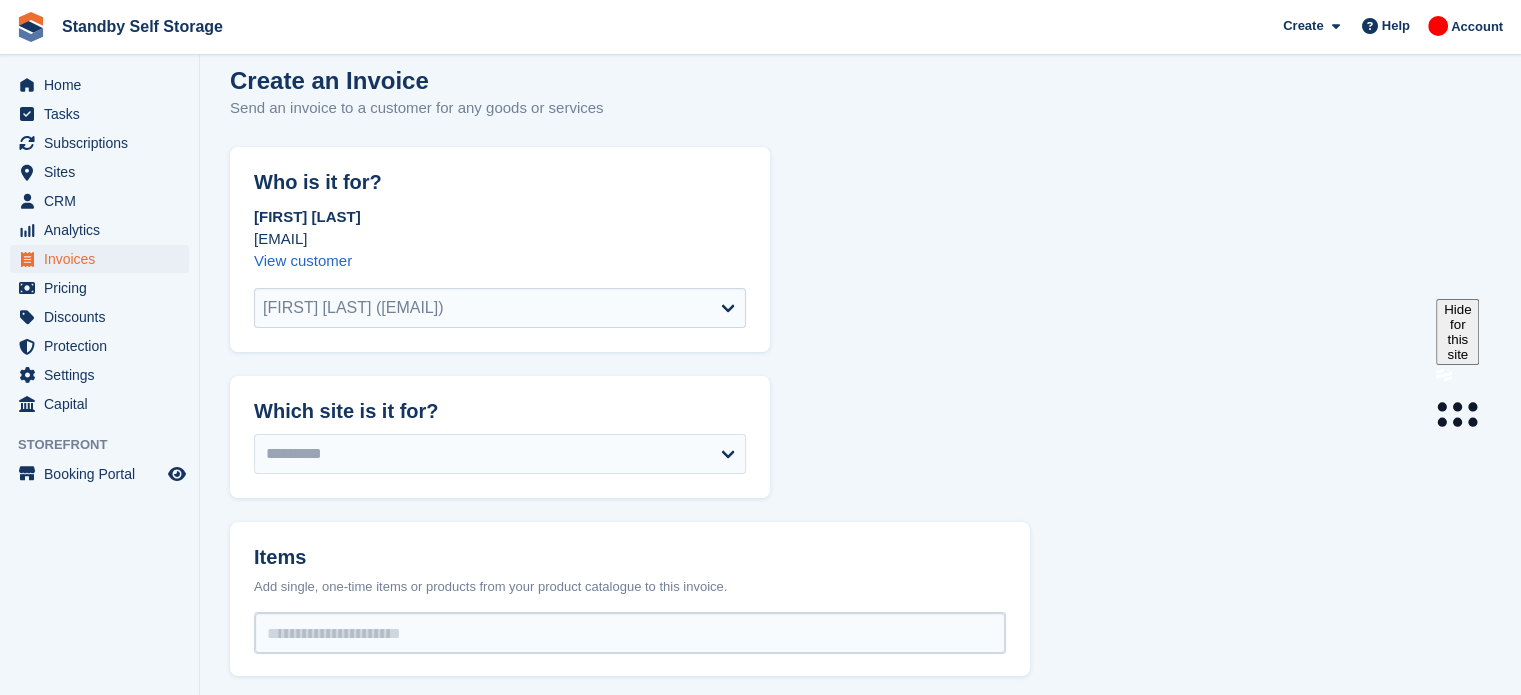 click on "**********" at bounding box center [860, 743] 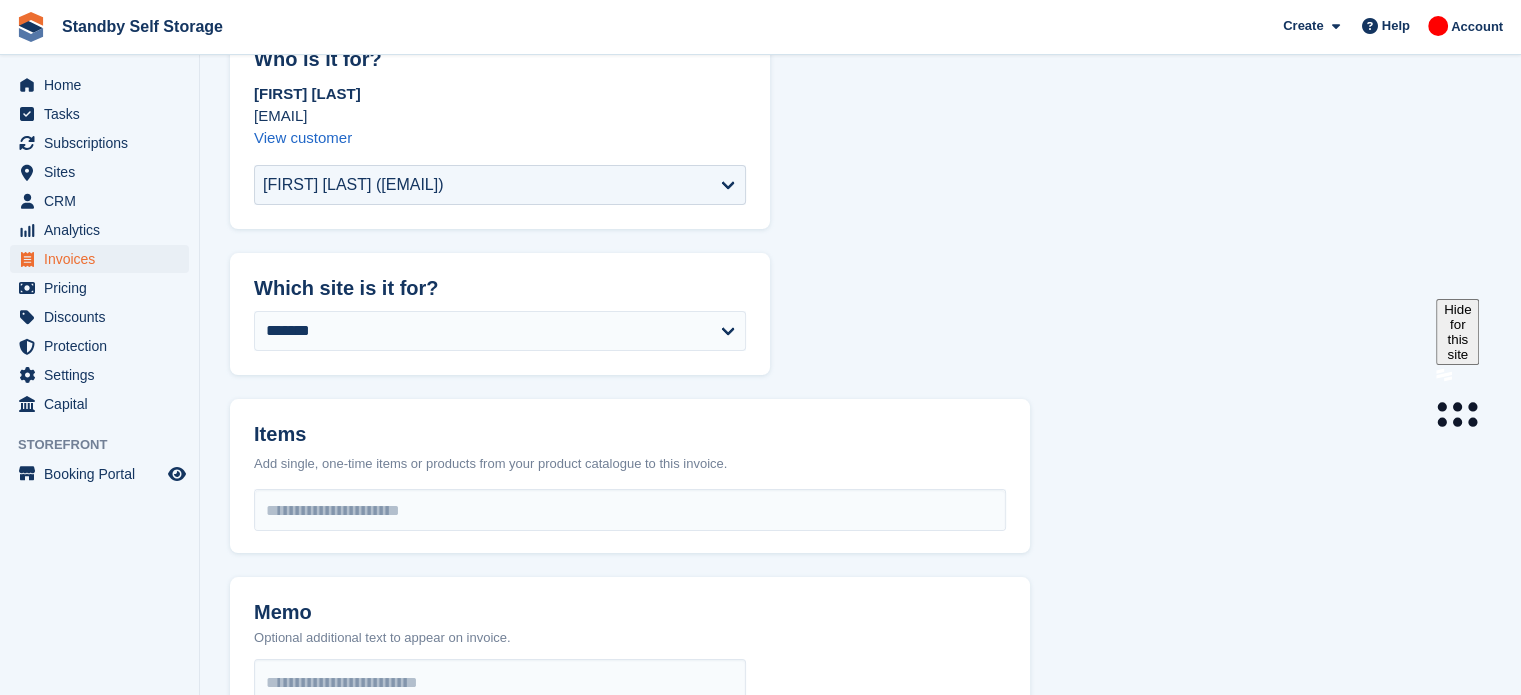 scroll, scrollTop: 283, scrollLeft: 0, axis: vertical 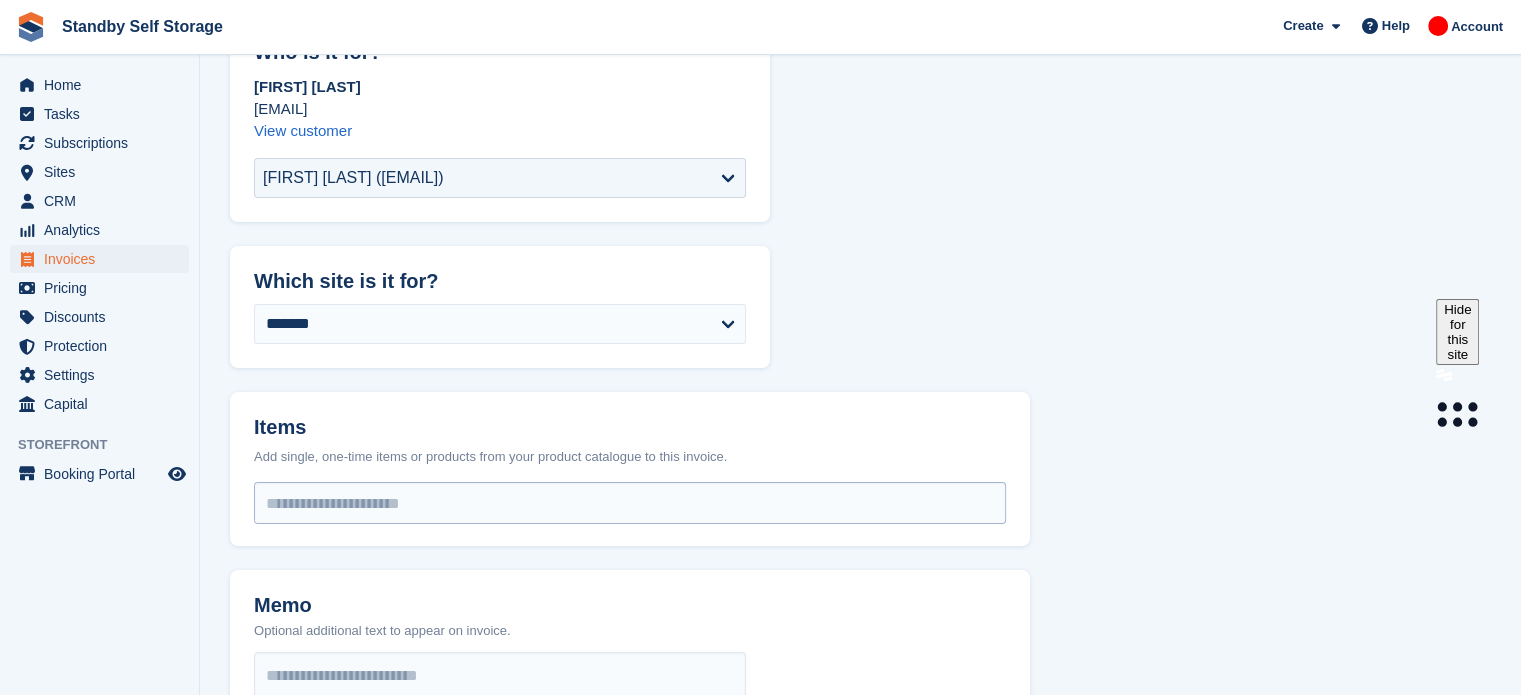 click at bounding box center (630, 503) 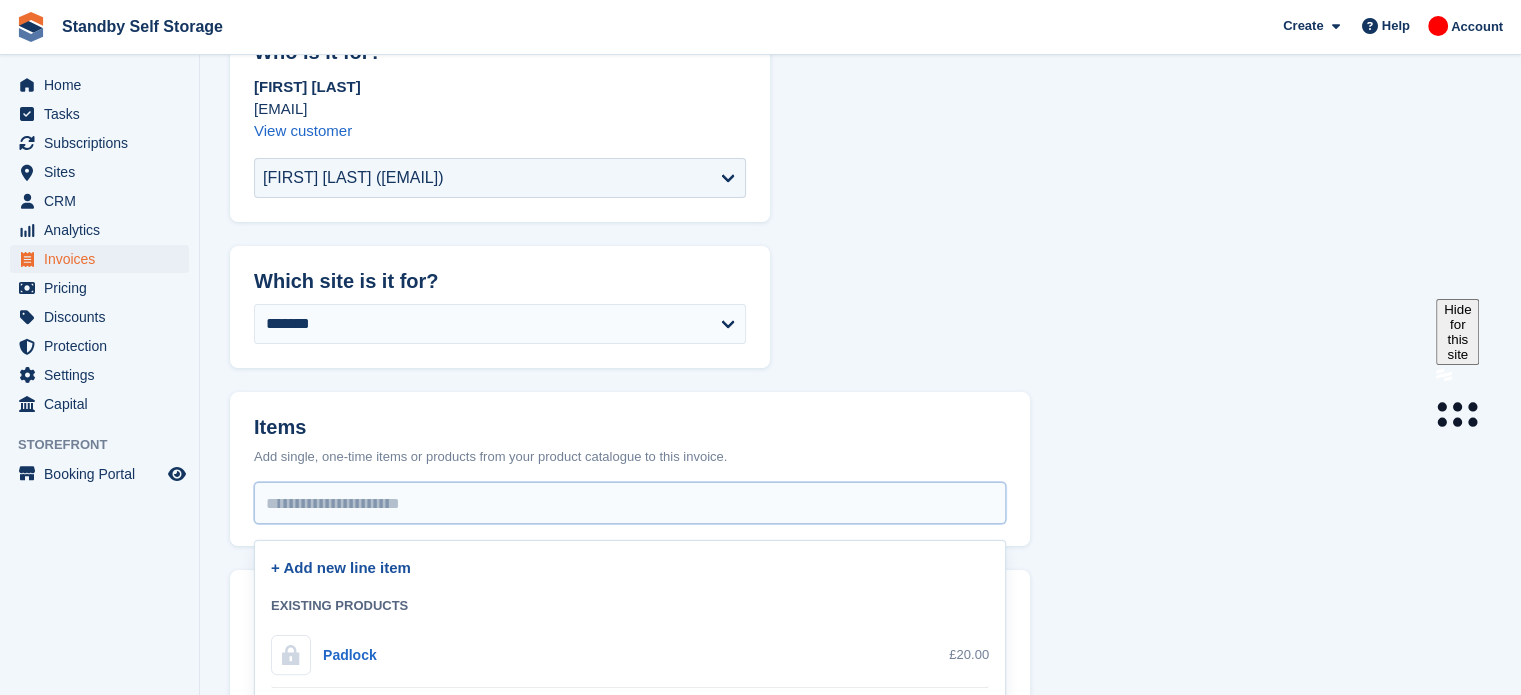 click on "+ Add new line item" at bounding box center (341, 567) 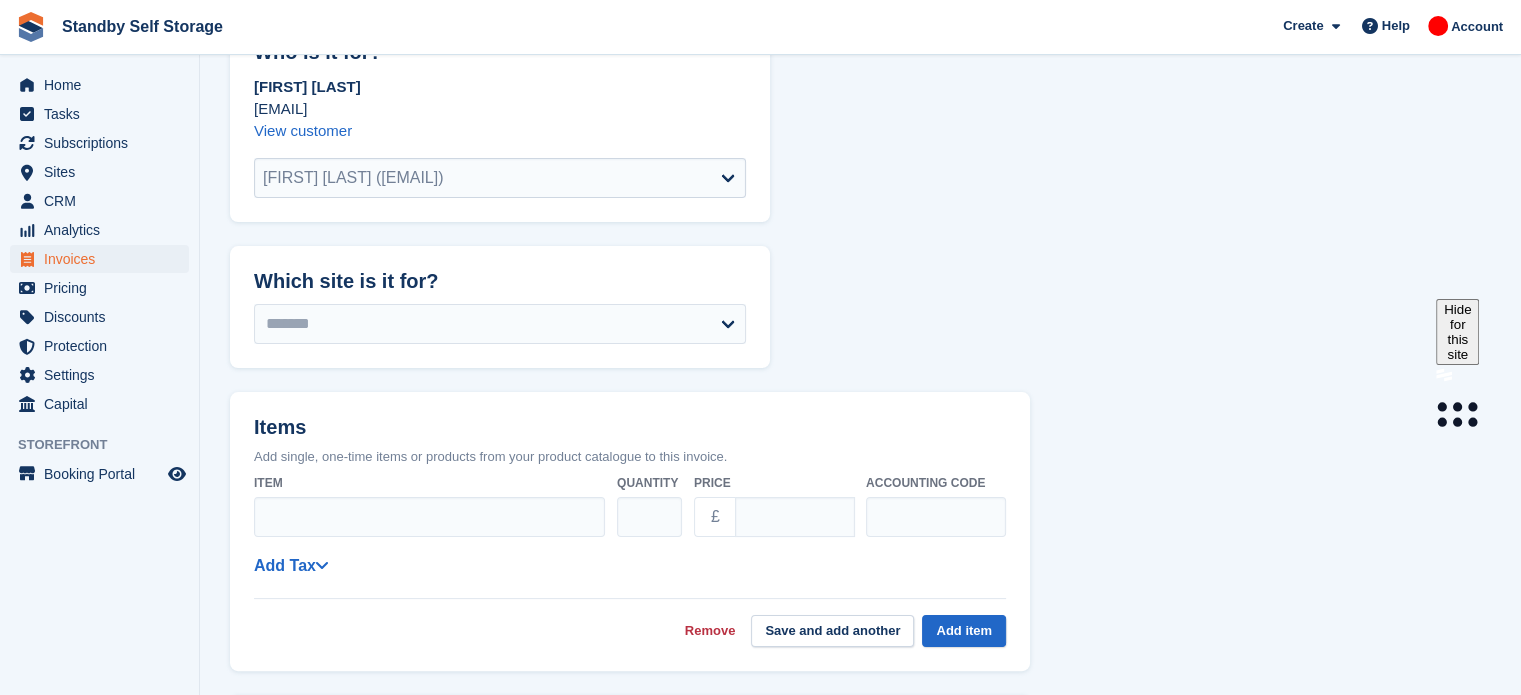 select on "*****" 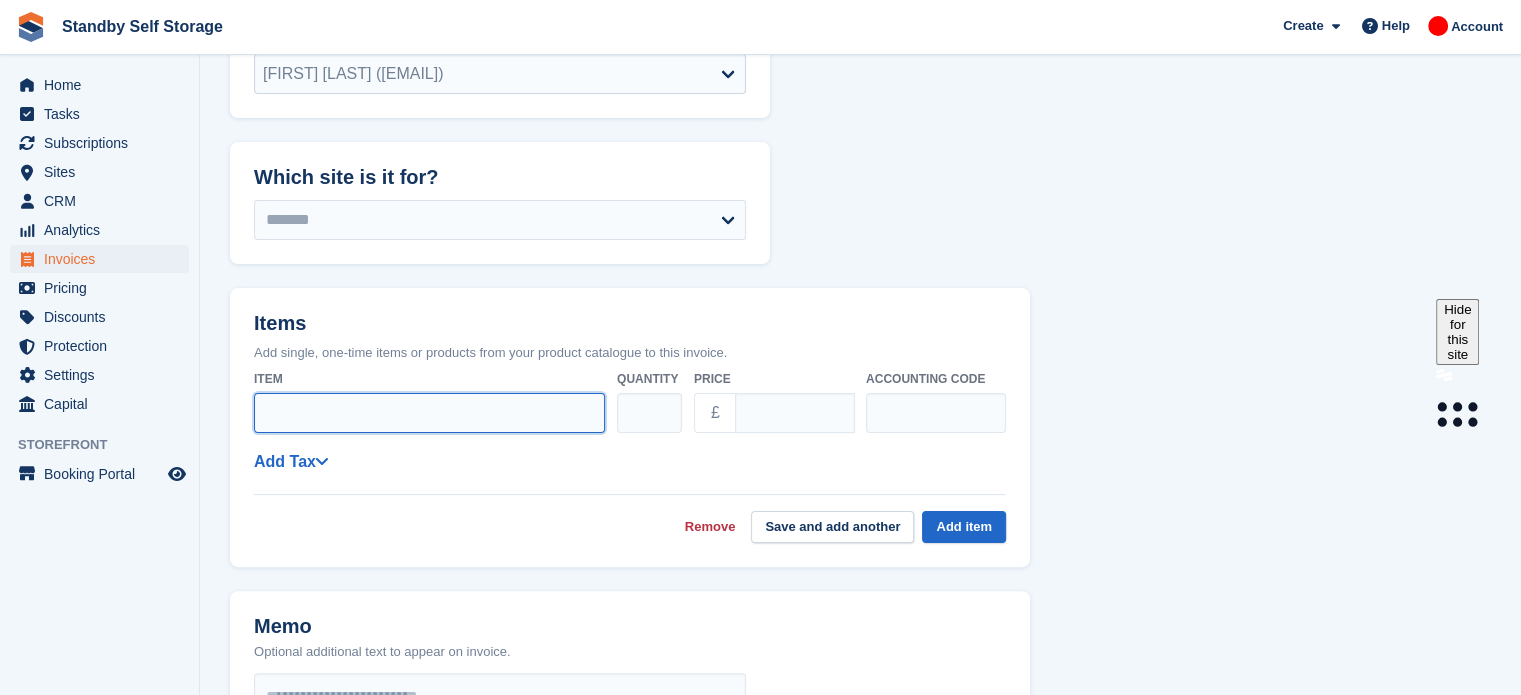click on "Item" at bounding box center (429, 413) 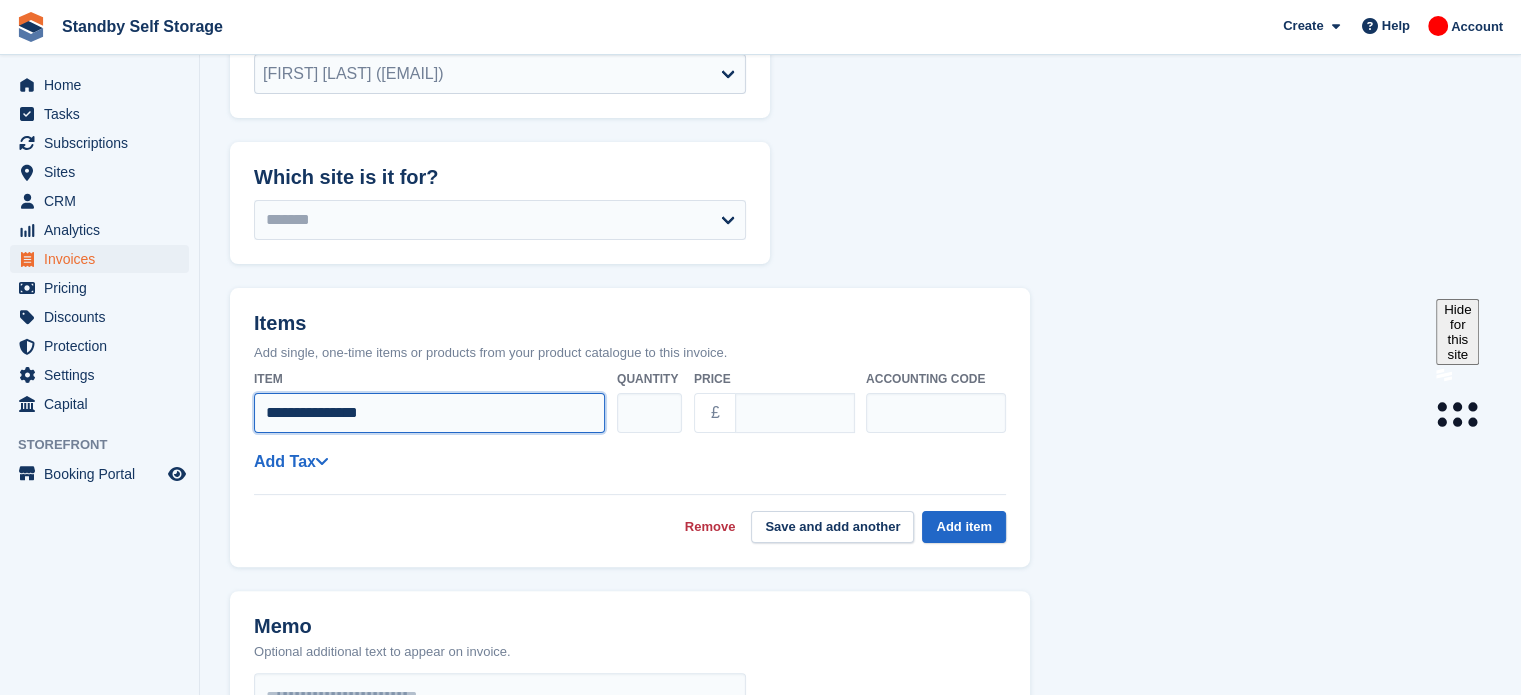 click on "**********" at bounding box center [429, 413] 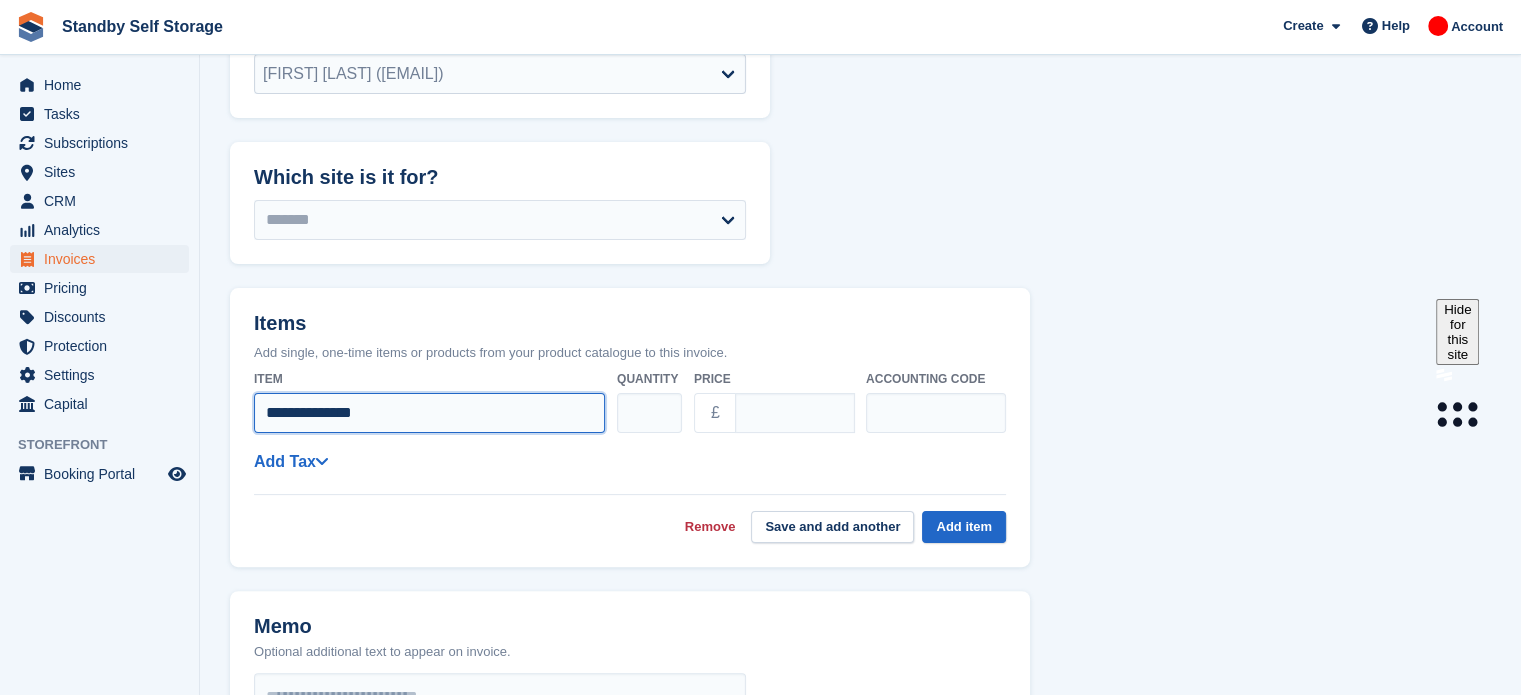 click on "**********" at bounding box center (429, 413) 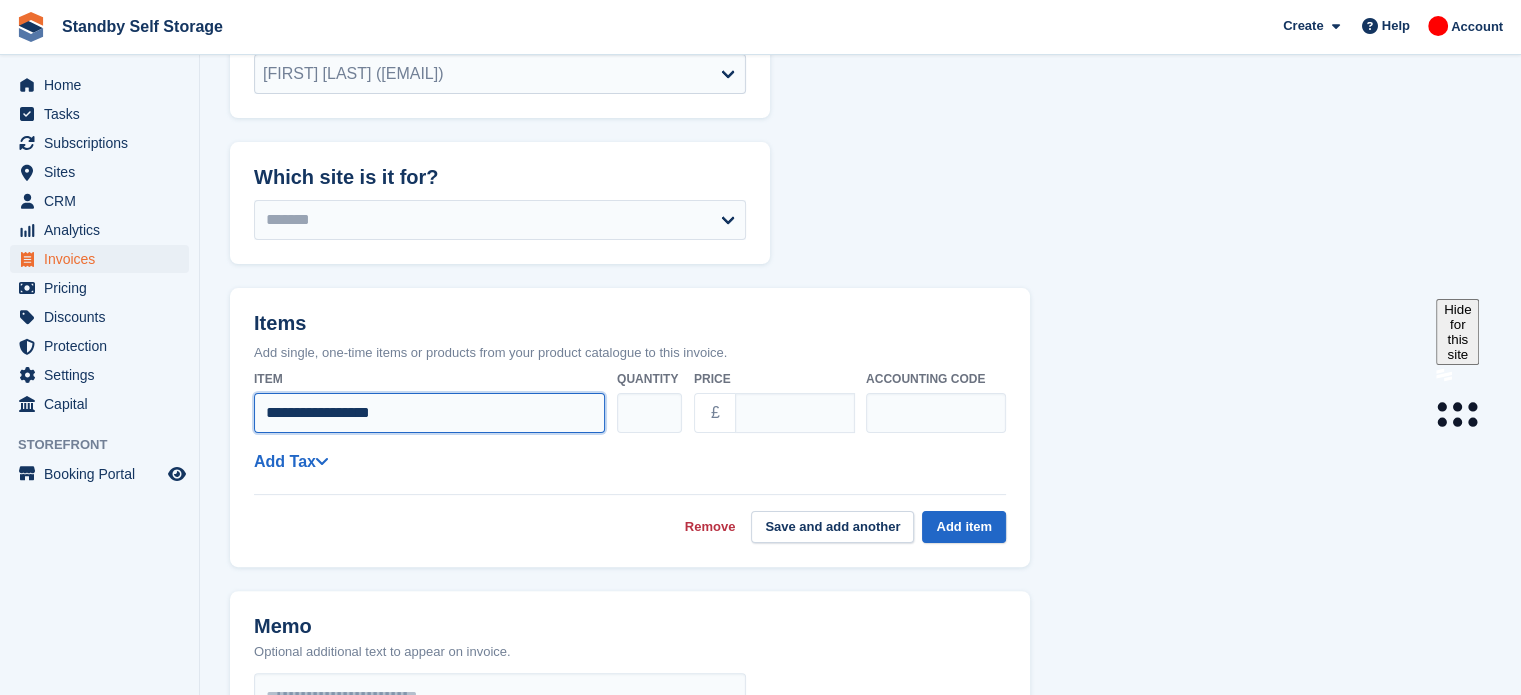 type on "**********" 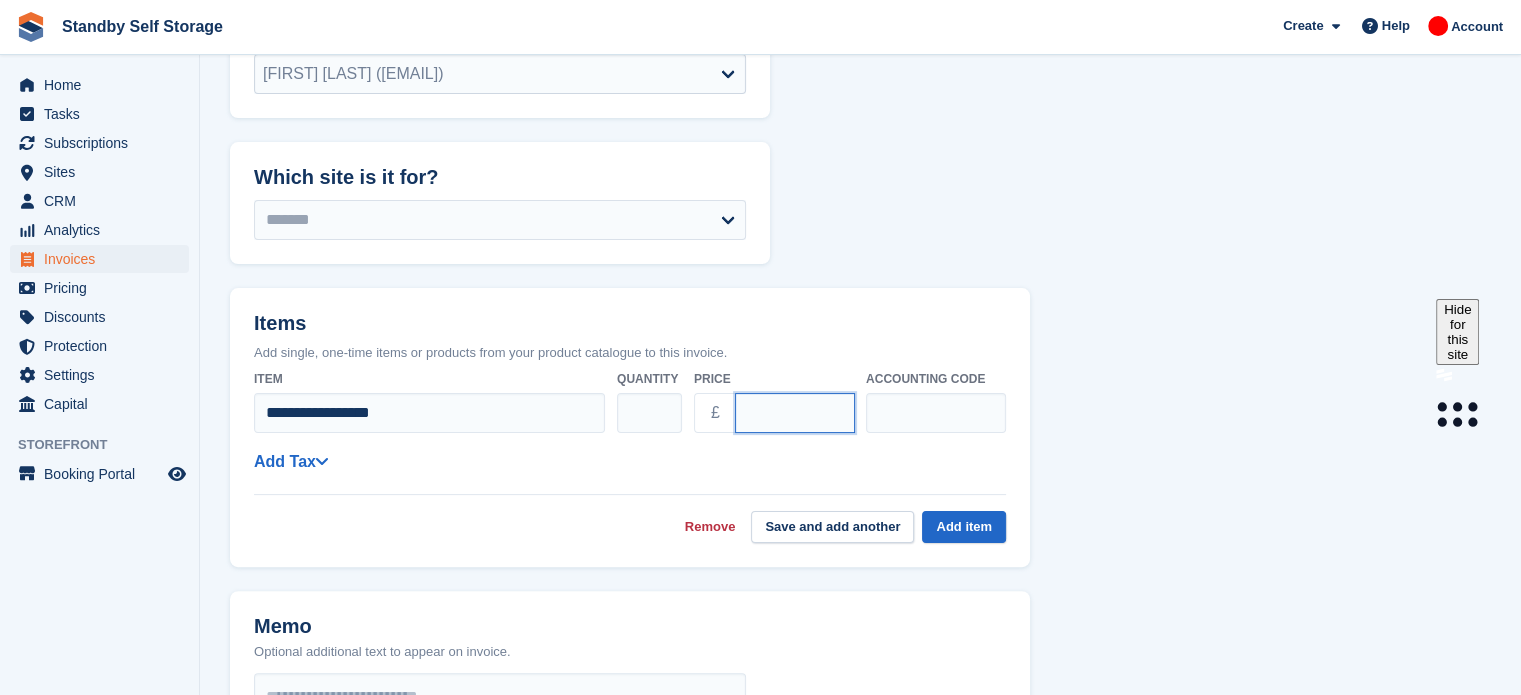drag, startPoint x: 784, startPoint y: 409, endPoint x: 709, endPoint y: 410, distance: 75.00667 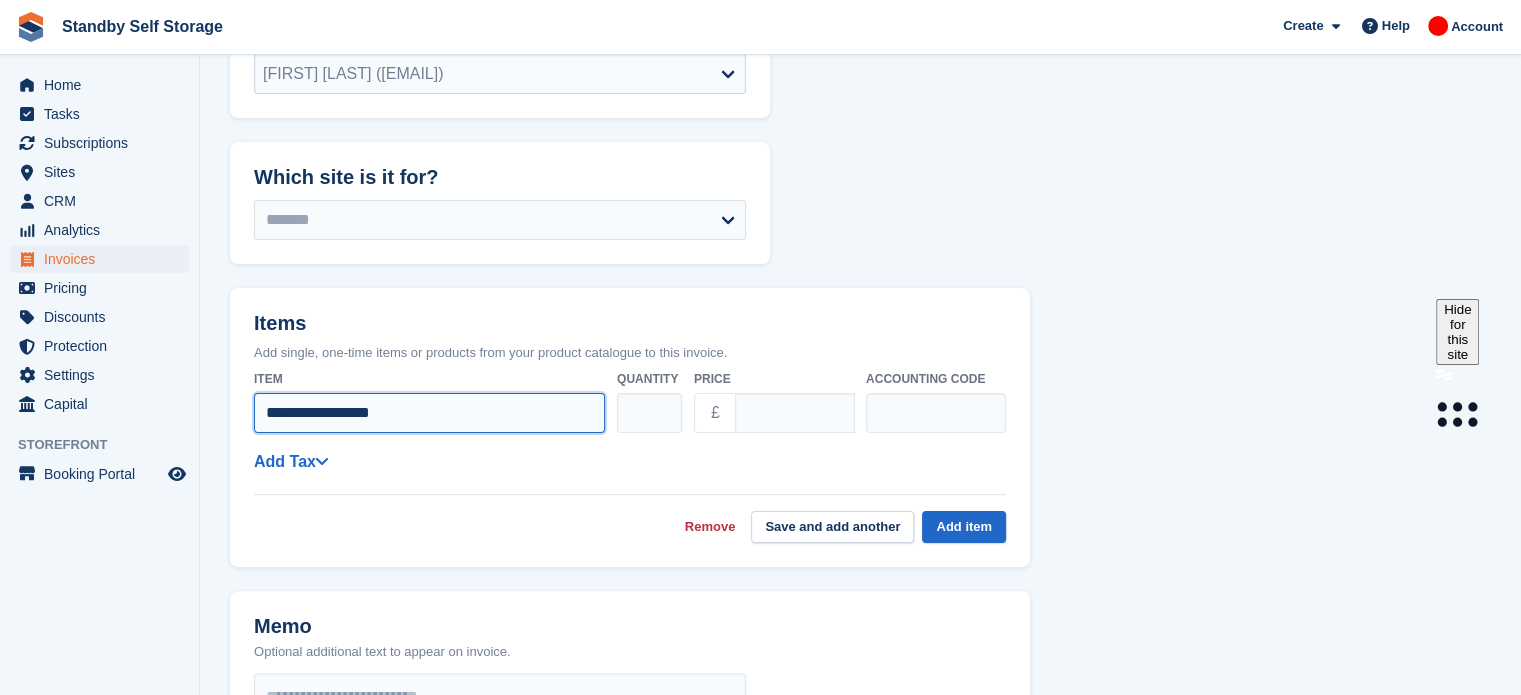click on "**********" at bounding box center (429, 413) 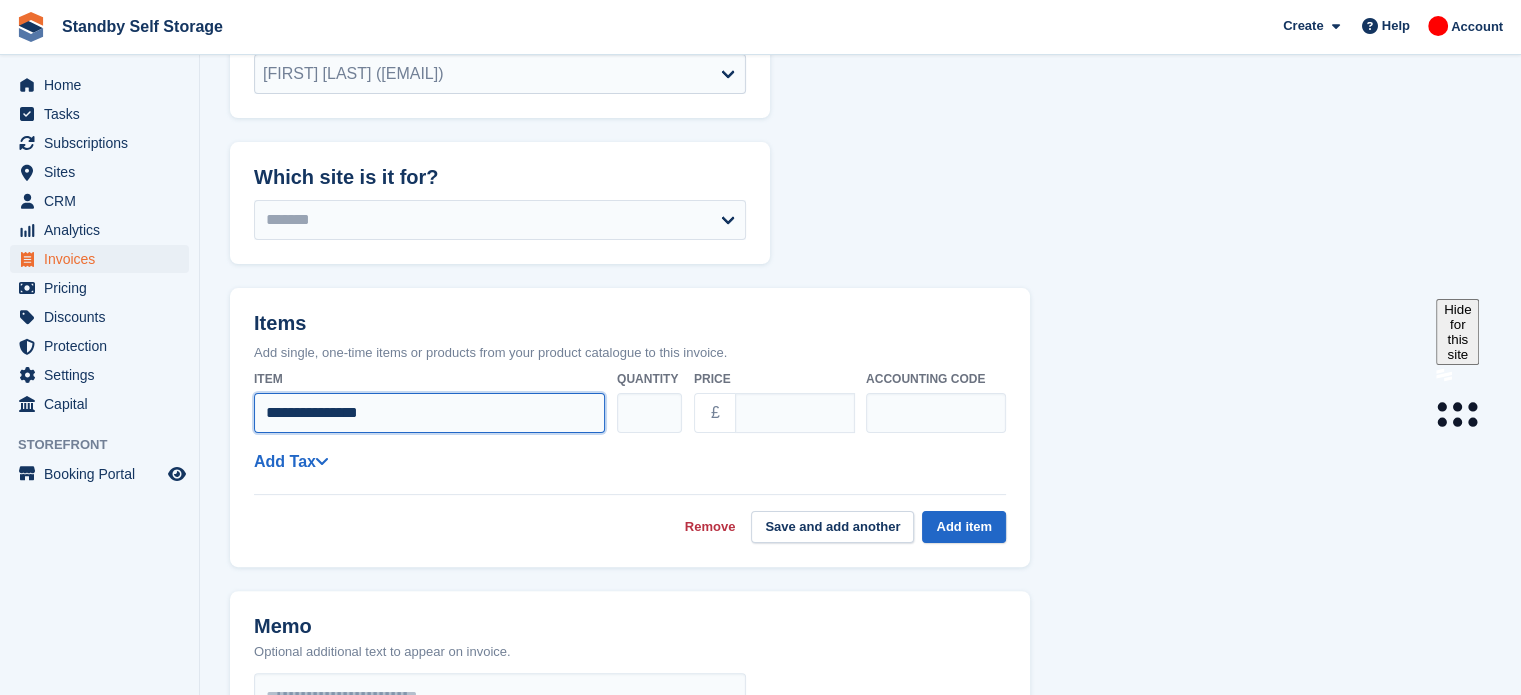 type on "**********" 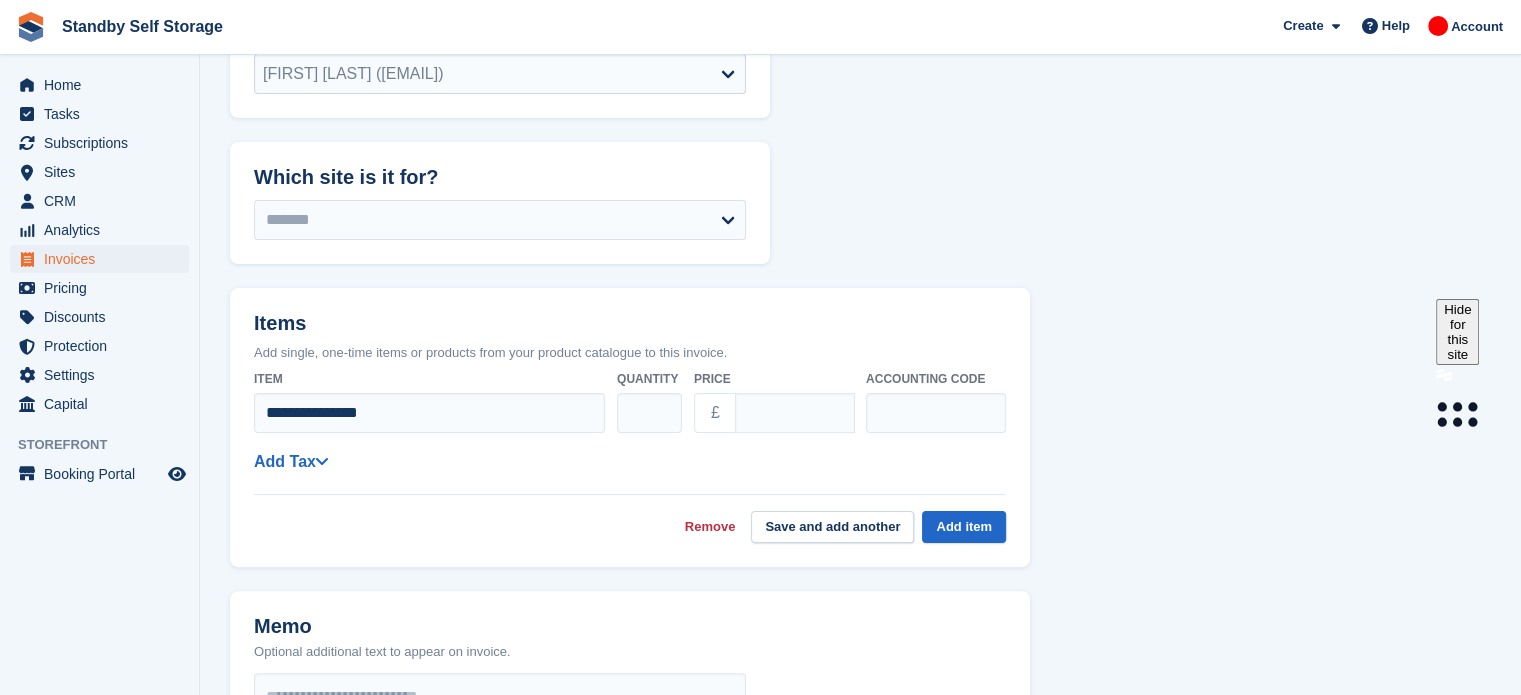 click on "**********" at bounding box center (630, 461) 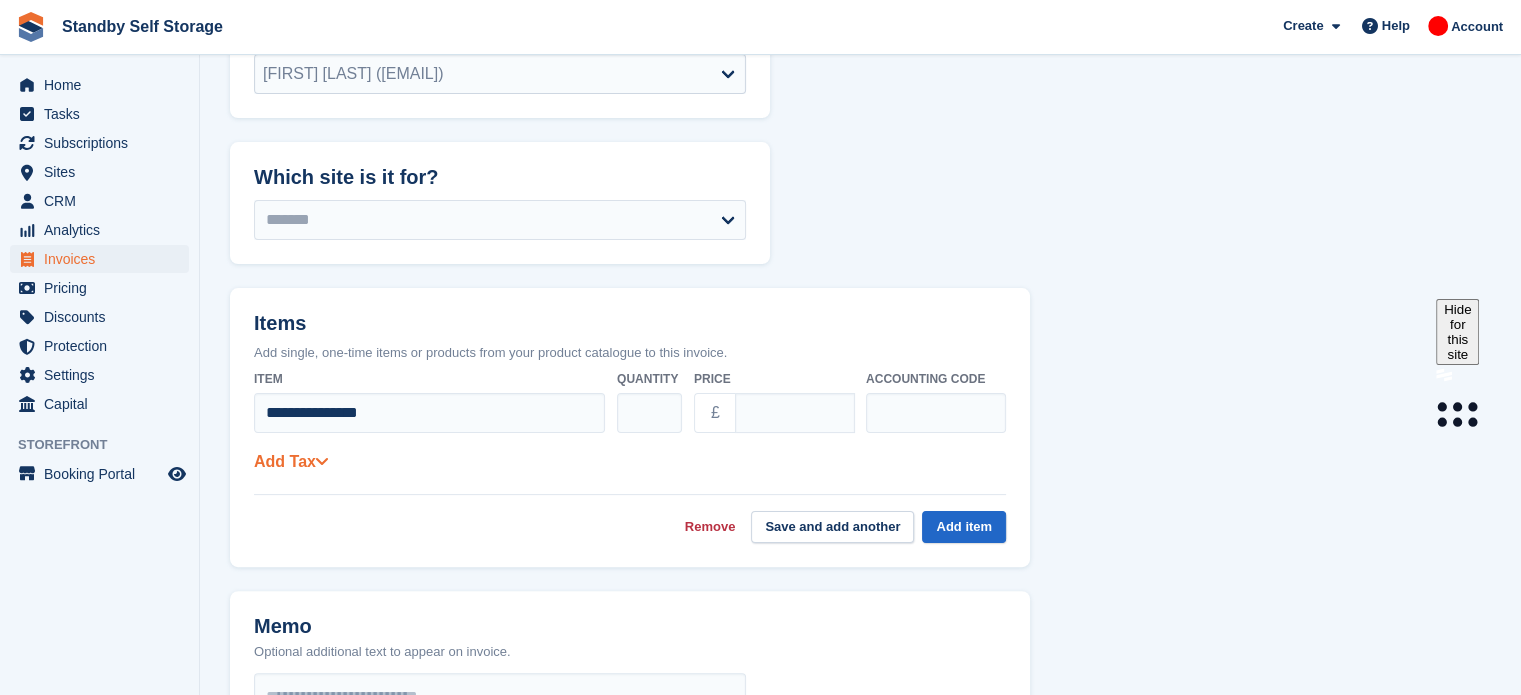 click at bounding box center (322, 461) 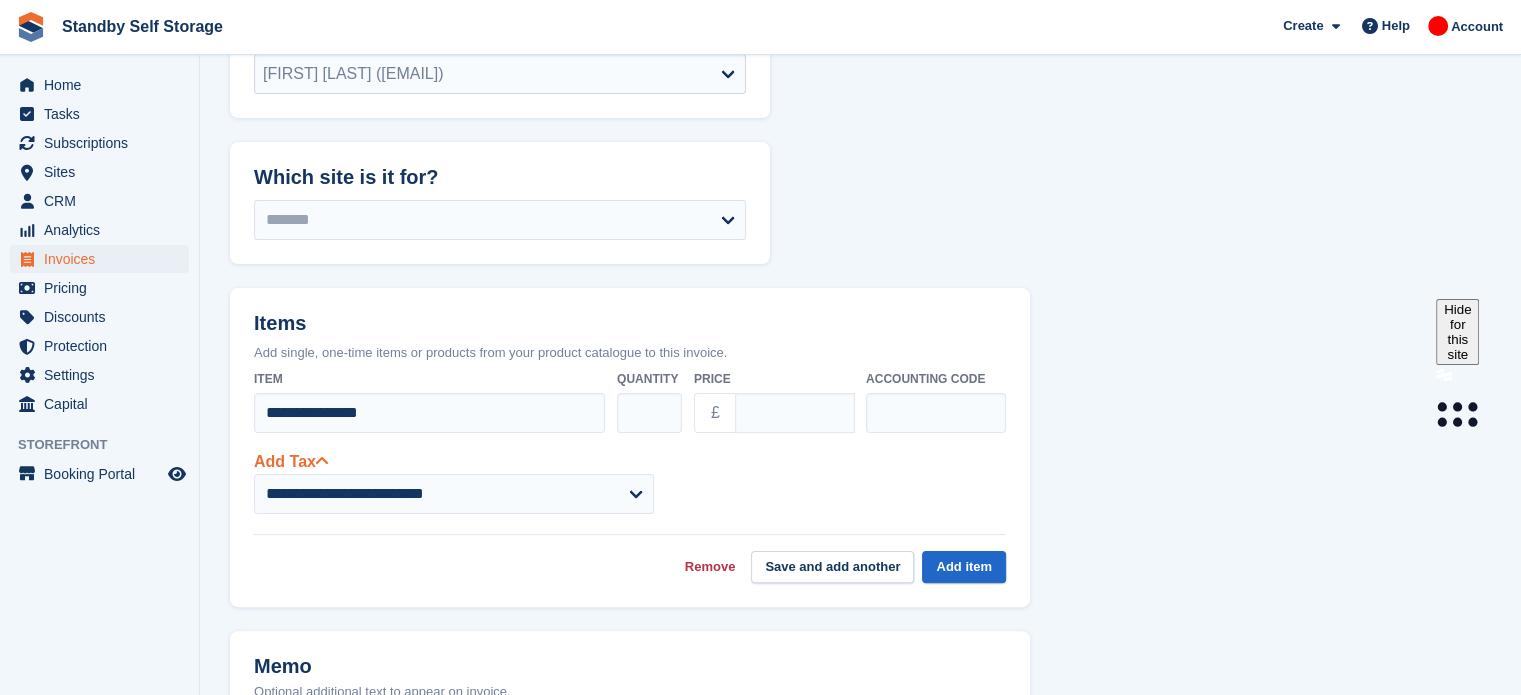 select on "*****" 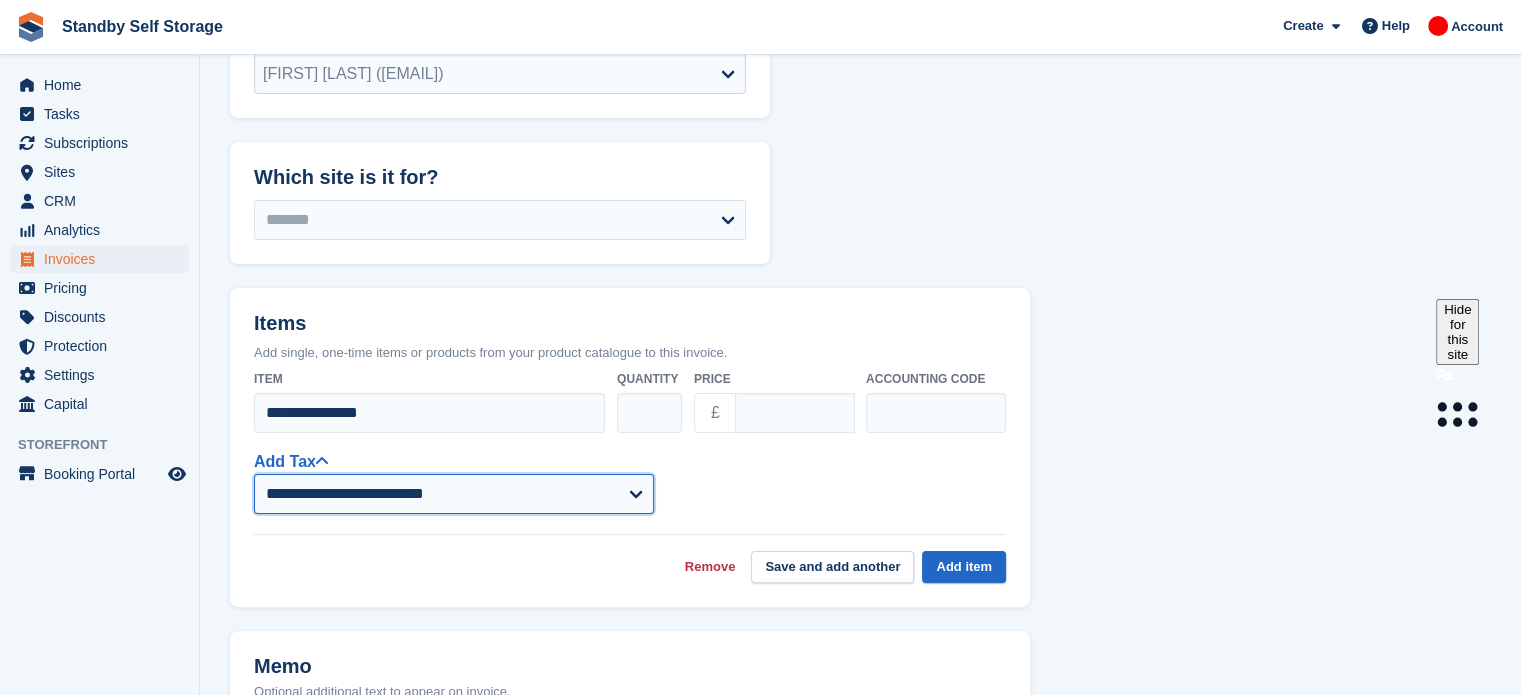 click on "**********" at bounding box center (454, 494) 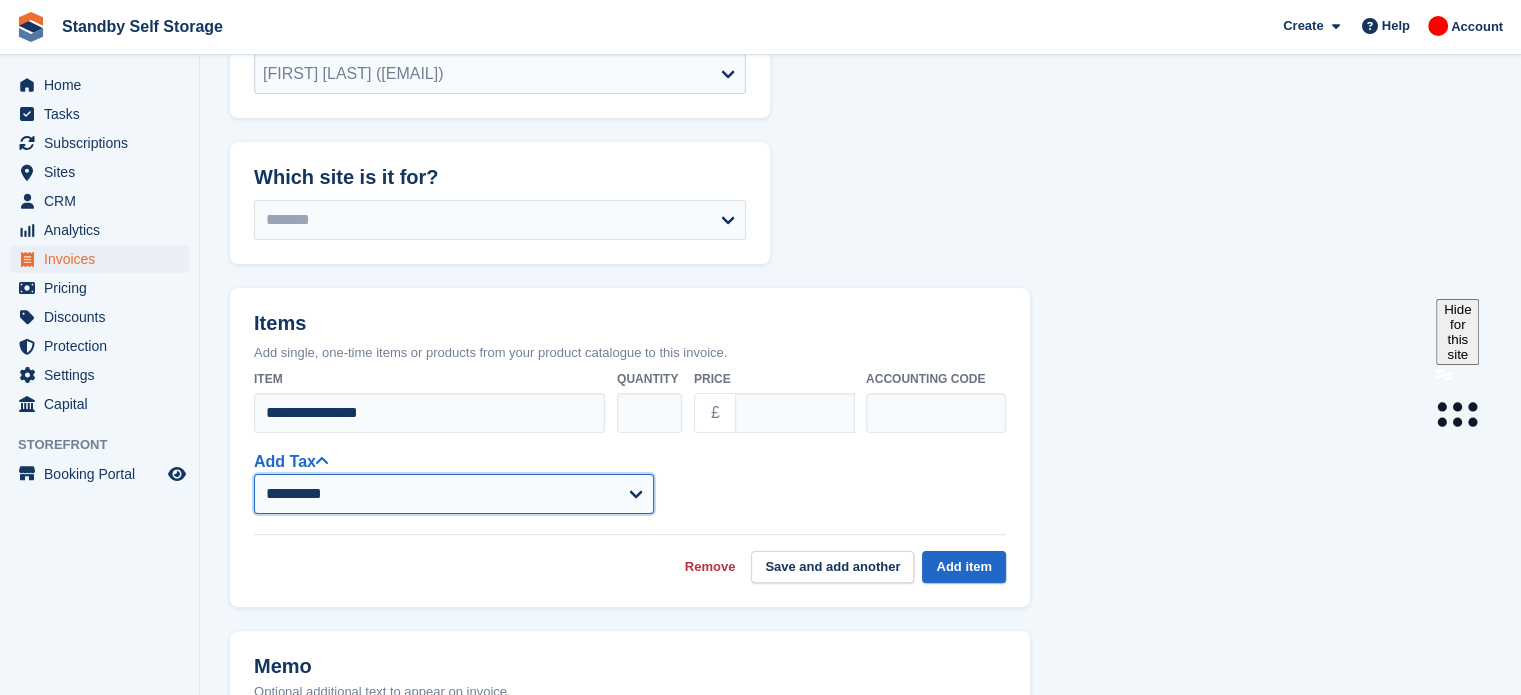 click on "**********" at bounding box center (454, 494) 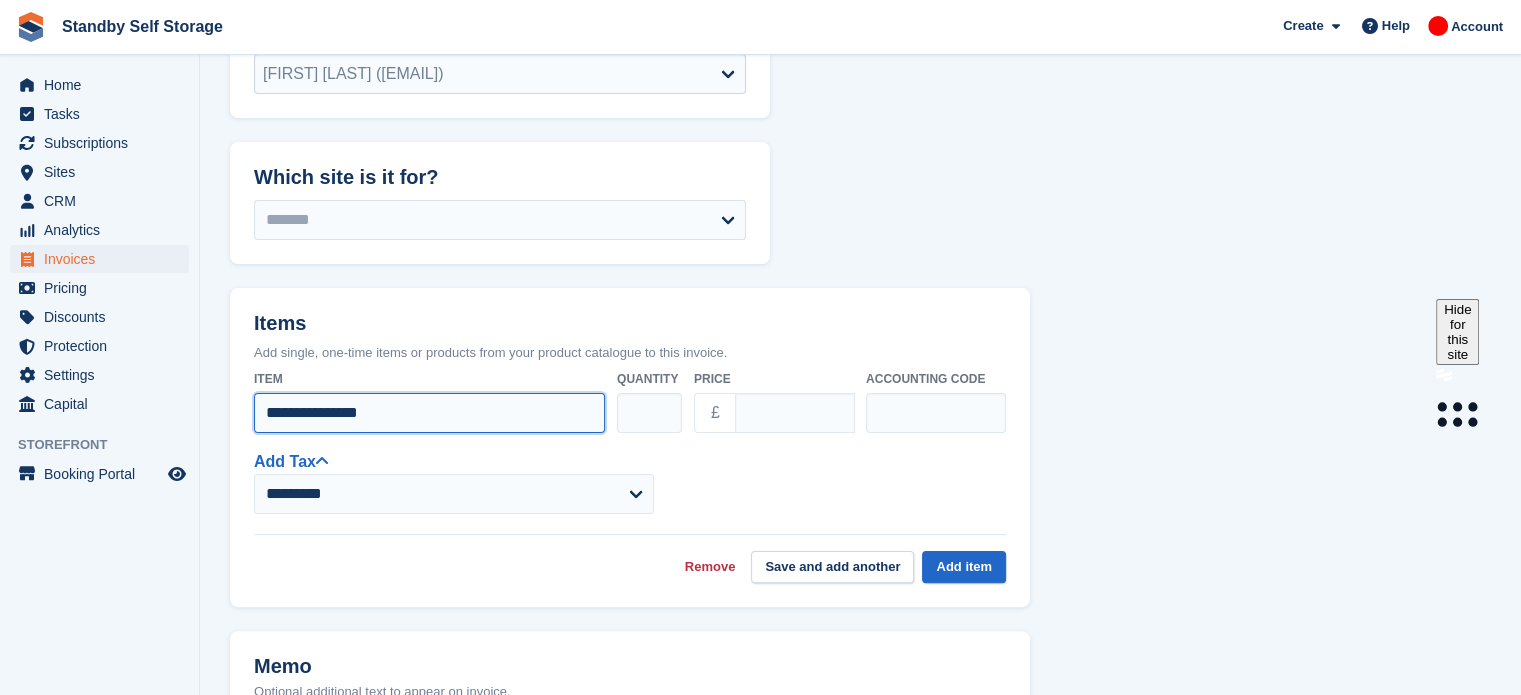 click on "**********" at bounding box center [429, 413] 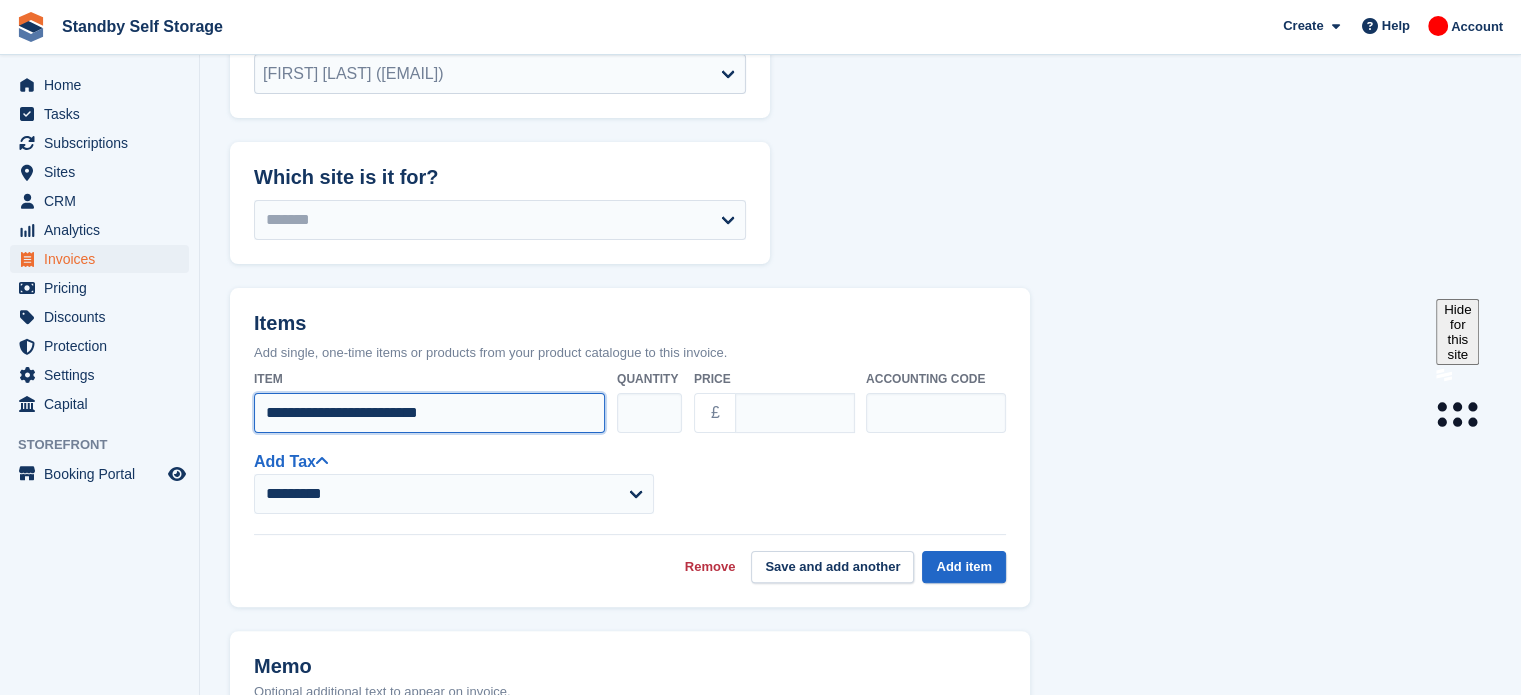 type on "**********" 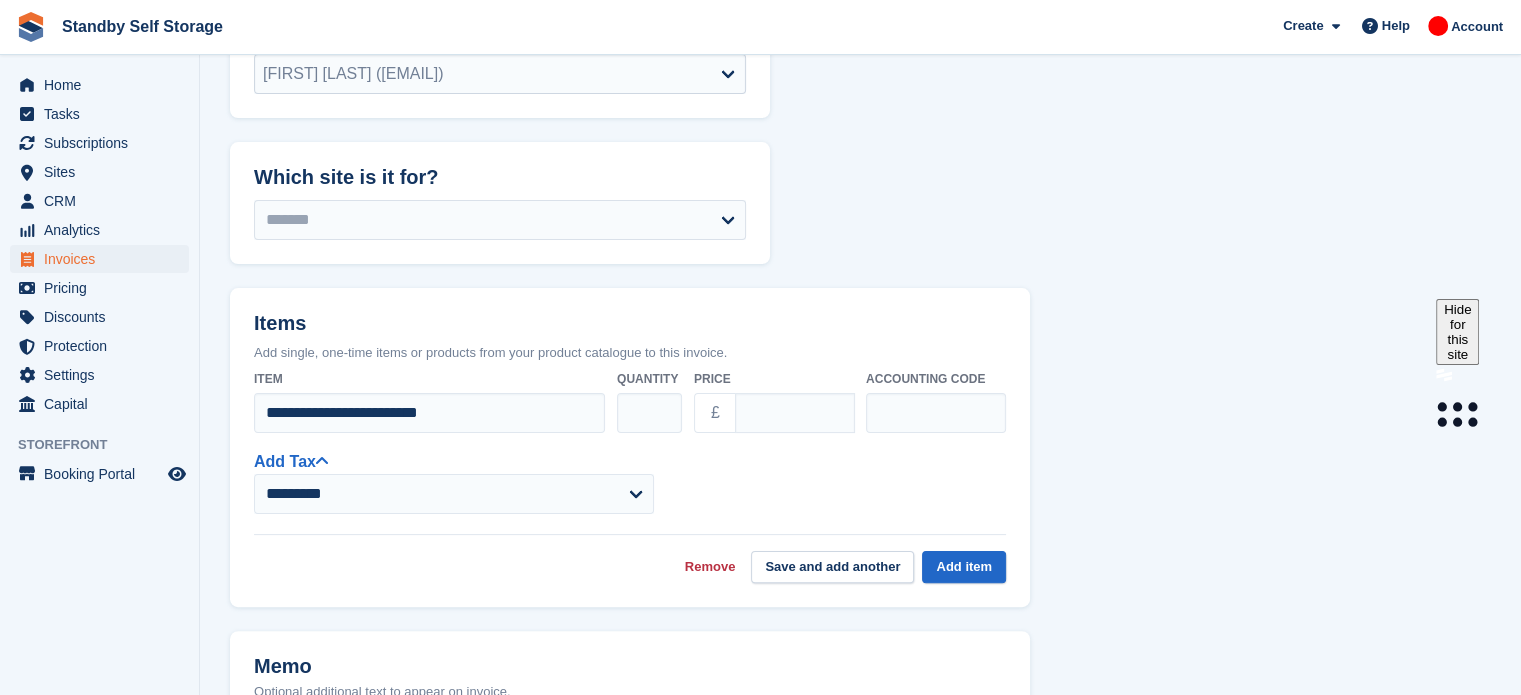 click on "**********" at bounding box center [630, 481] 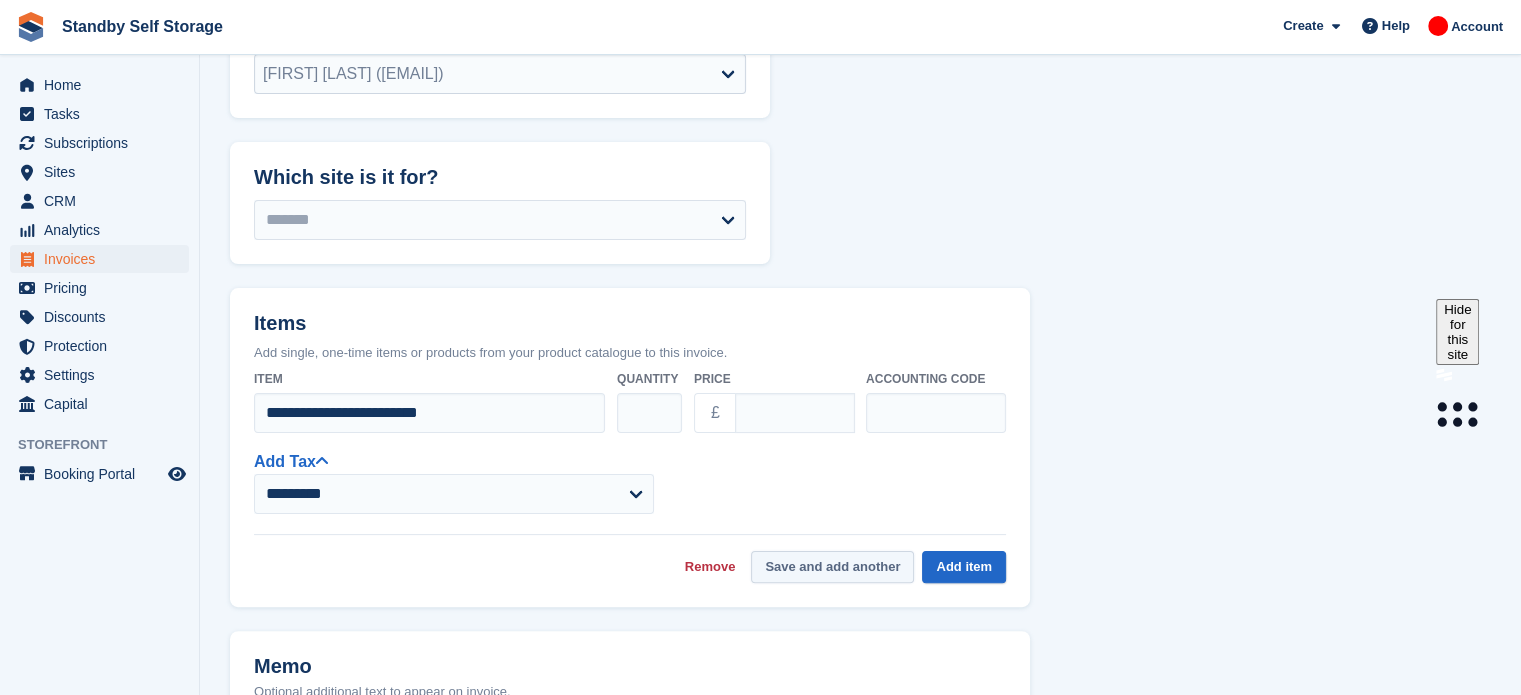 click on "Save and add another" at bounding box center [832, 567] 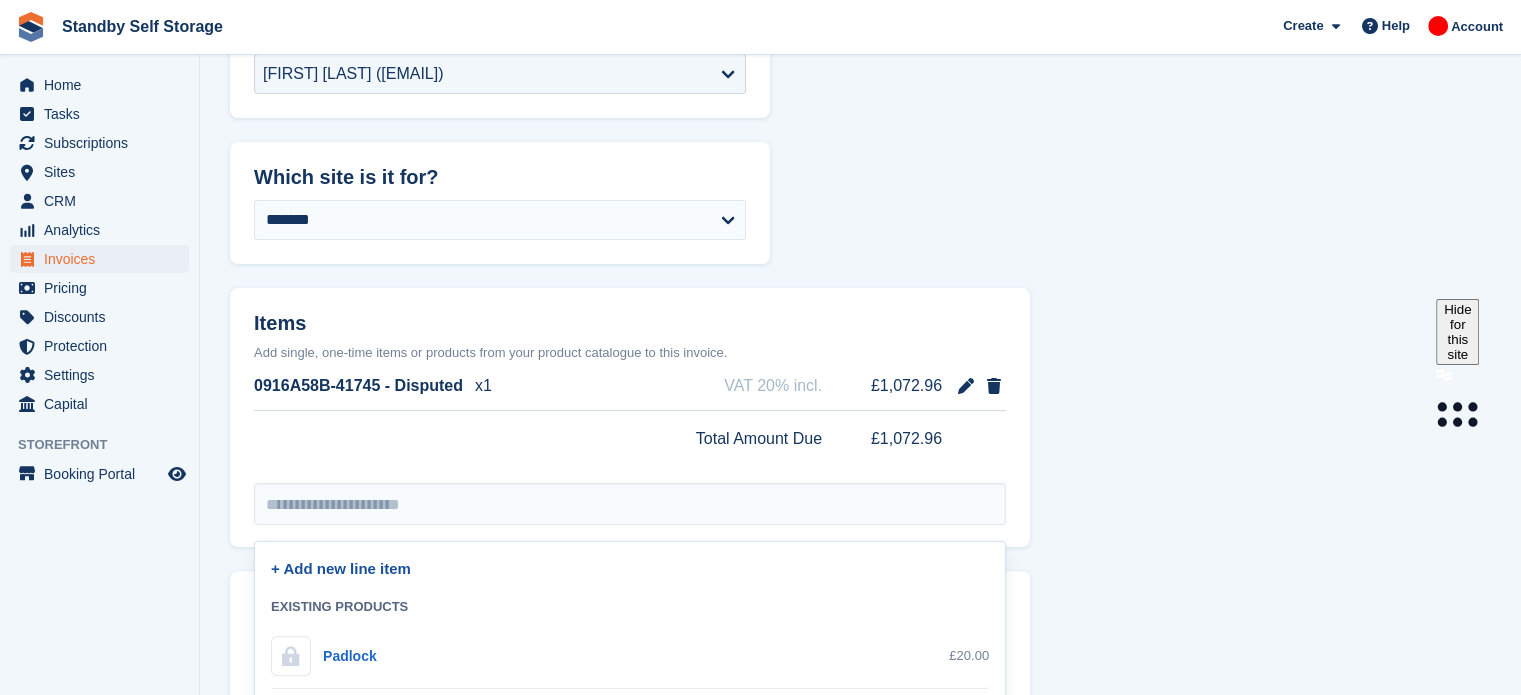 click on "+ Add new line item" at bounding box center [341, 568] 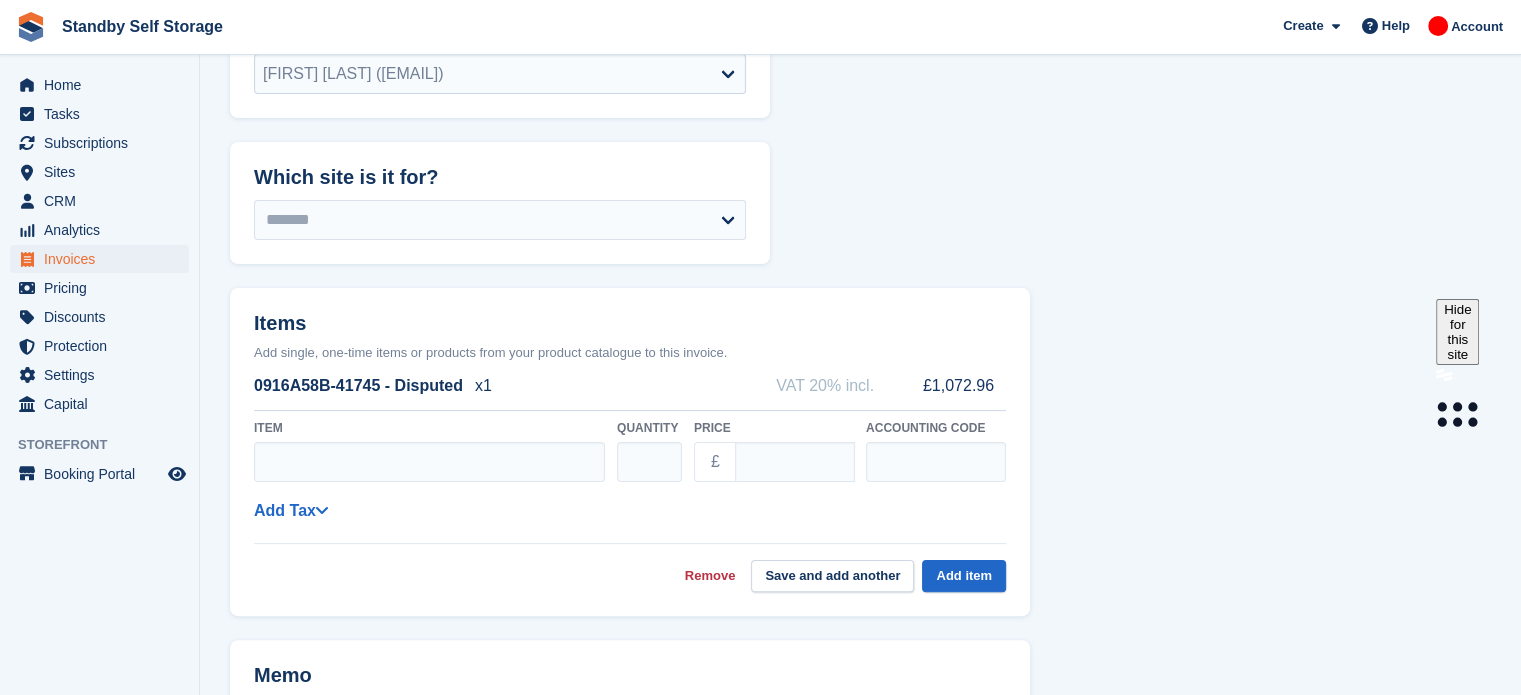 select on "*****" 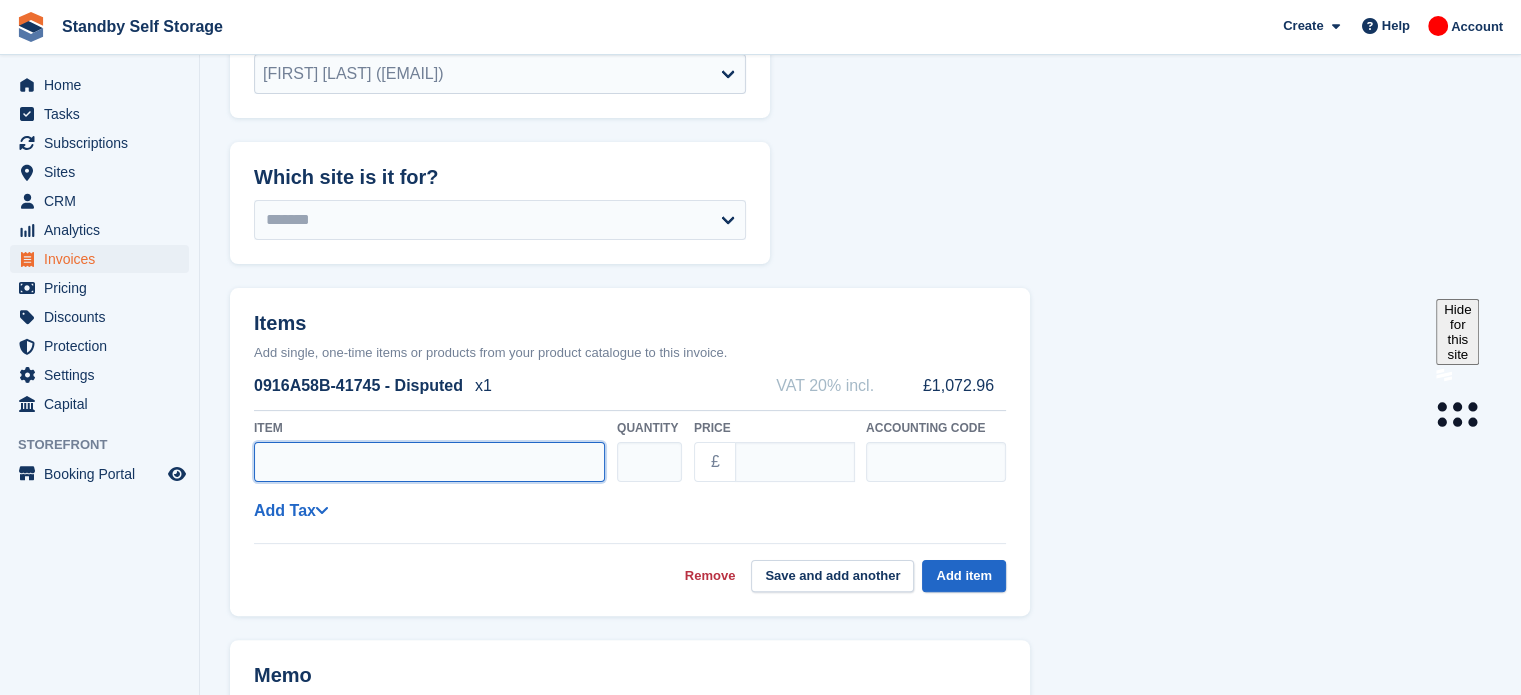 click on "Item" at bounding box center [429, 462] 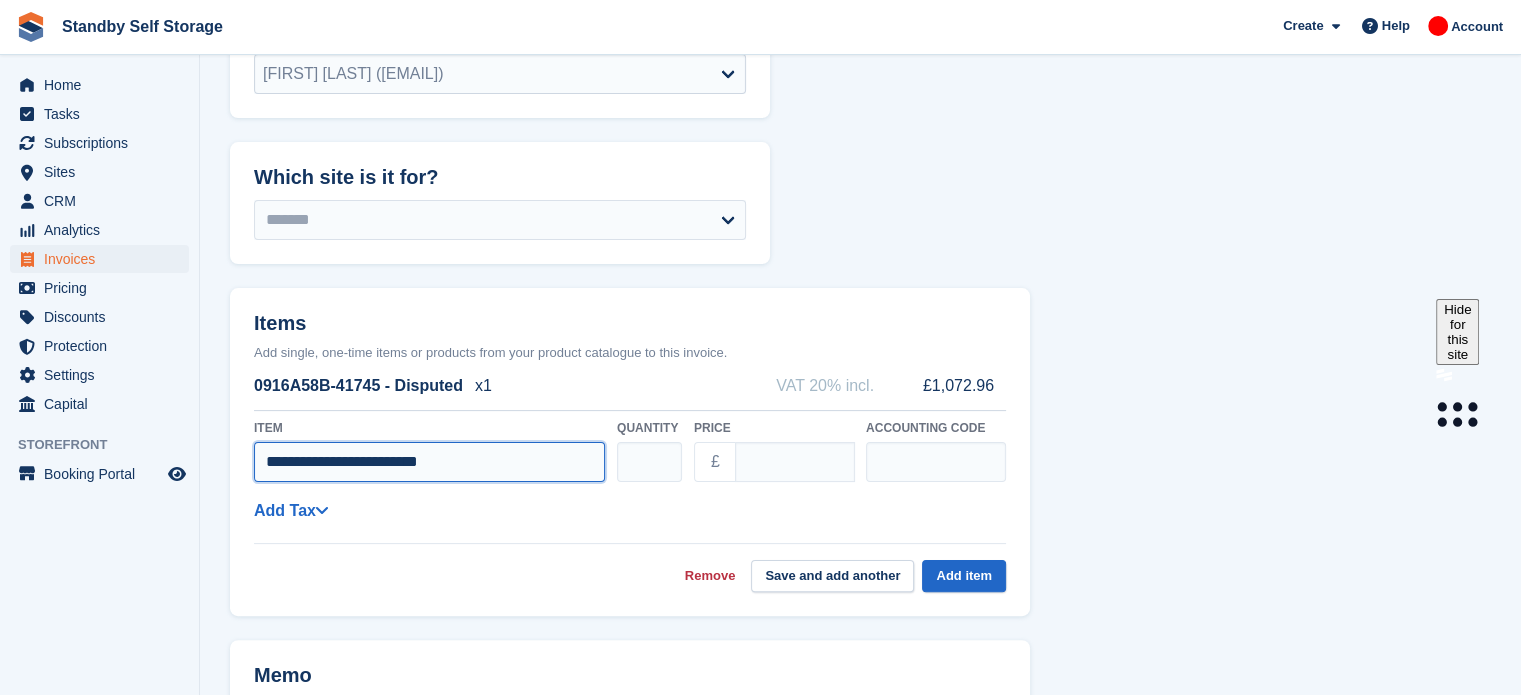 click on "**********" at bounding box center [429, 462] 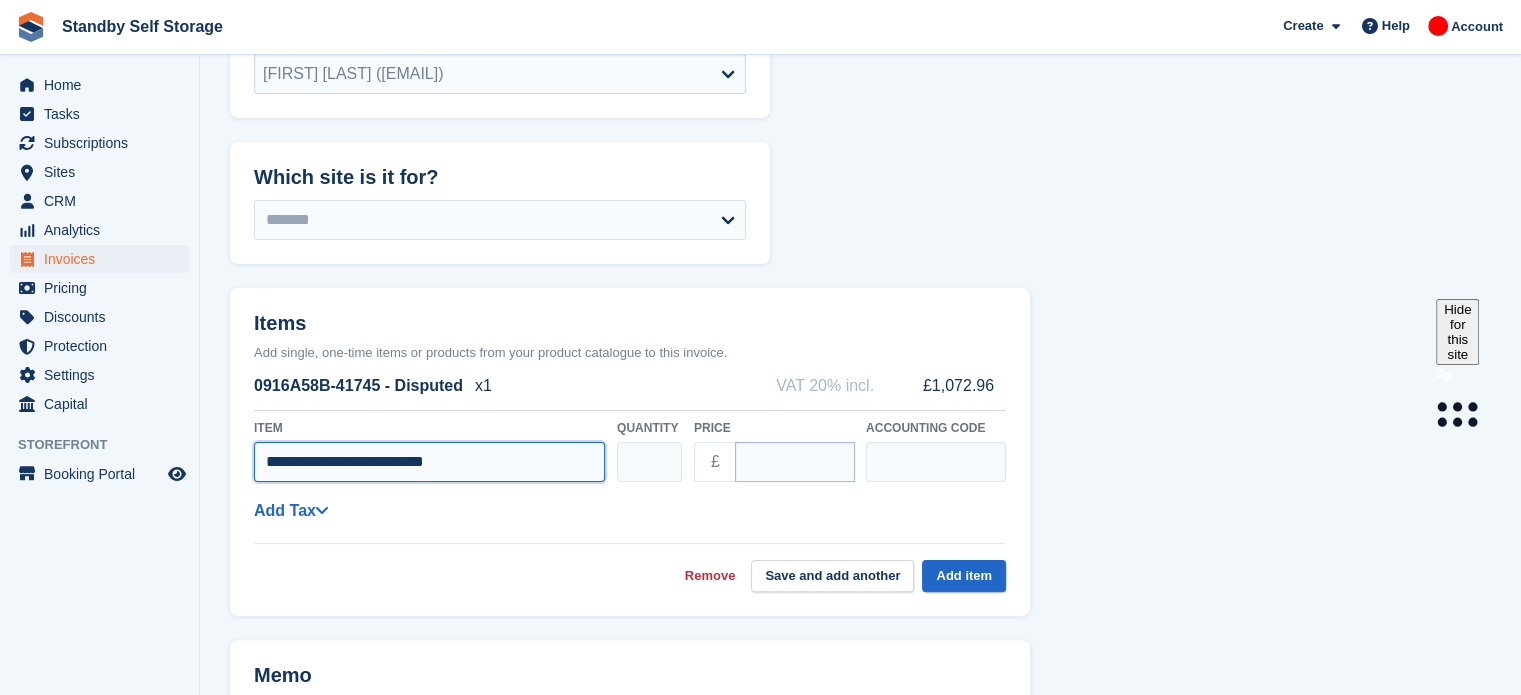 type on "**********" 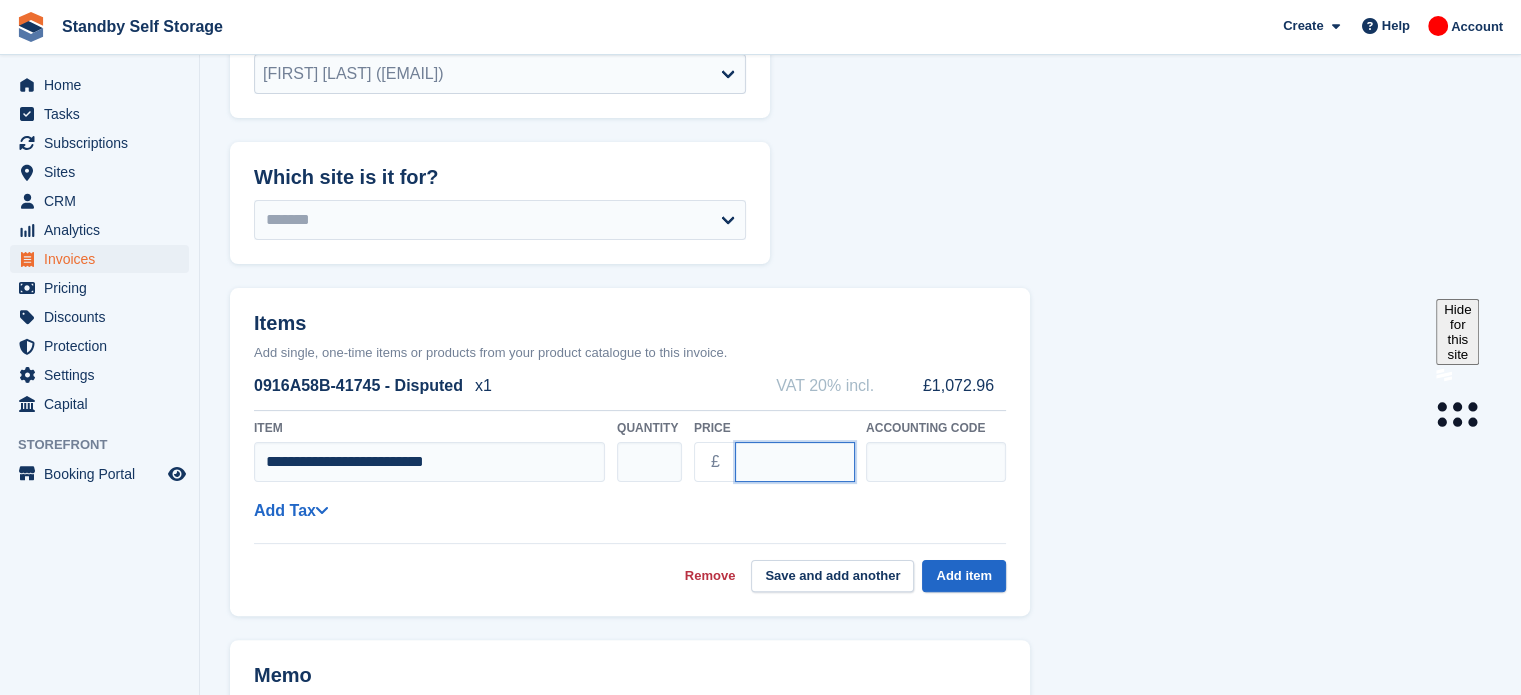 drag, startPoint x: 786, startPoint y: 457, endPoint x: 728, endPoint y: 453, distance: 58.137768 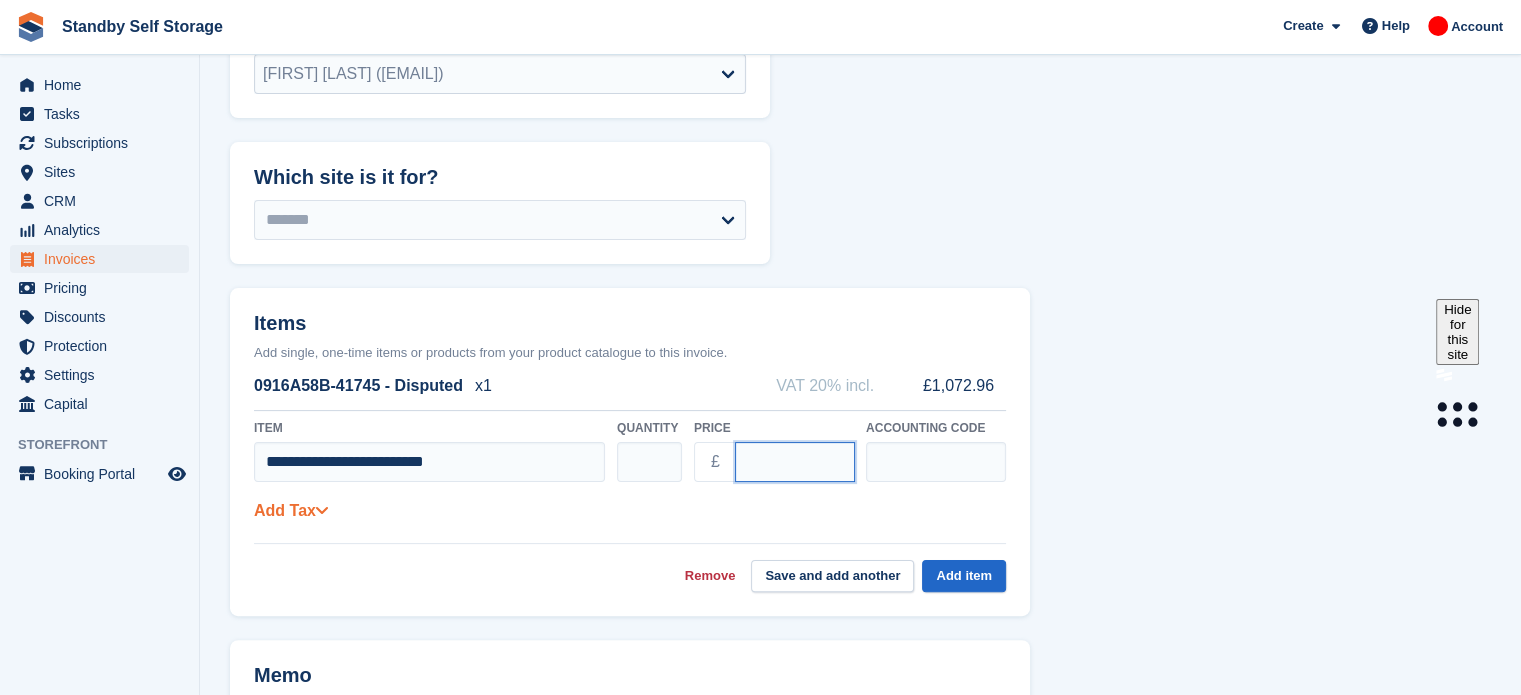 type on "*******" 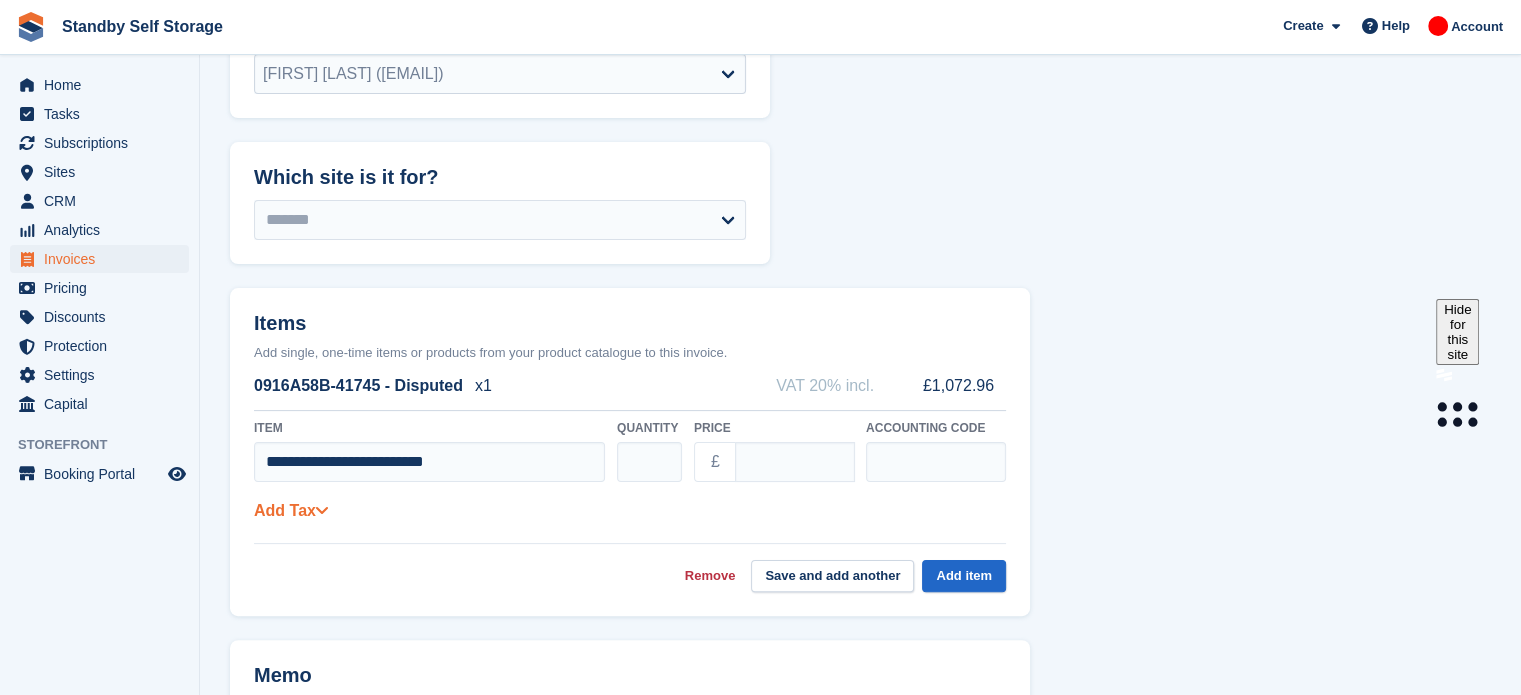 click on "Add Tax" at bounding box center (291, 510) 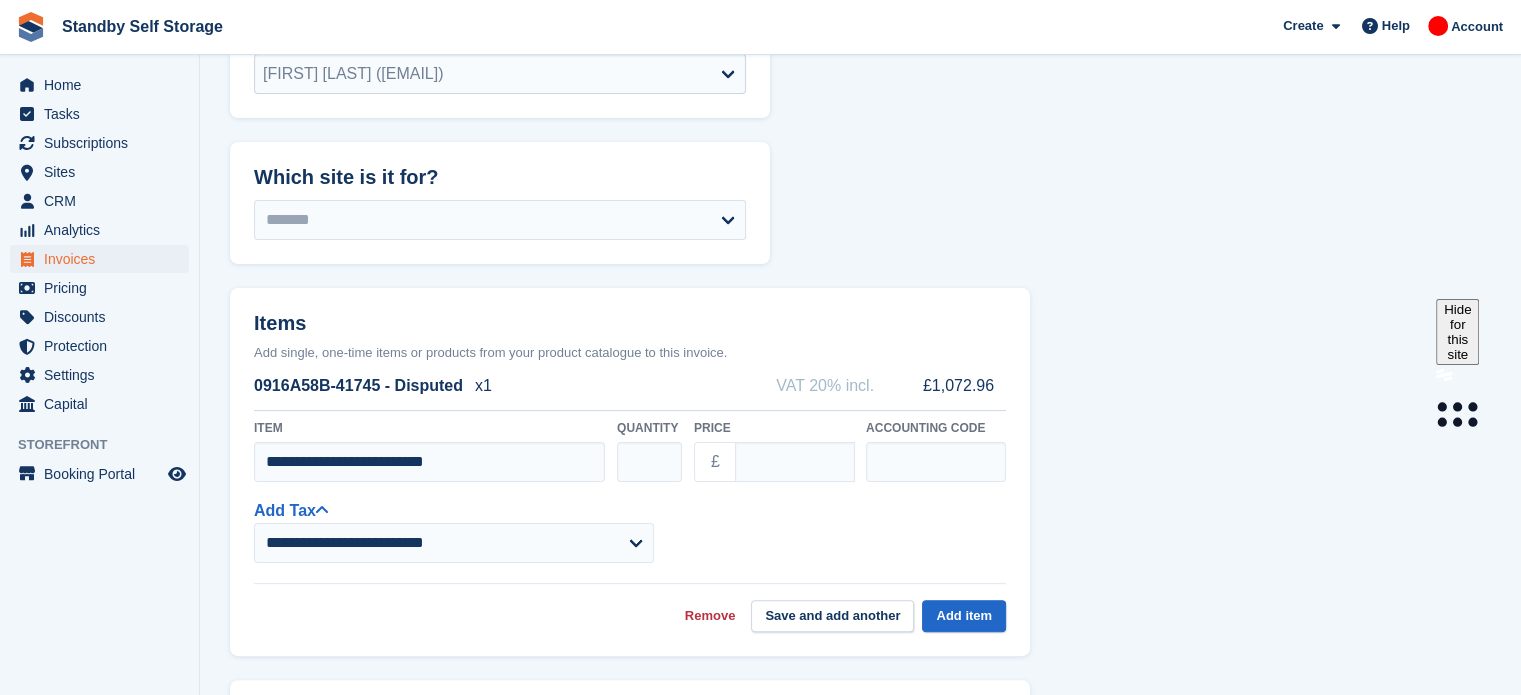 select on "*****" 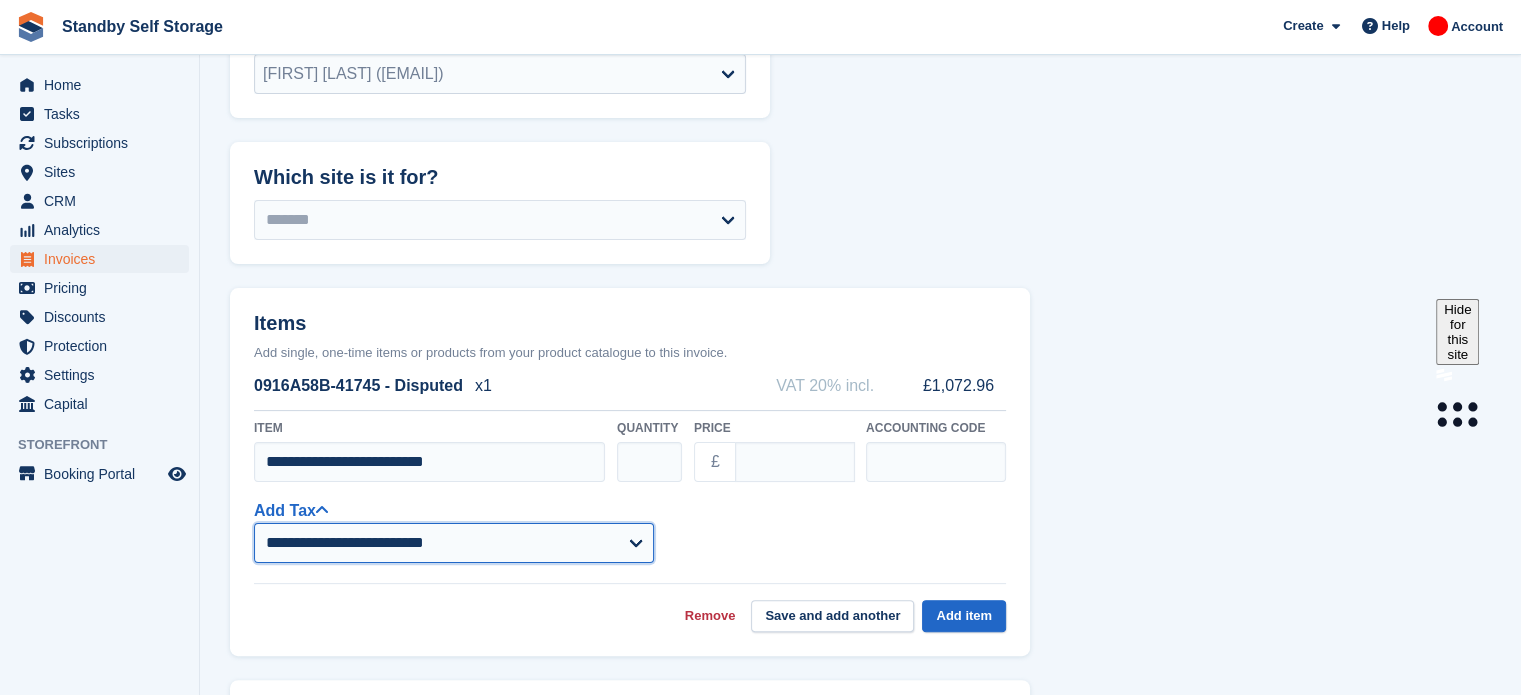 click on "**********" at bounding box center (454, 543) 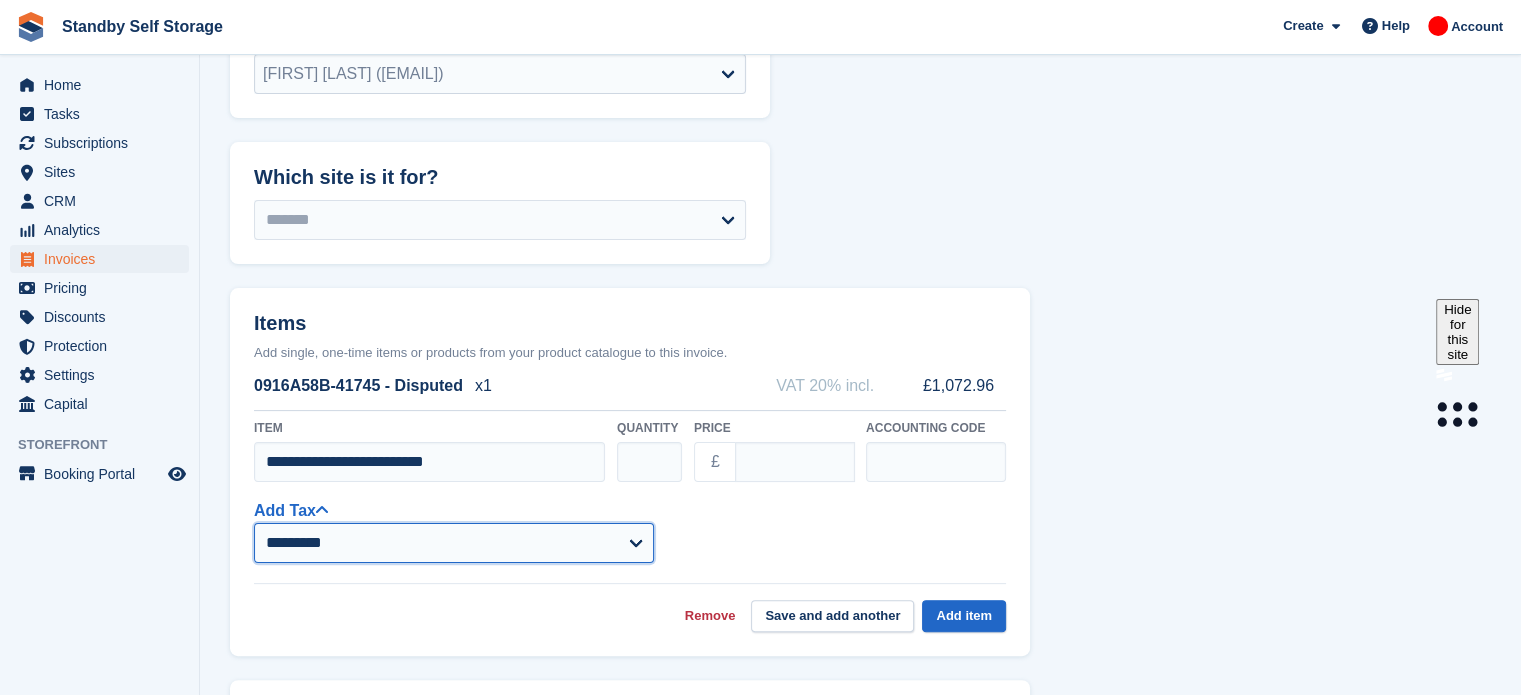 click on "**********" at bounding box center (454, 543) 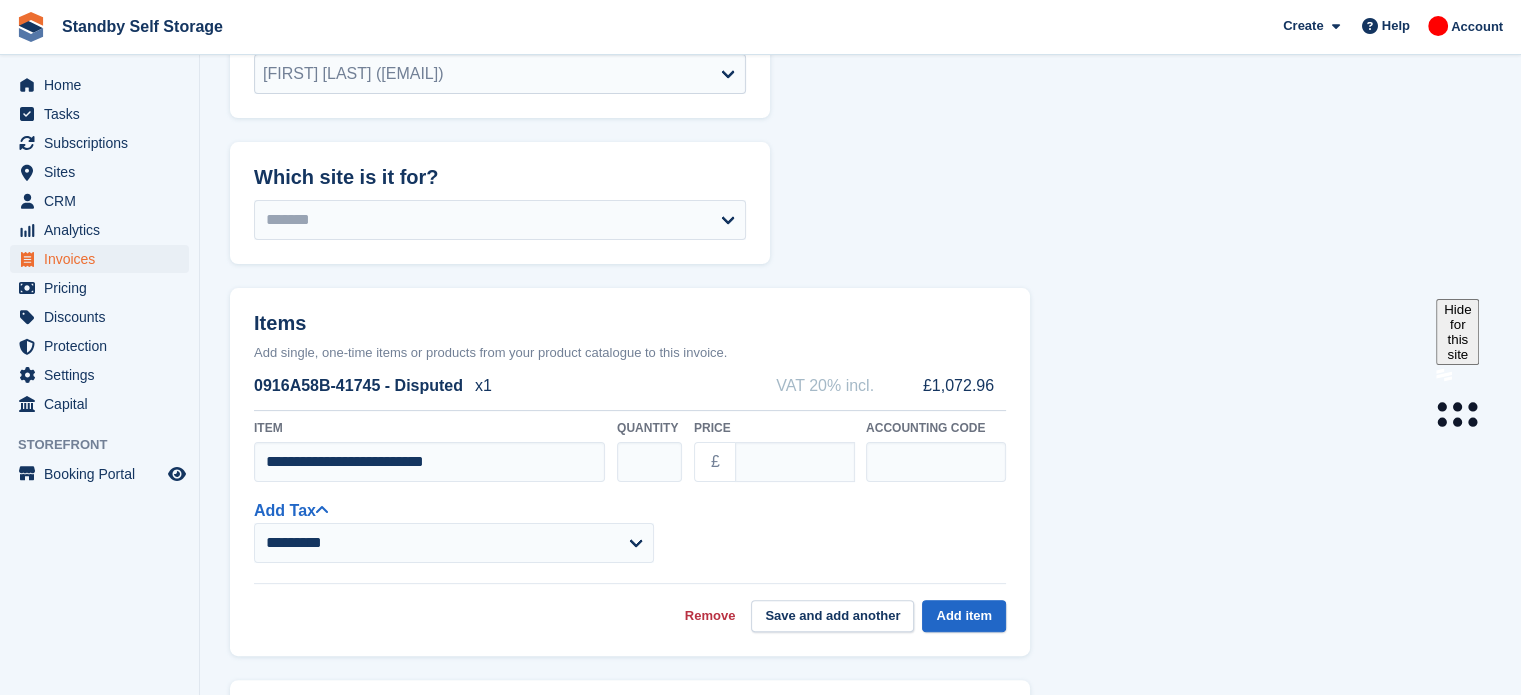 click on "Remove
Save and add another
Add item" at bounding box center [630, 608] 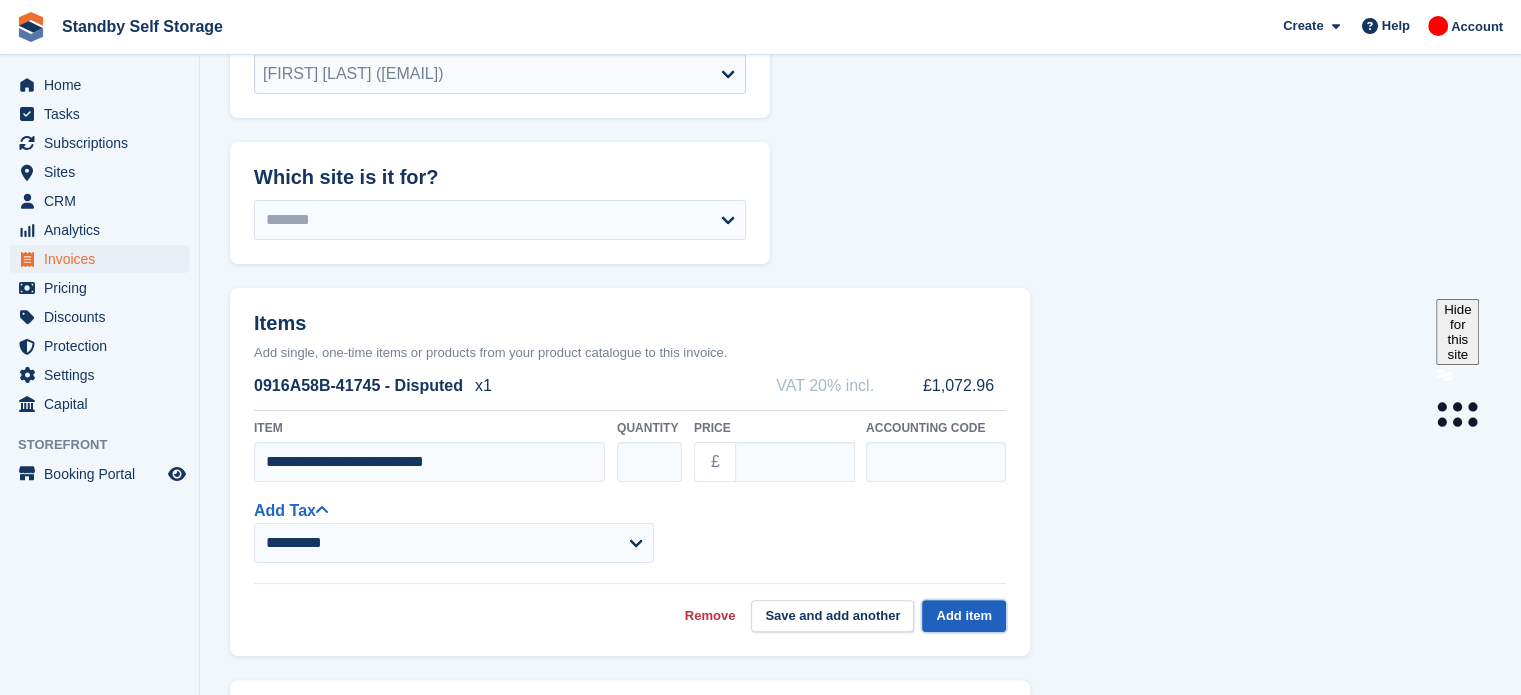 click on "Add item" at bounding box center [964, 616] 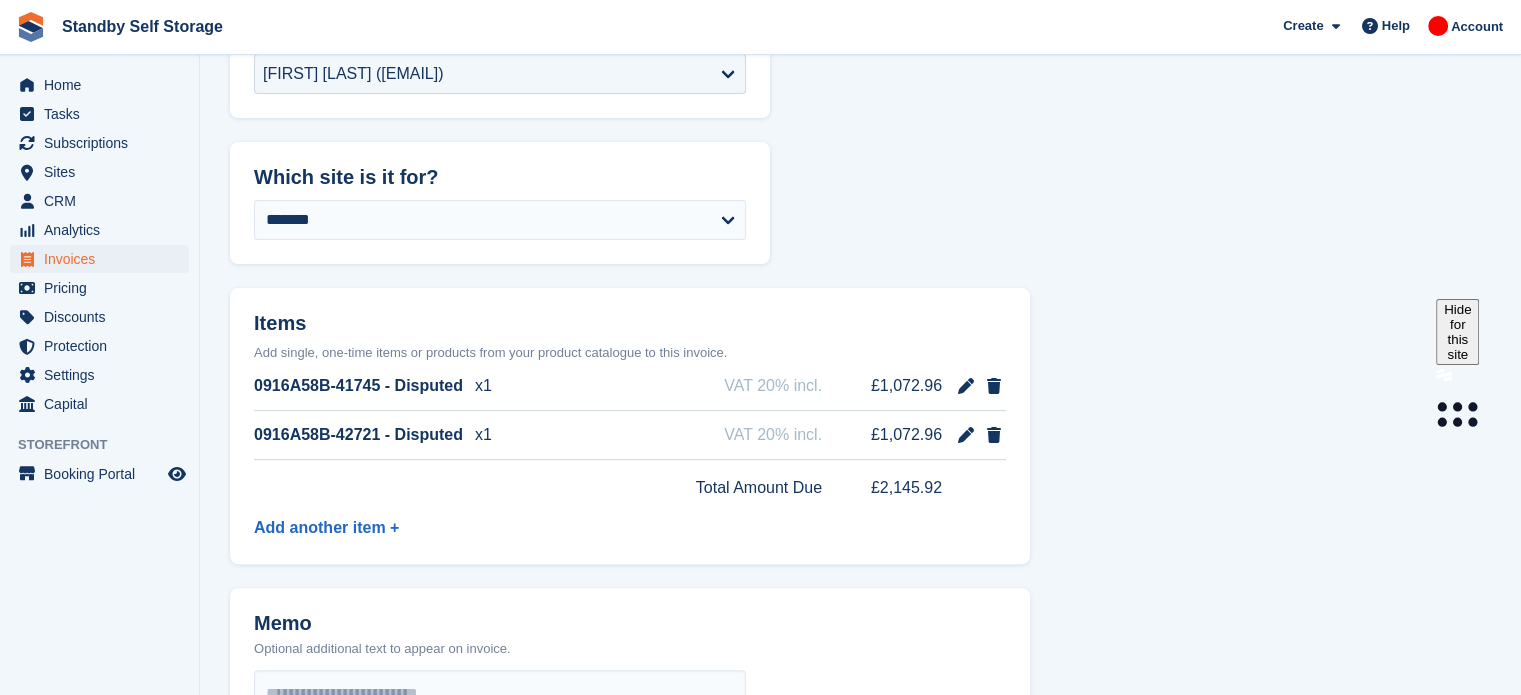 select on "*****" 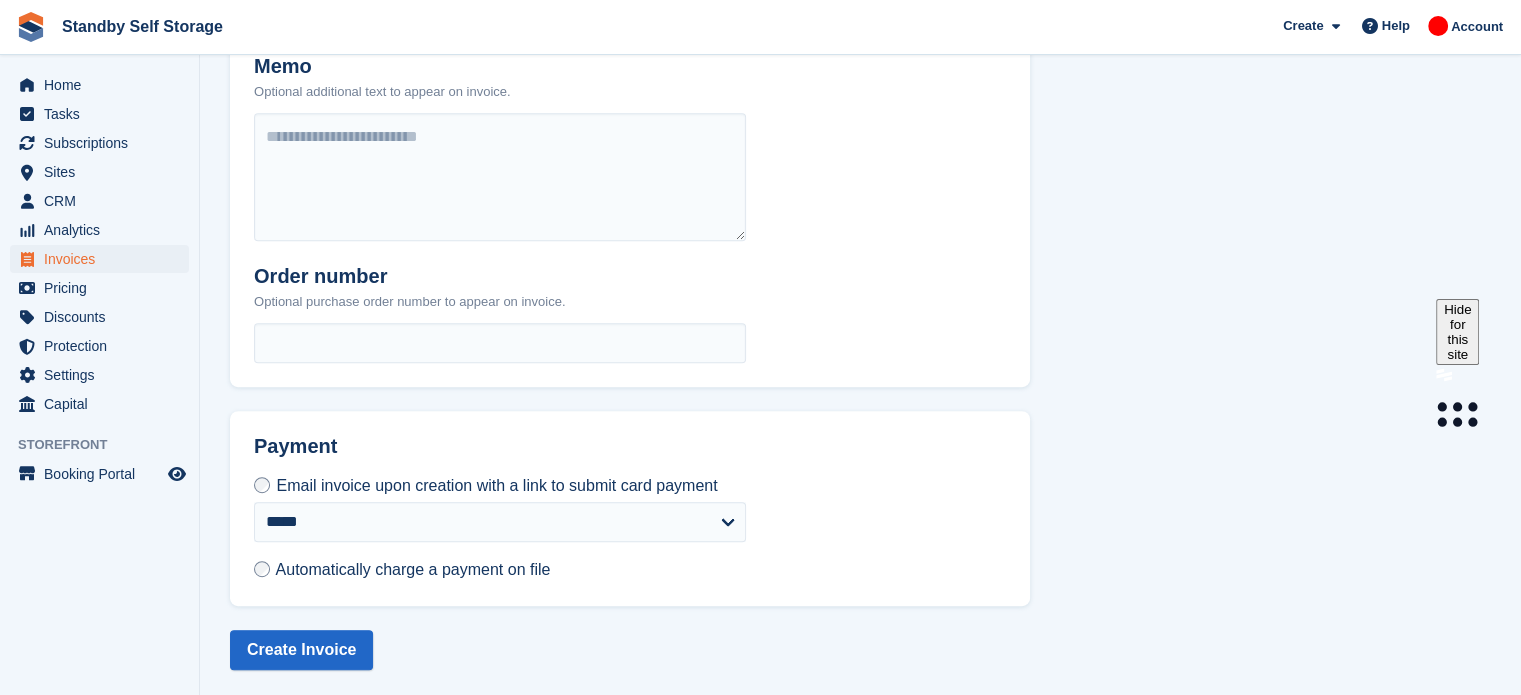 scroll, scrollTop: 947, scrollLeft: 0, axis: vertical 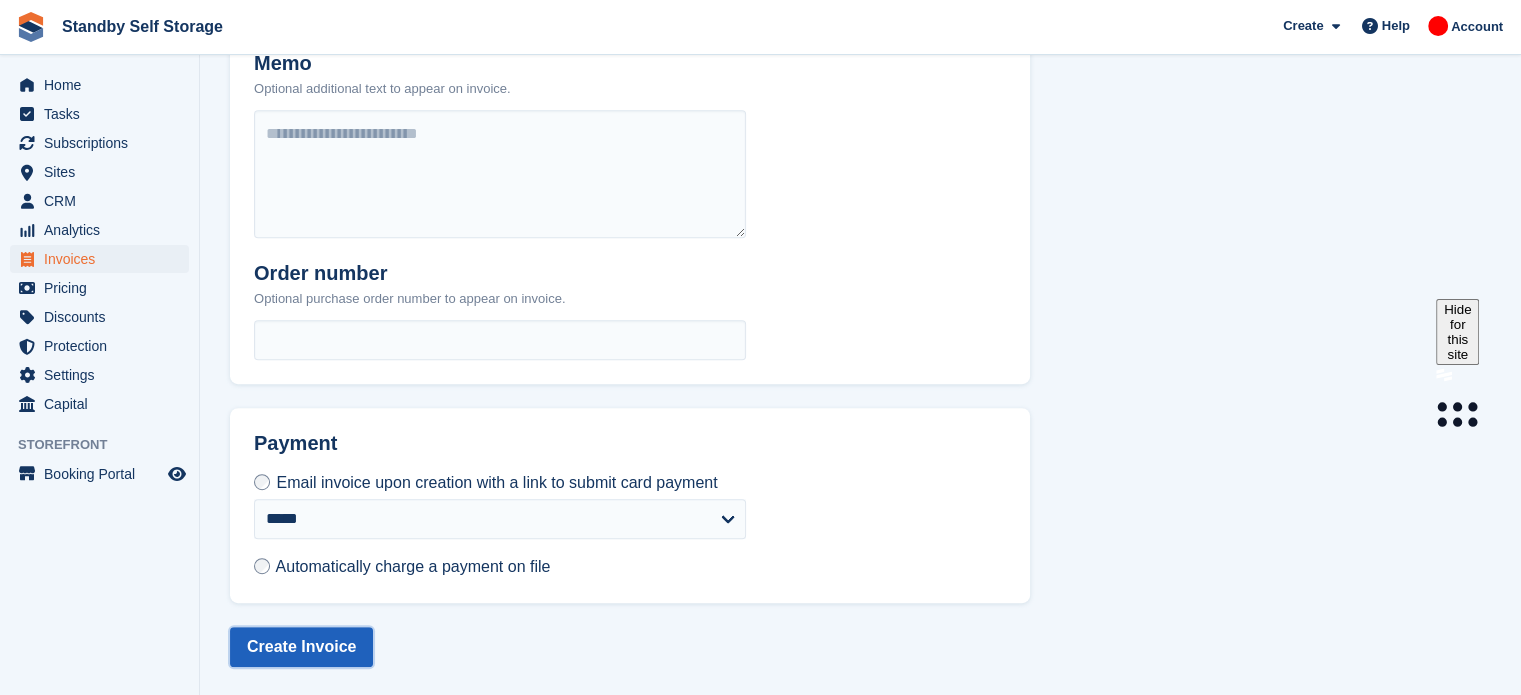 click on "Create Invoice" at bounding box center (301, 647) 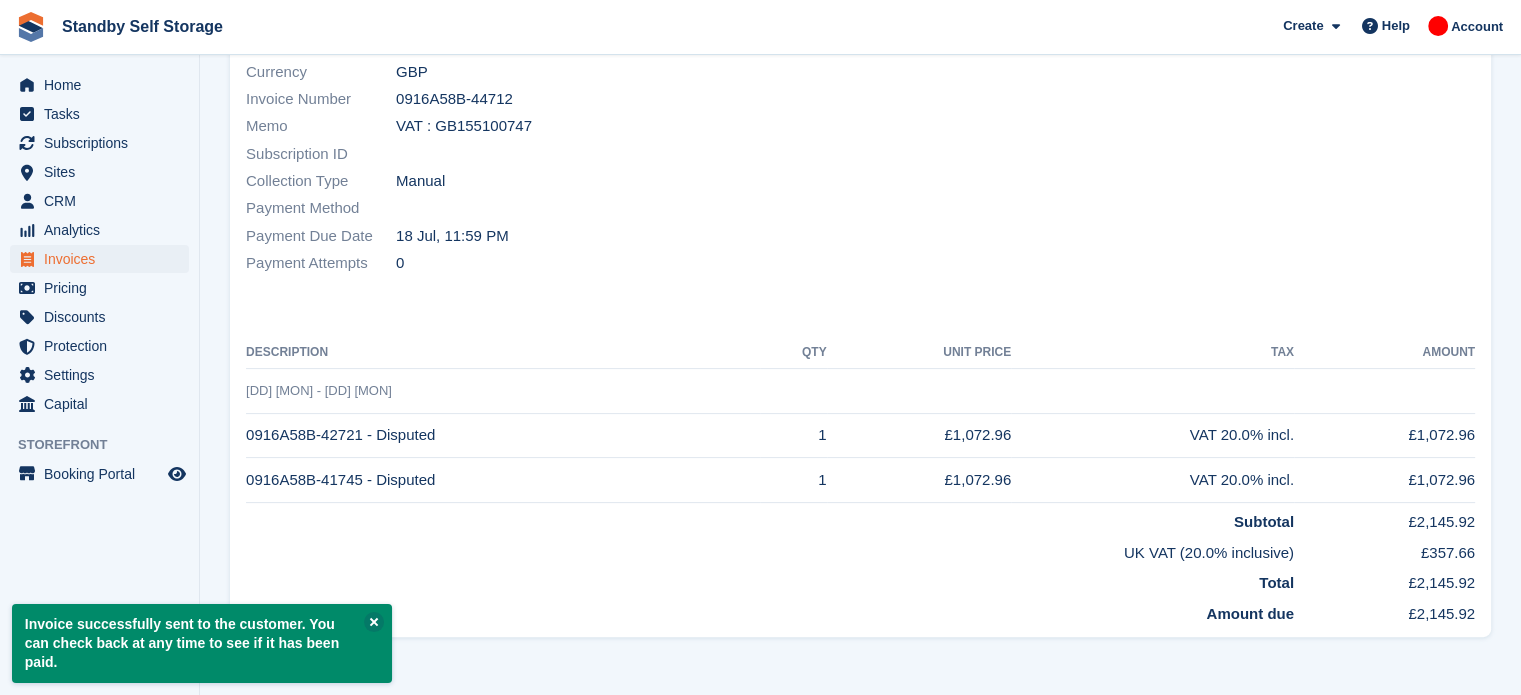 scroll, scrollTop: 0, scrollLeft: 0, axis: both 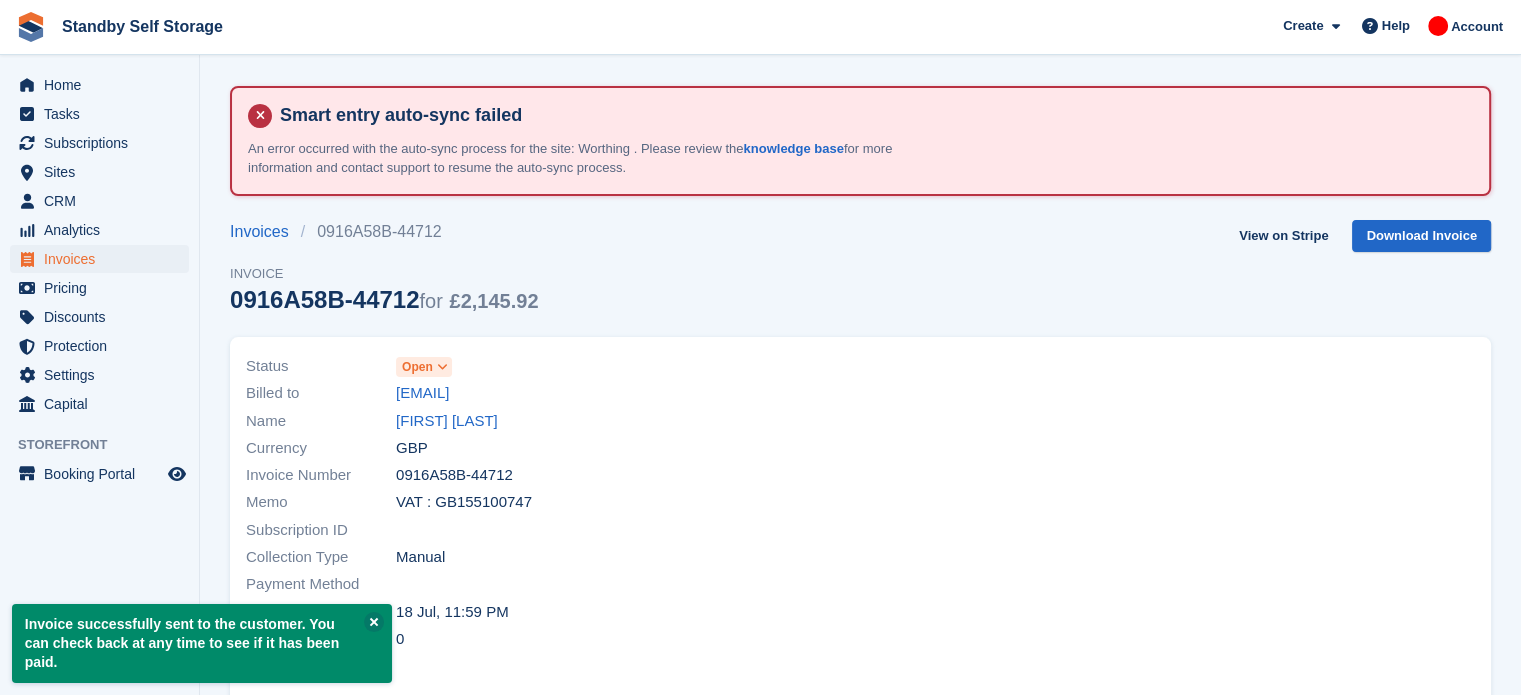 click at bounding box center [442, 367] 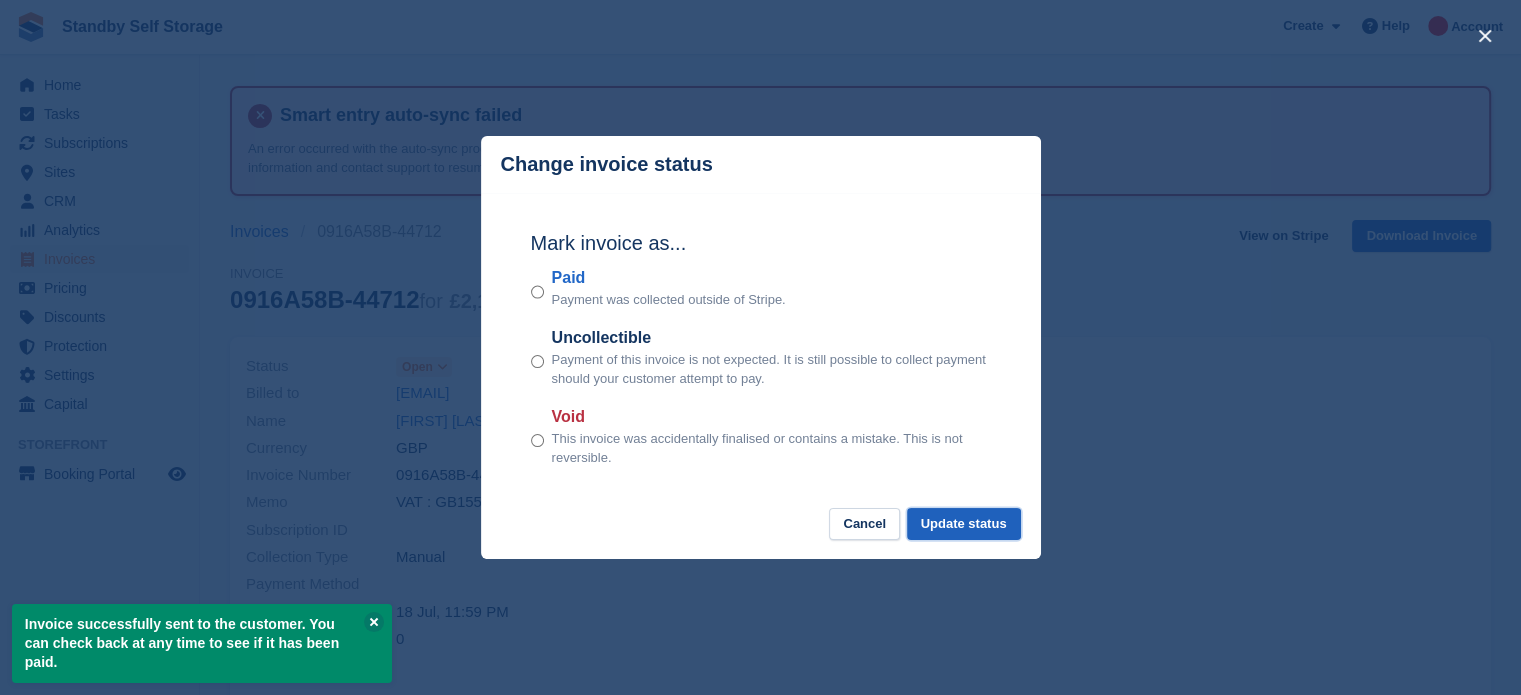 click on "Update status" at bounding box center (964, 524) 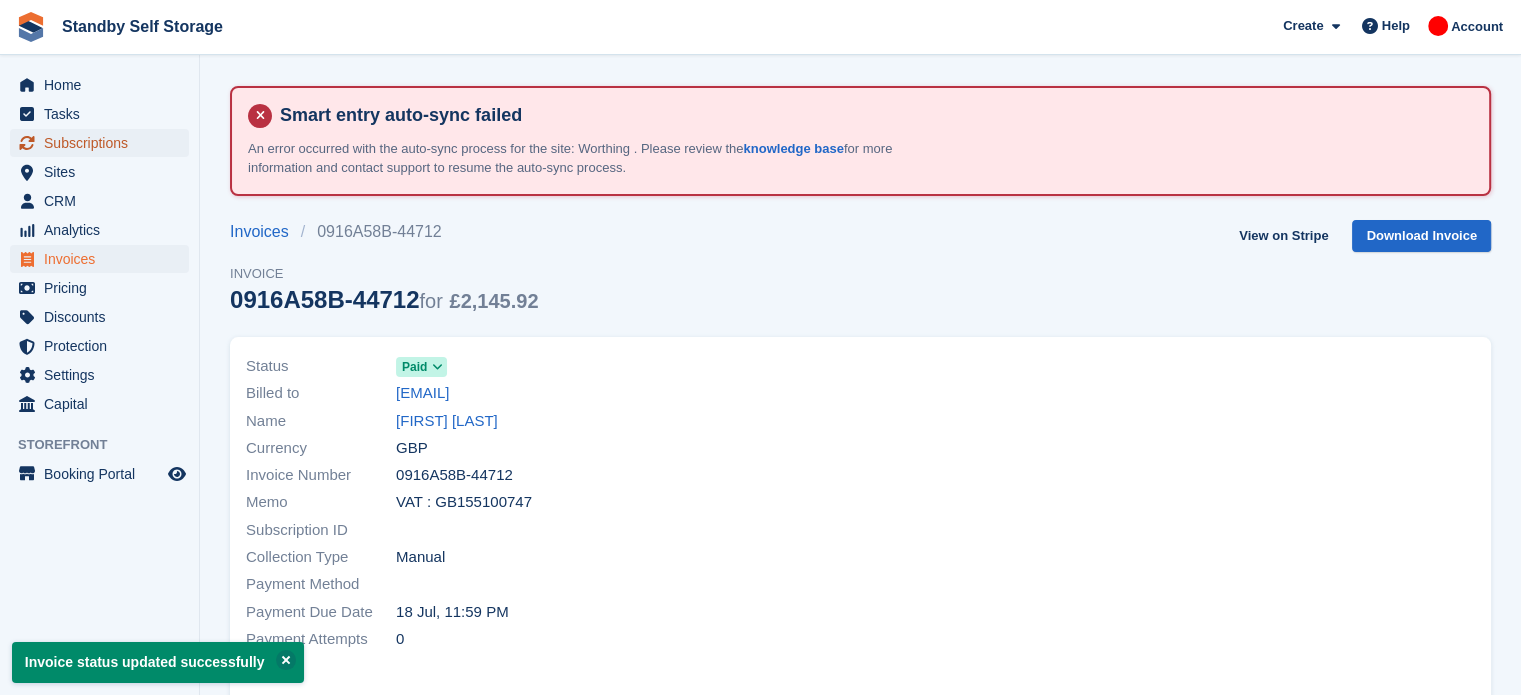 click on "Subscriptions" at bounding box center (104, 143) 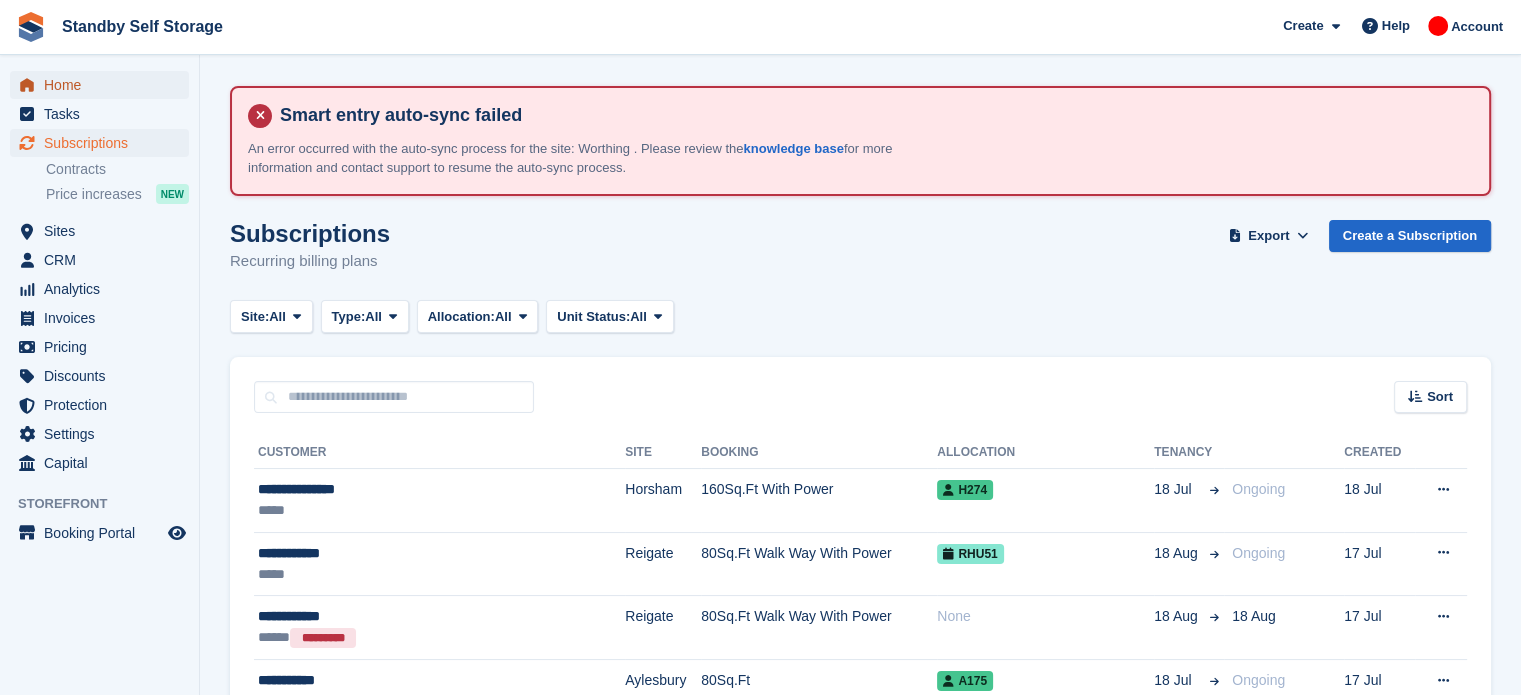 click on "Home" at bounding box center (104, 85) 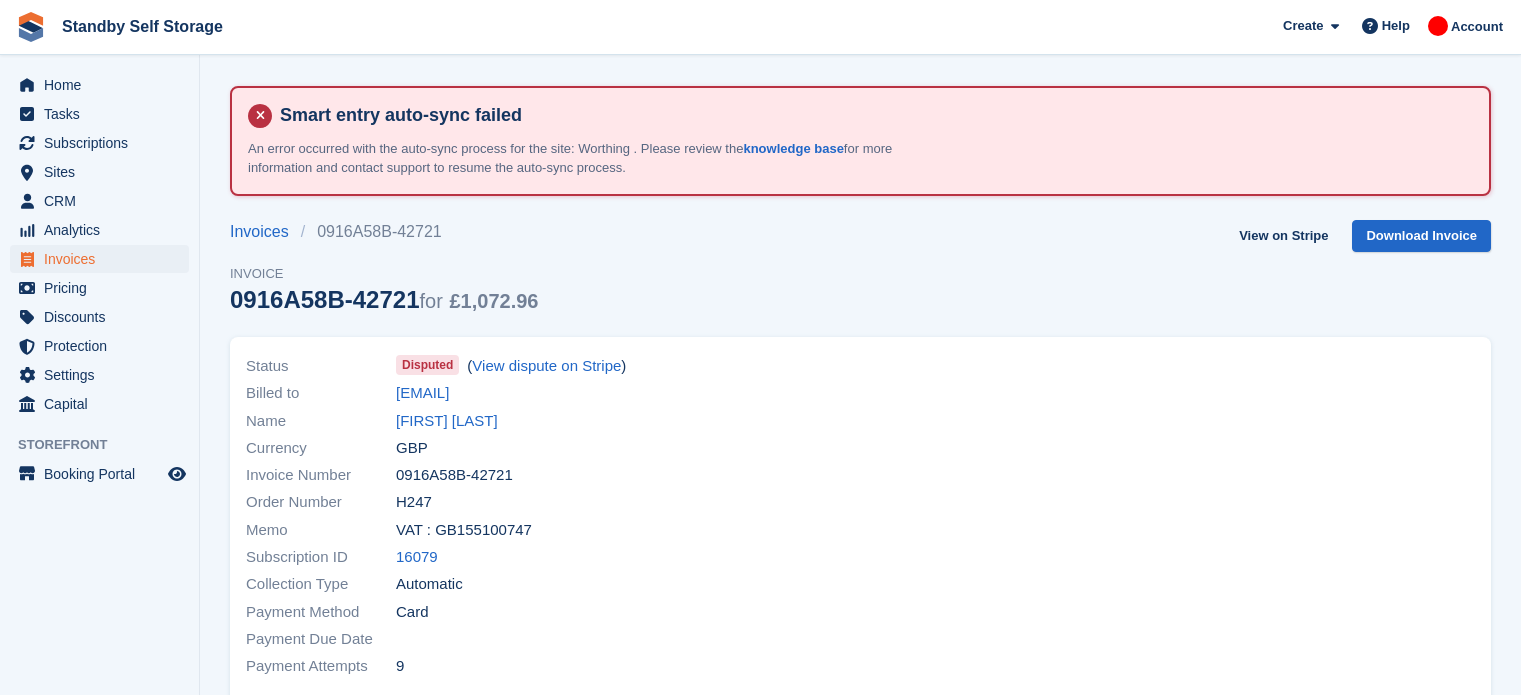 scroll, scrollTop: 0, scrollLeft: 0, axis: both 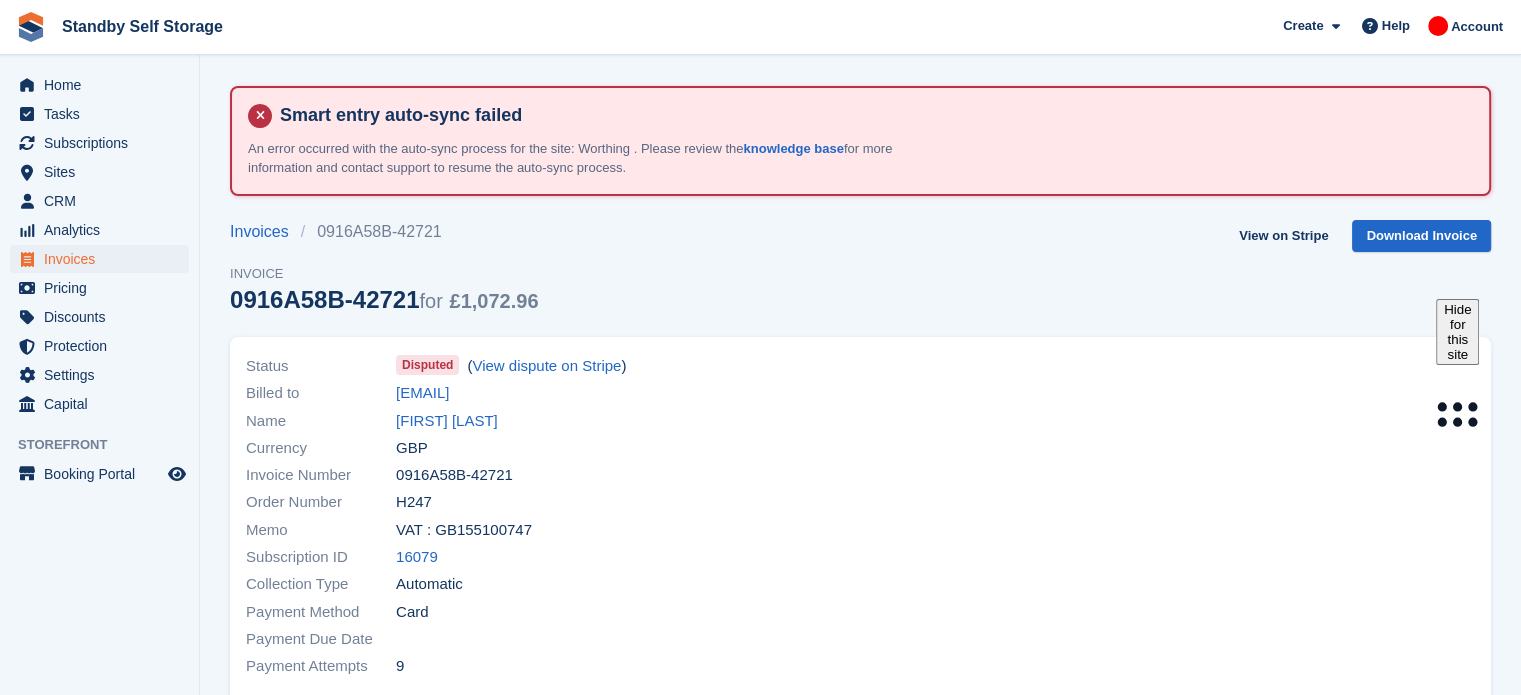 drag, startPoint x: 409, startPoint y: 299, endPoint x: 227, endPoint y: 296, distance: 182.02472 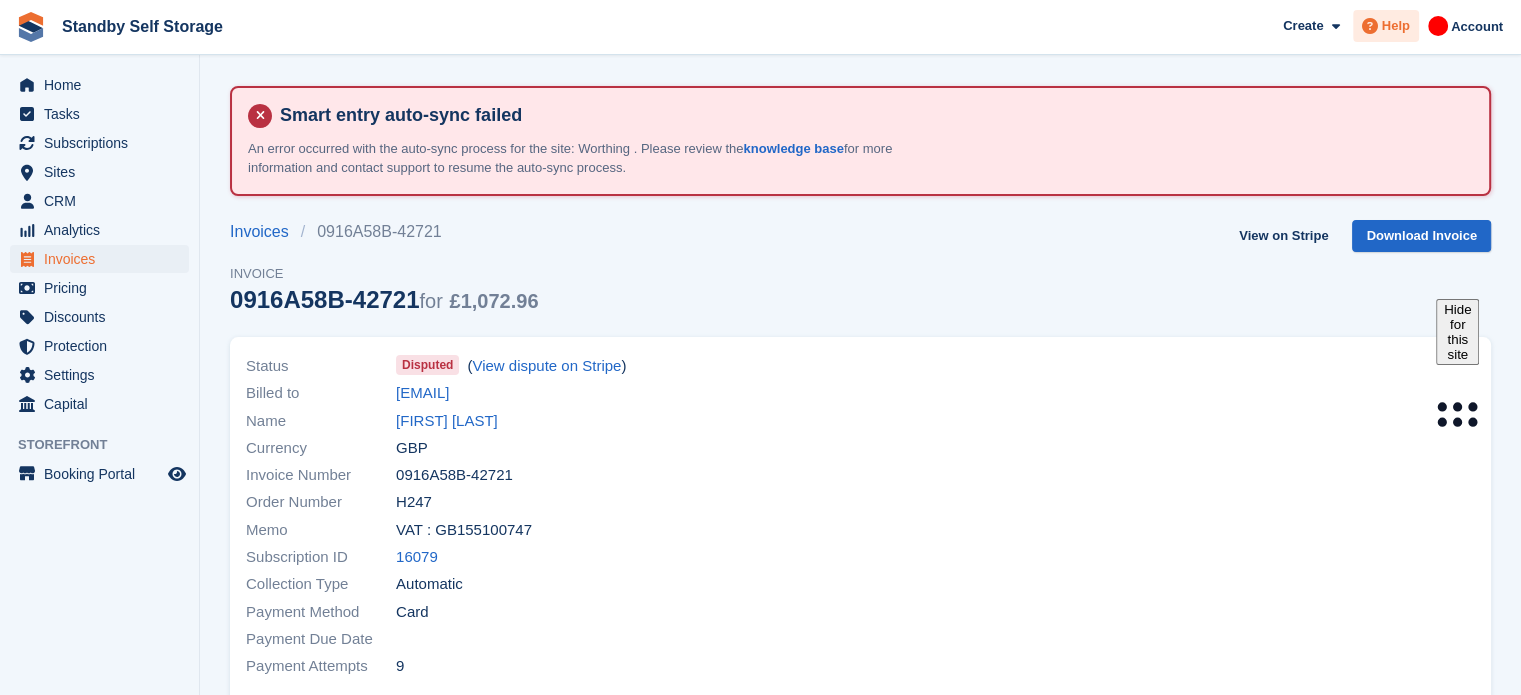 click on "Help" at bounding box center [1396, 26] 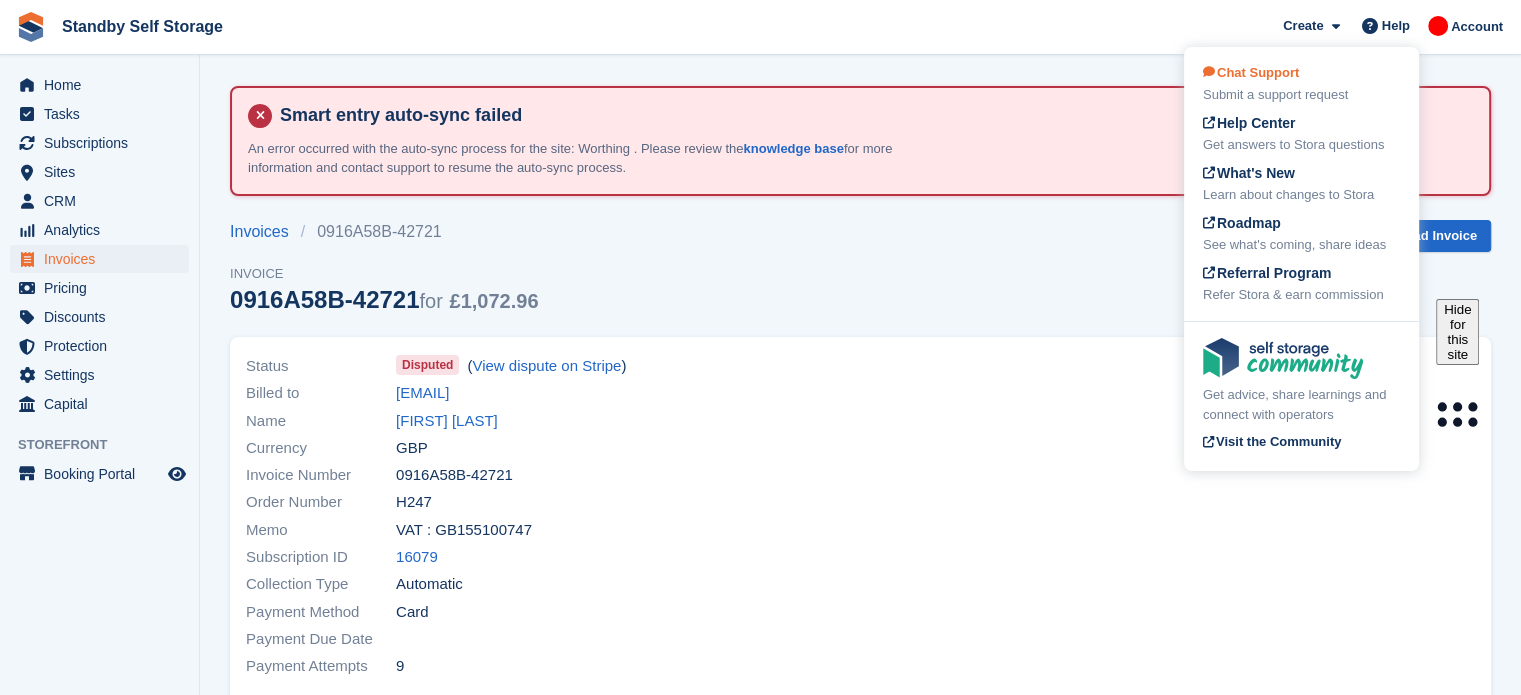 click on "Chat Support" at bounding box center (1251, 72) 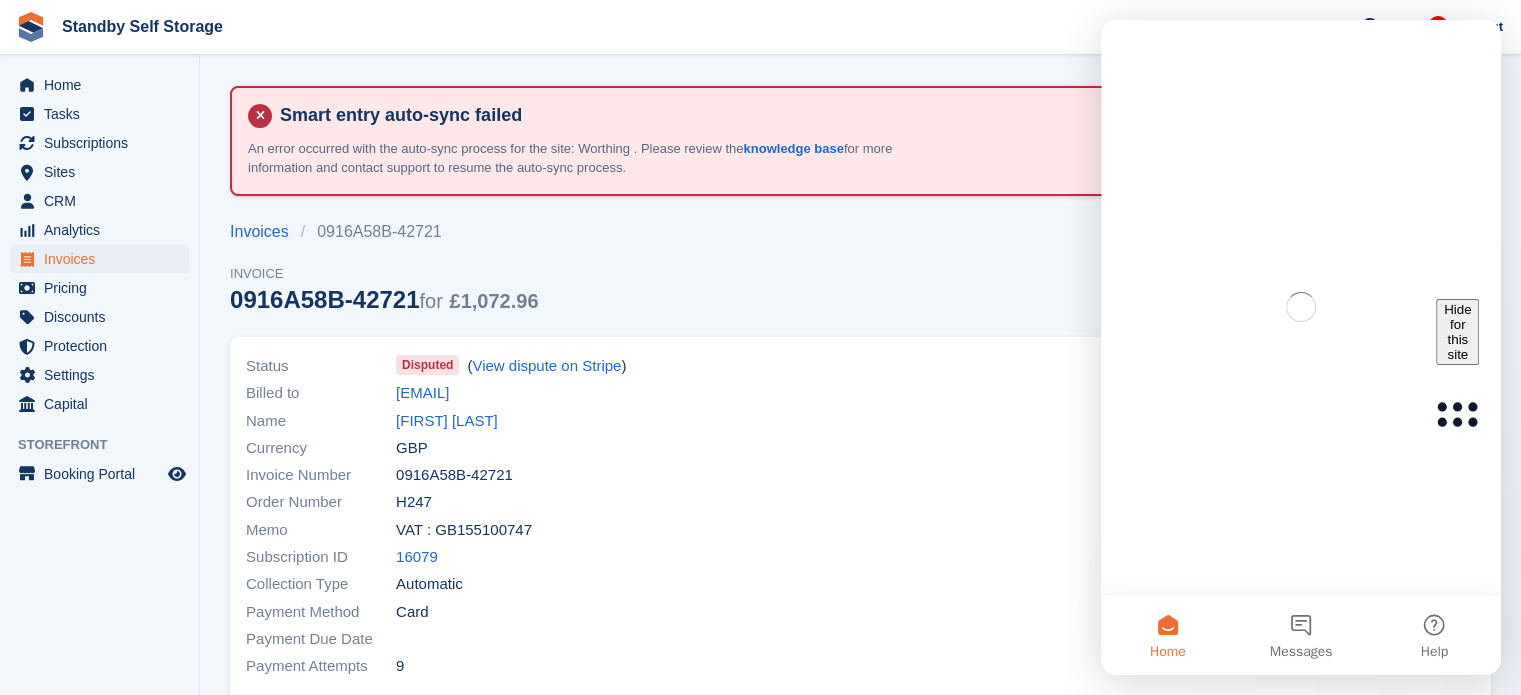 scroll, scrollTop: 0, scrollLeft: 0, axis: both 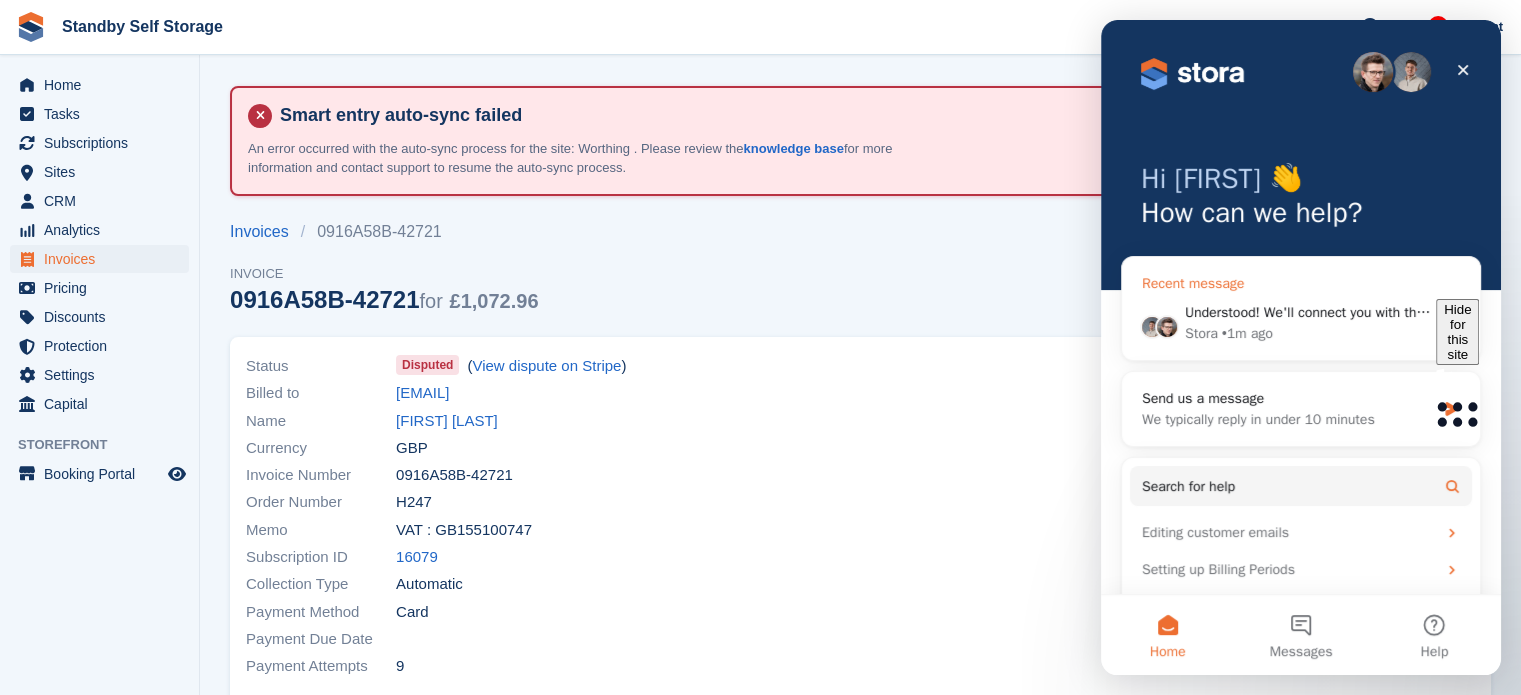 click on "Understood! We'll connect you with the support team, and they'll get back to you as quickly as possible." at bounding box center (1503, 312) 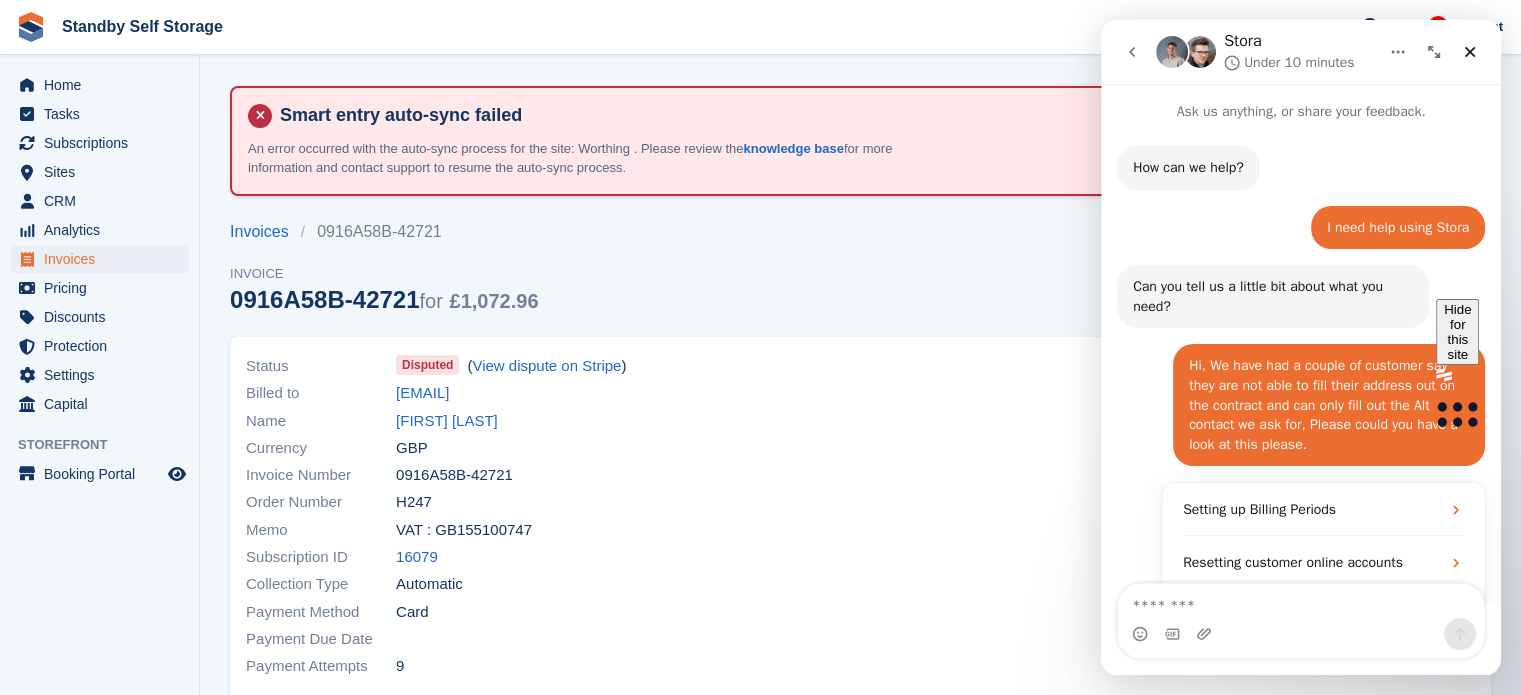 scroll, scrollTop: 608, scrollLeft: 0, axis: vertical 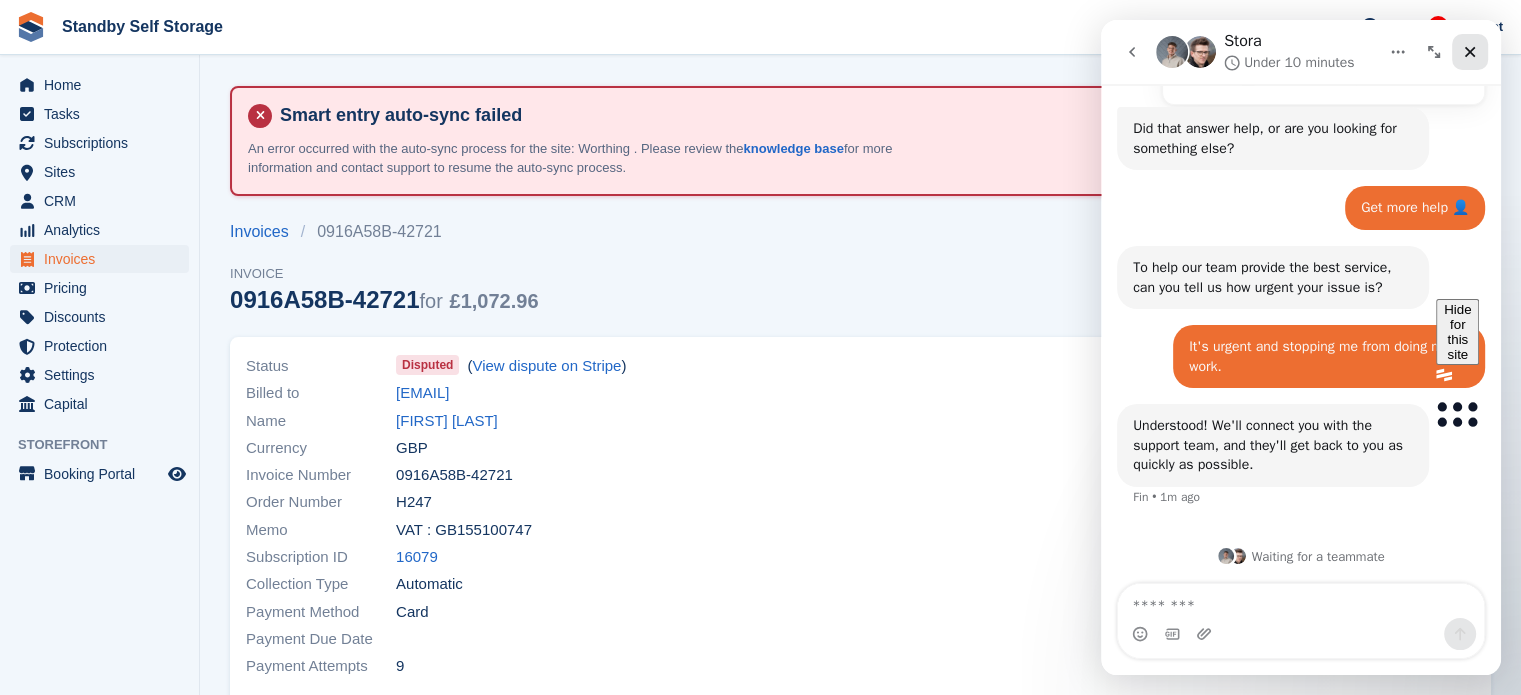 click at bounding box center [1470, 52] 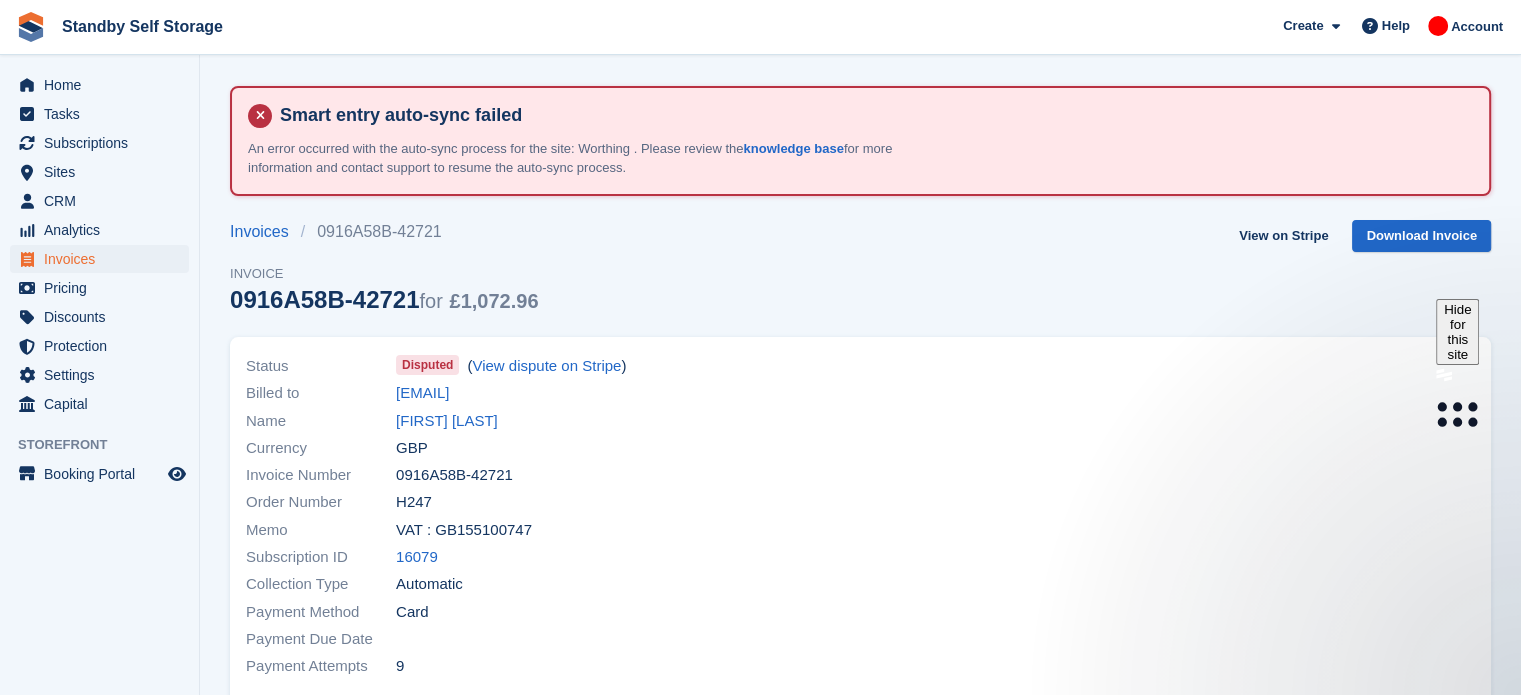 scroll, scrollTop: 0, scrollLeft: 0, axis: both 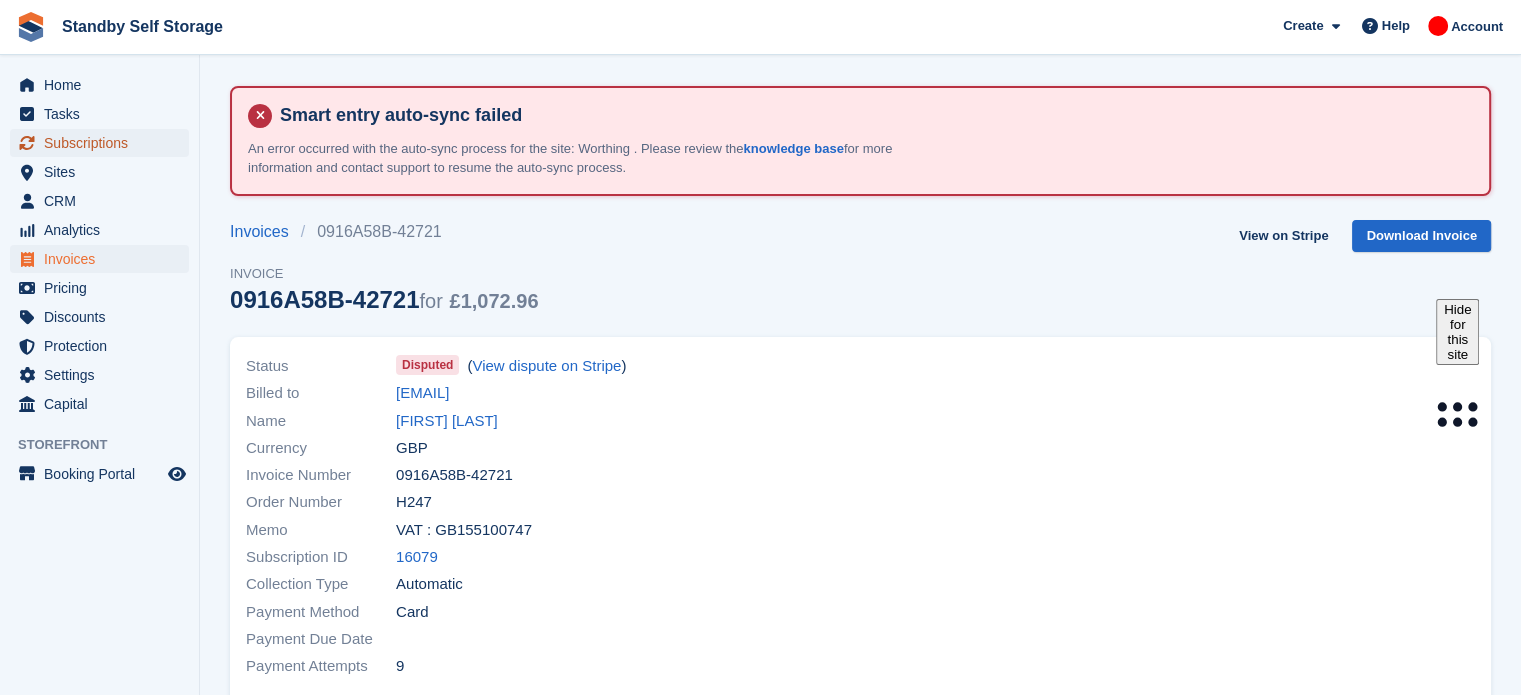 click on "Subscriptions" at bounding box center (104, 143) 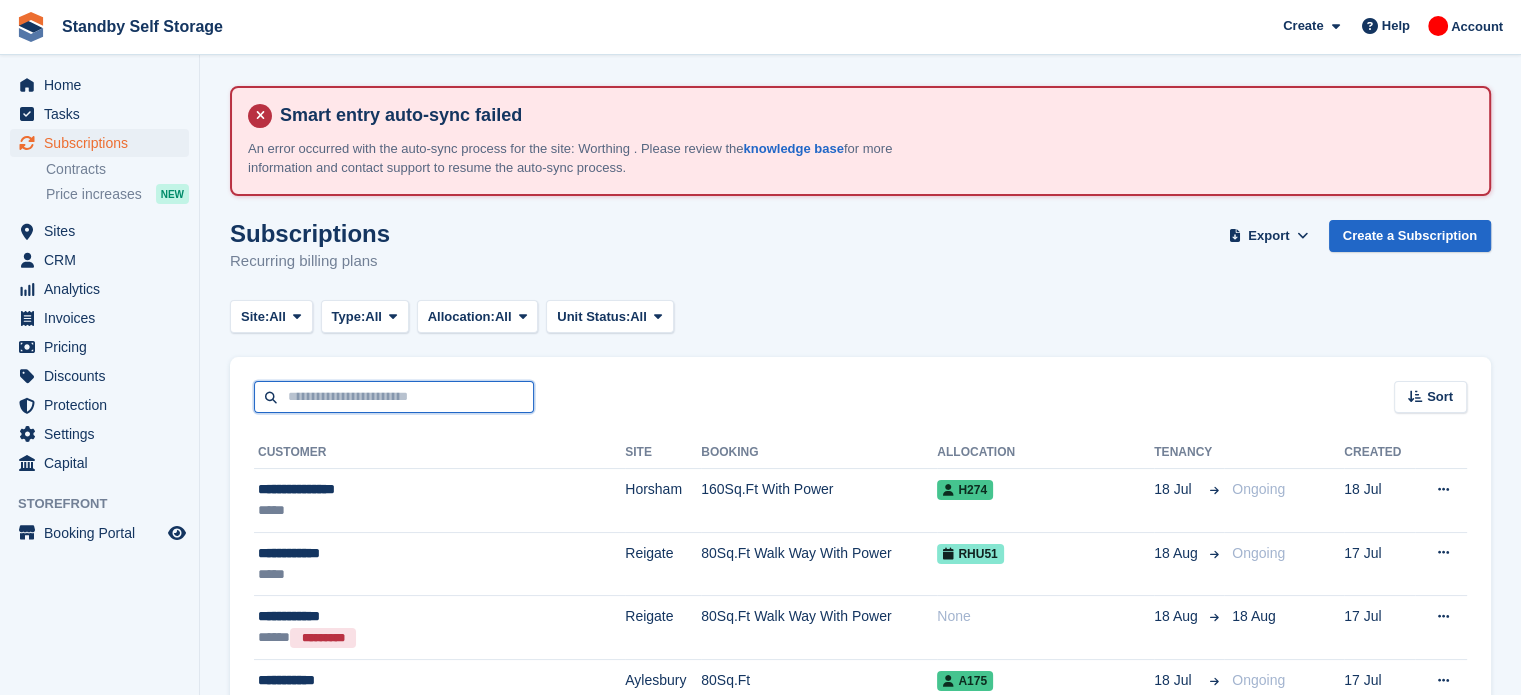 click at bounding box center [394, 397] 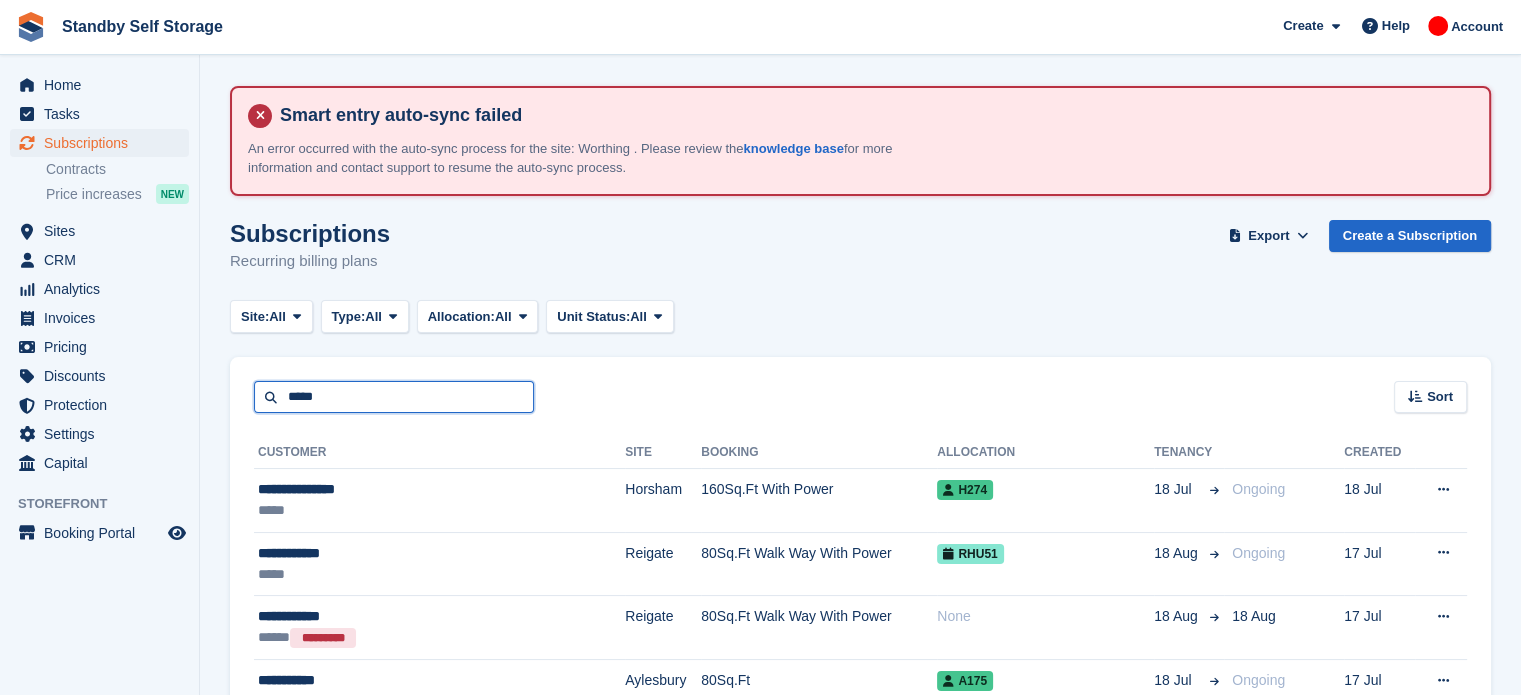 type on "*****" 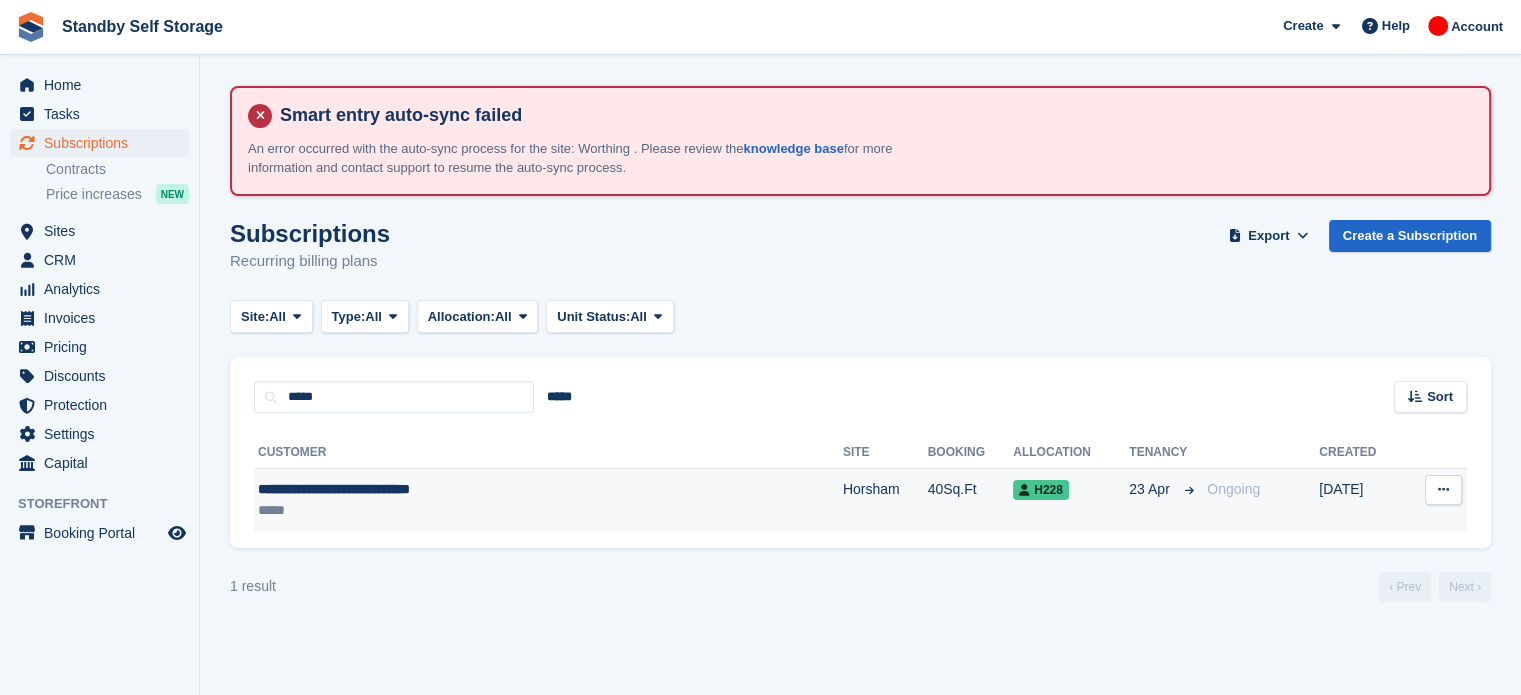 click on "40Sq.Ft" at bounding box center (971, 500) 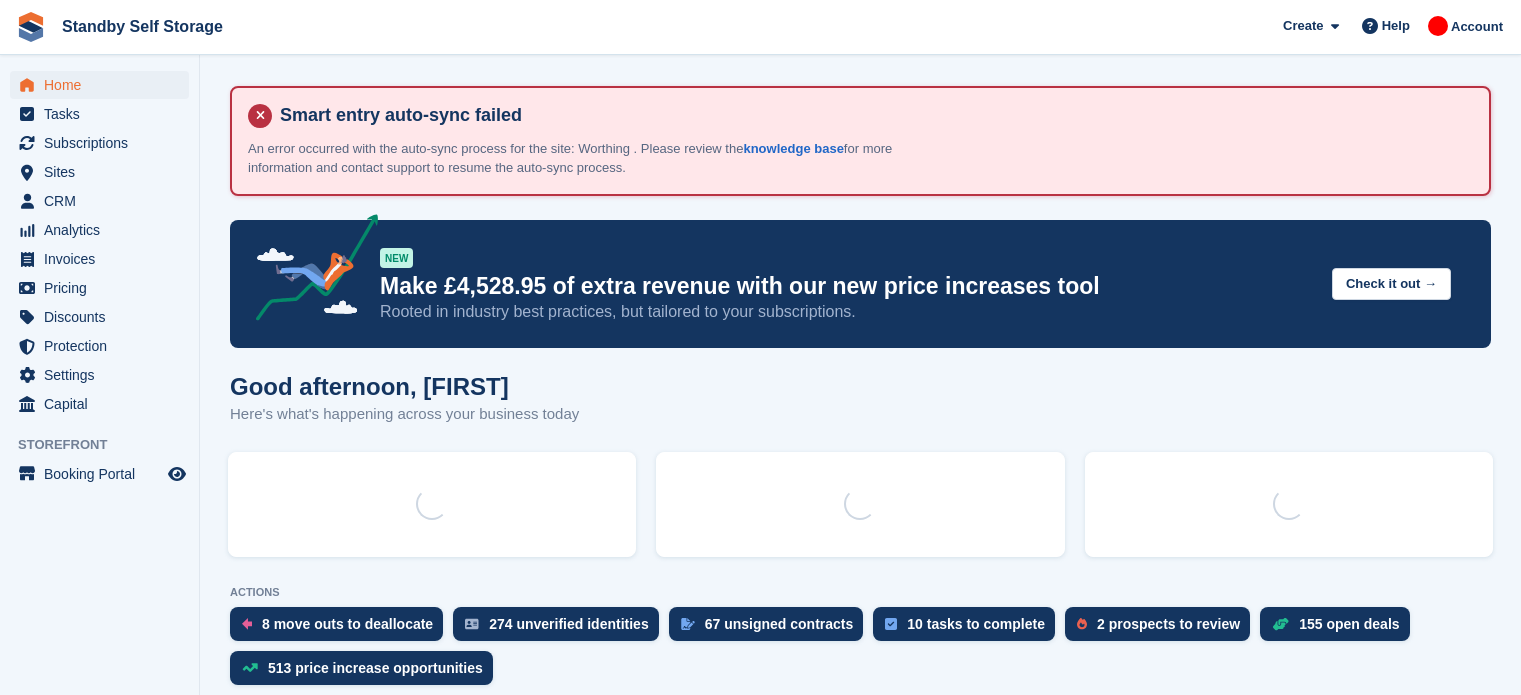 scroll, scrollTop: 0, scrollLeft: 0, axis: both 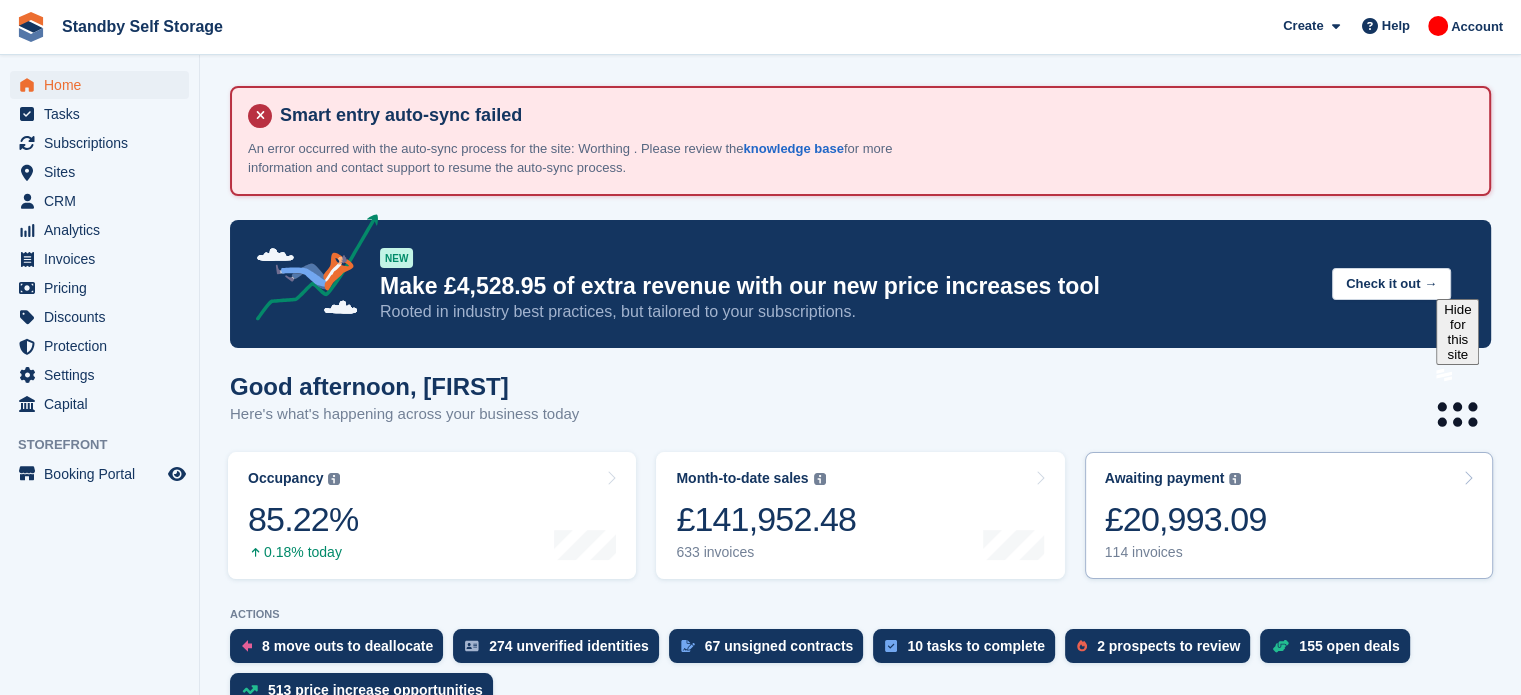 click on "£20,993.09" at bounding box center (1186, 519) 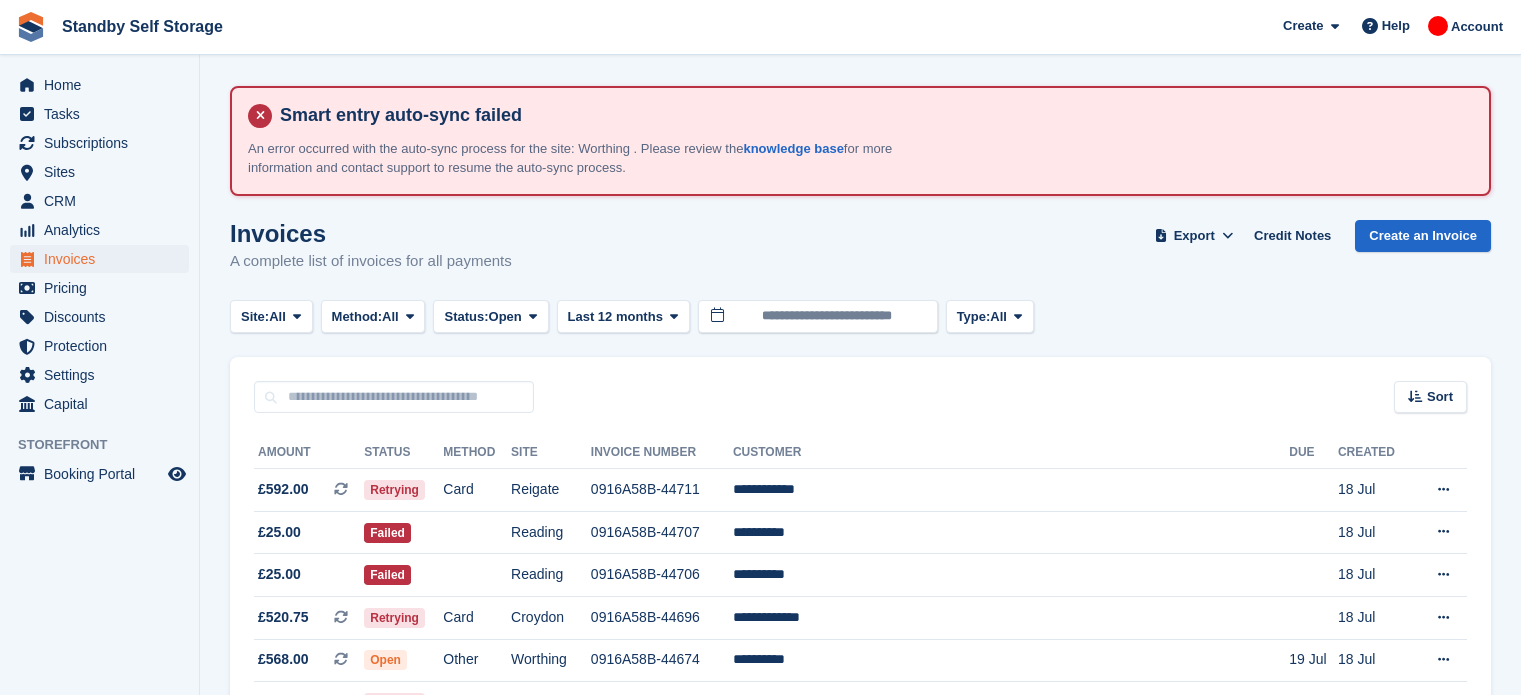 scroll, scrollTop: 0, scrollLeft: 0, axis: both 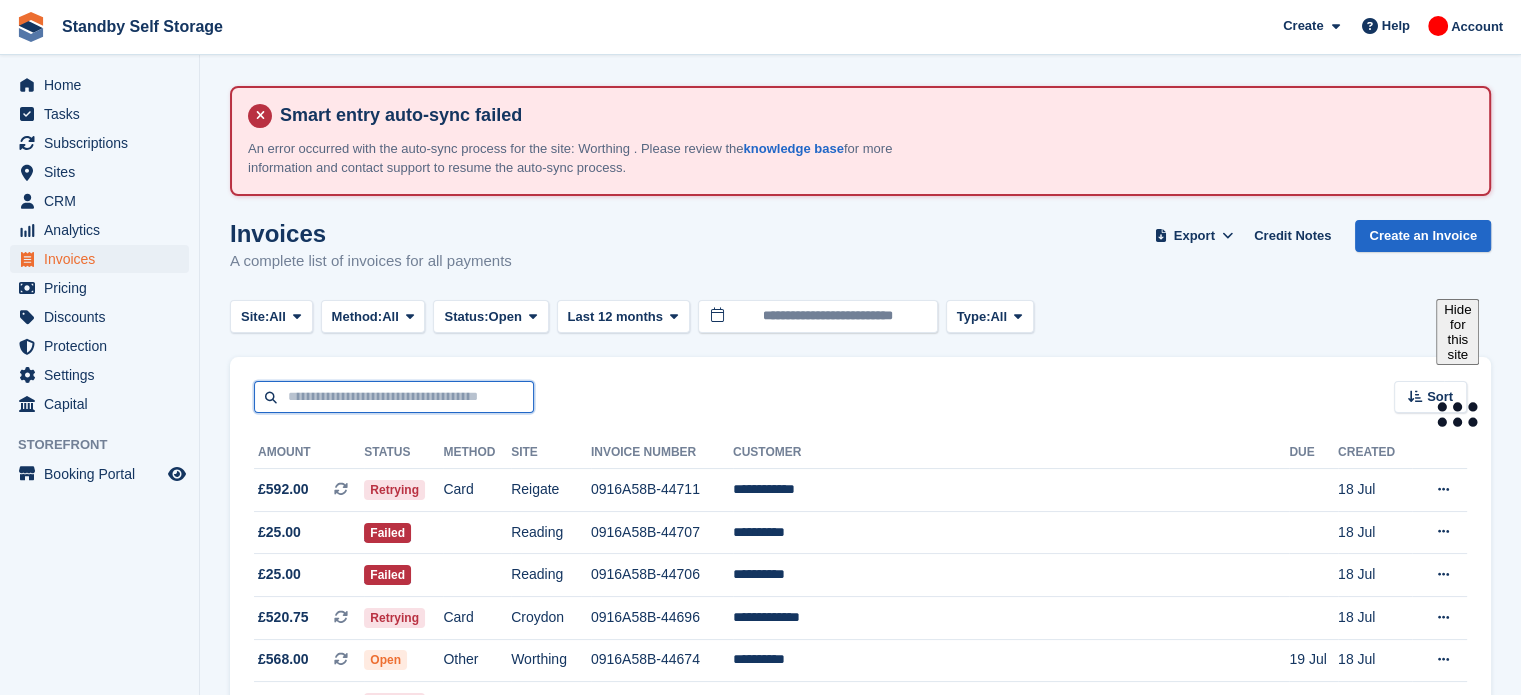 click at bounding box center [394, 397] 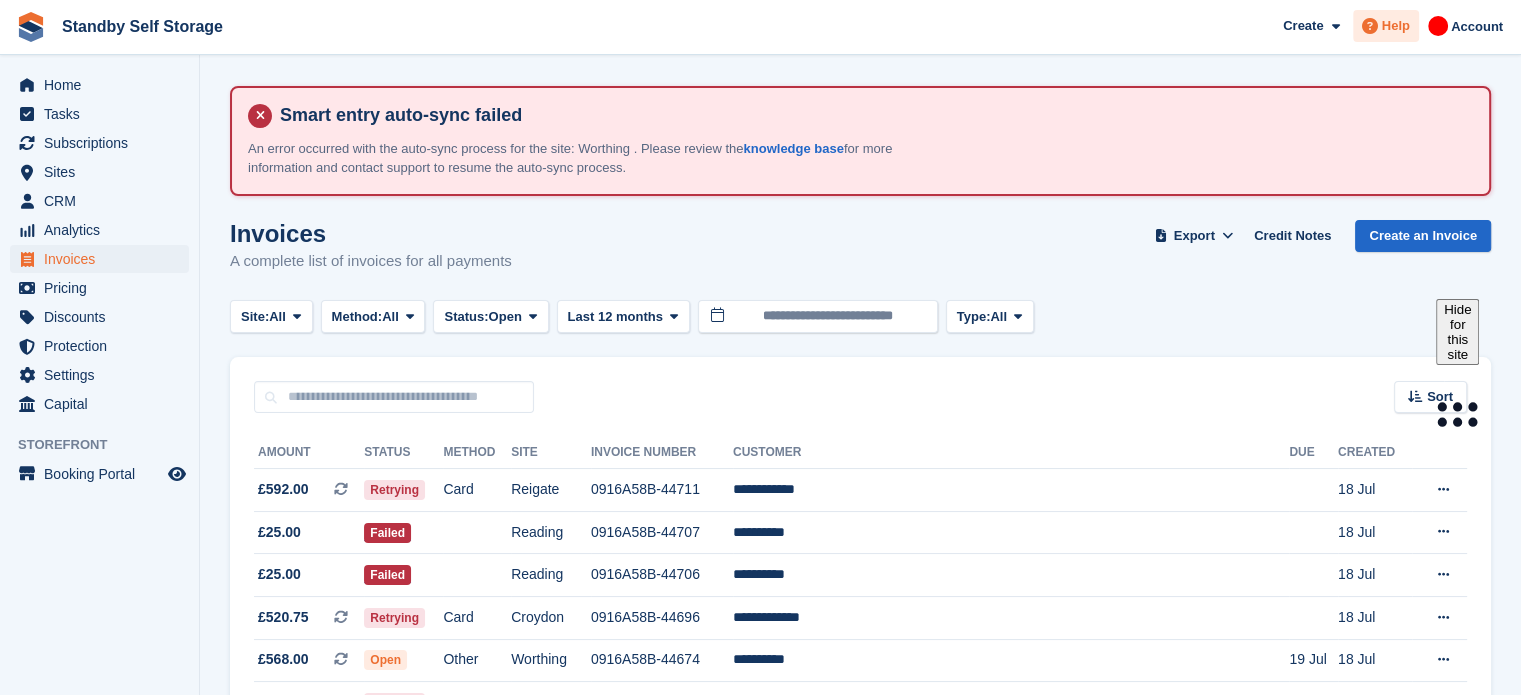 click at bounding box center (1370, 26) 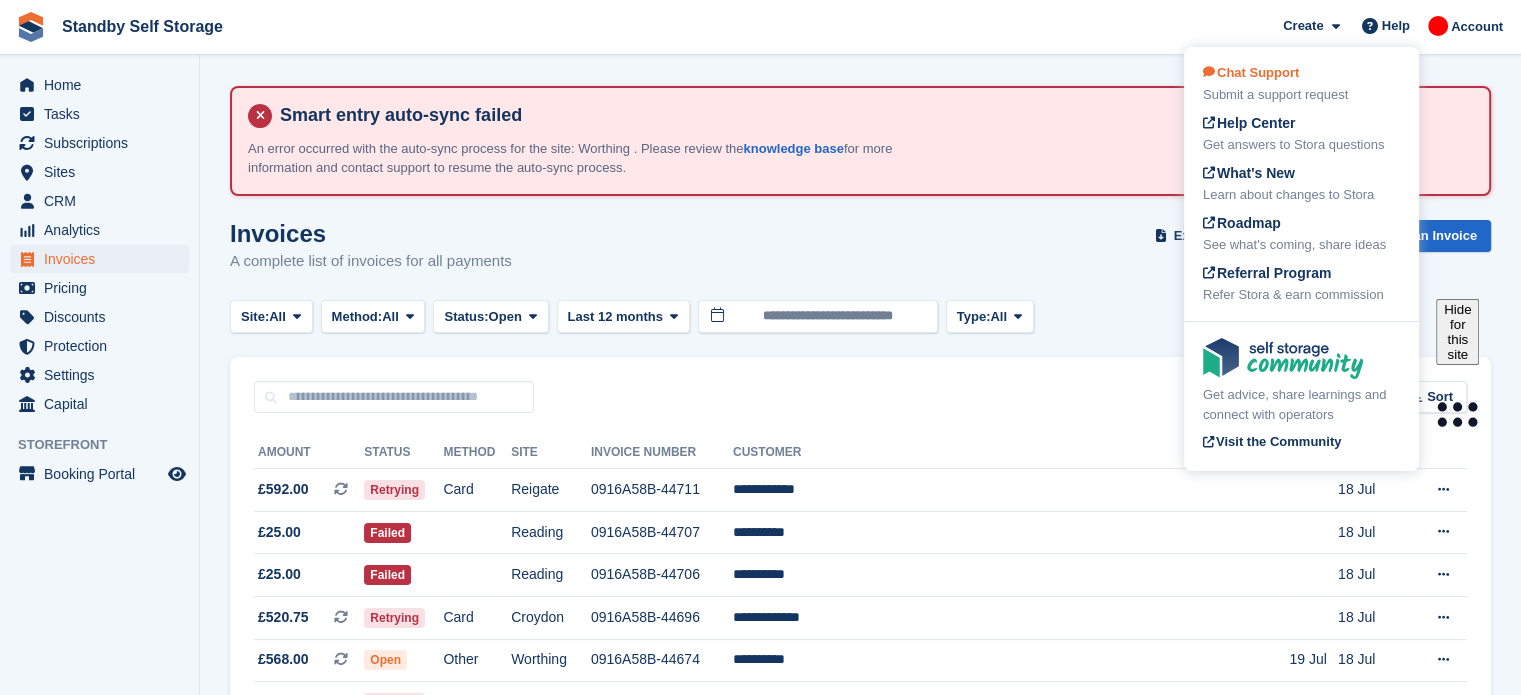 click on "Chat Support
Submit a support request" at bounding box center [1301, 84] 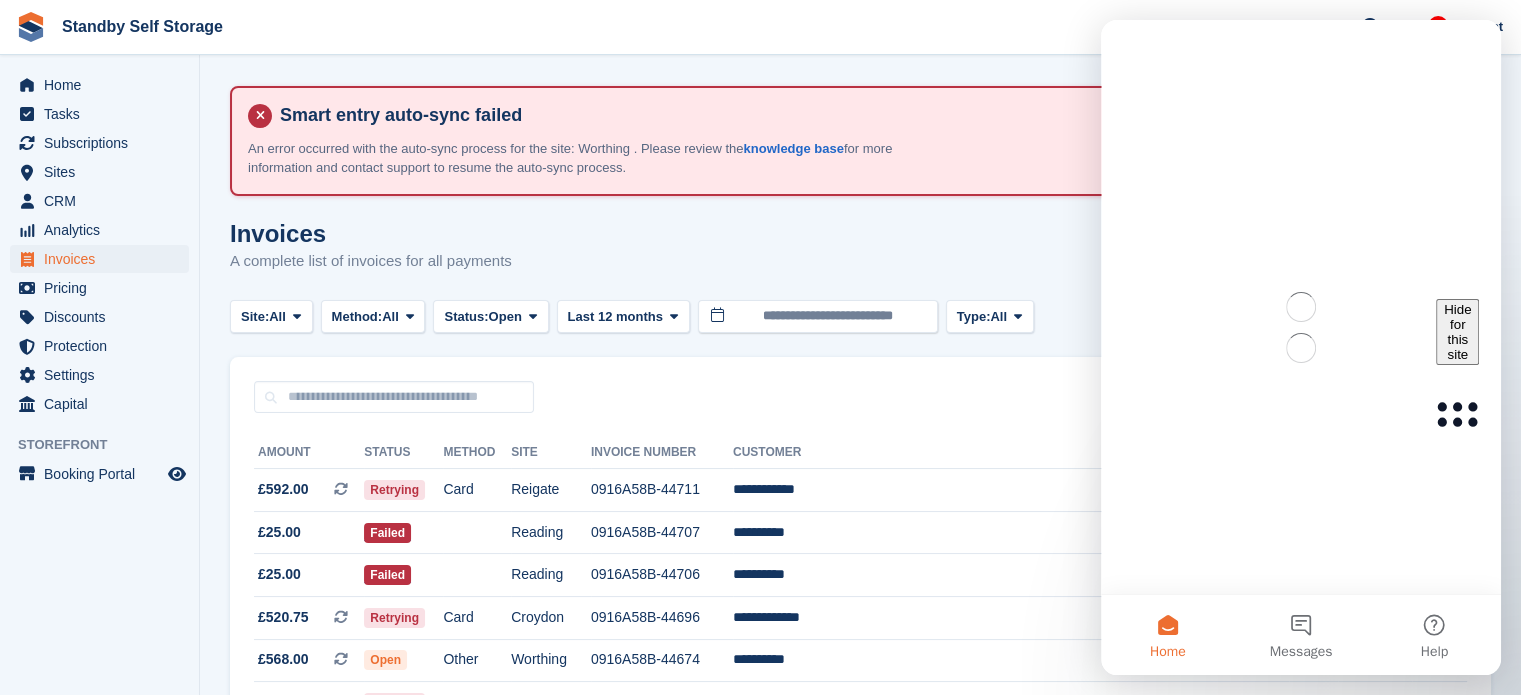 scroll, scrollTop: 0, scrollLeft: 0, axis: both 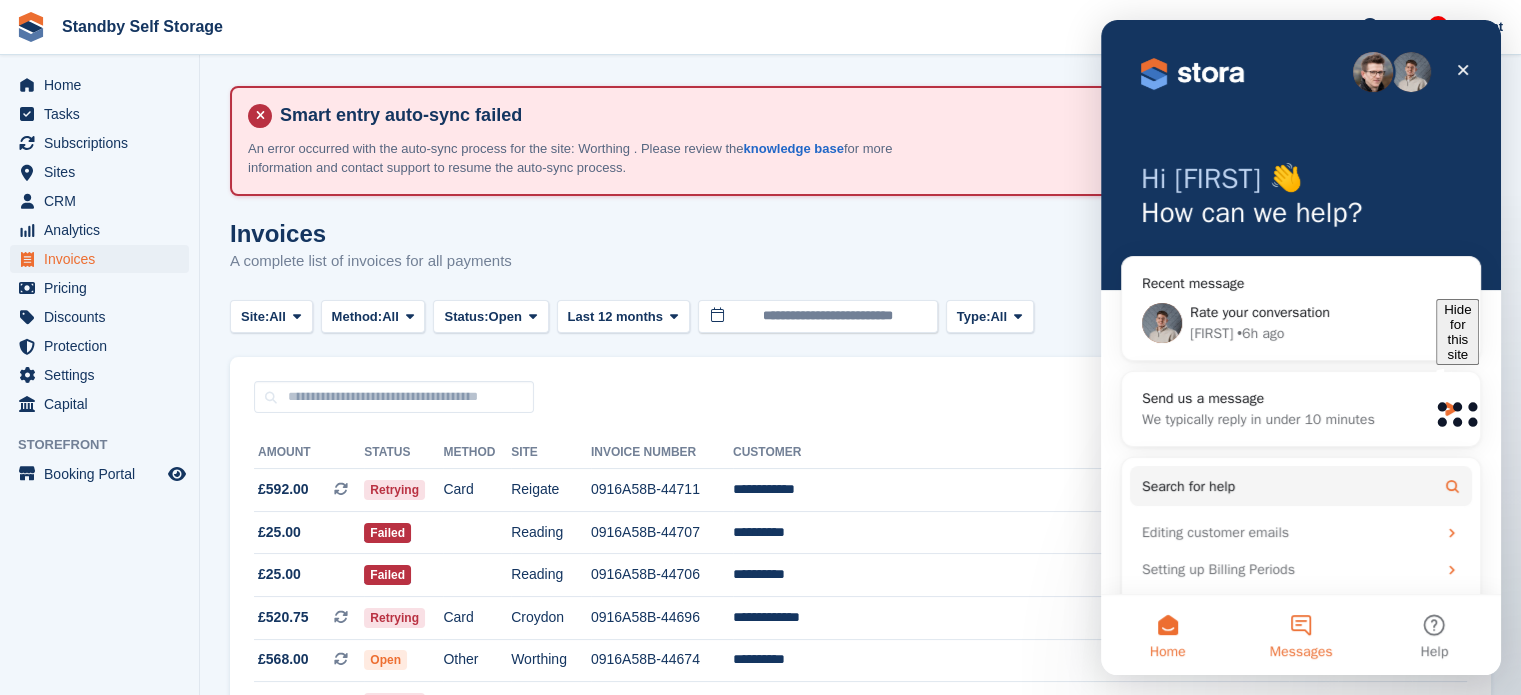 click on "Messages" at bounding box center (1300, 635) 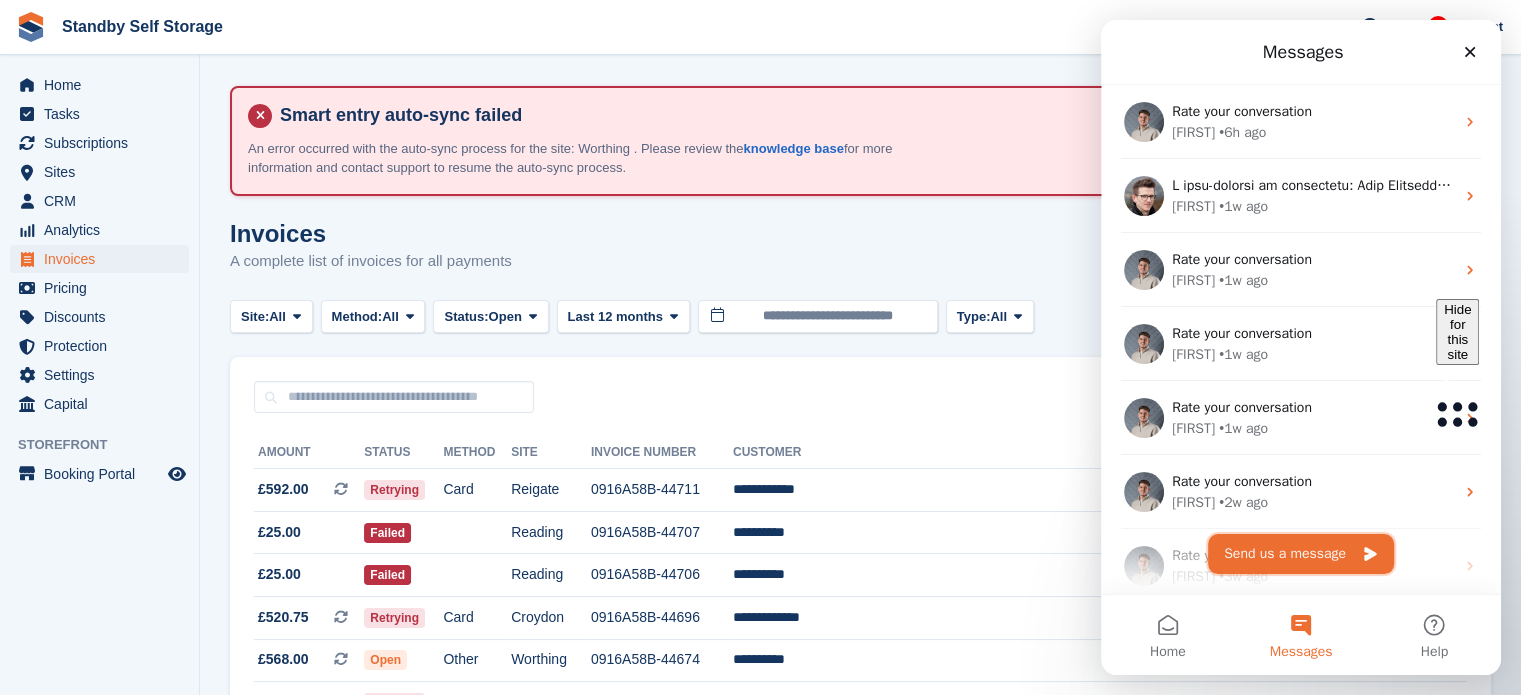 click on "Send us a message" at bounding box center (1301, 554) 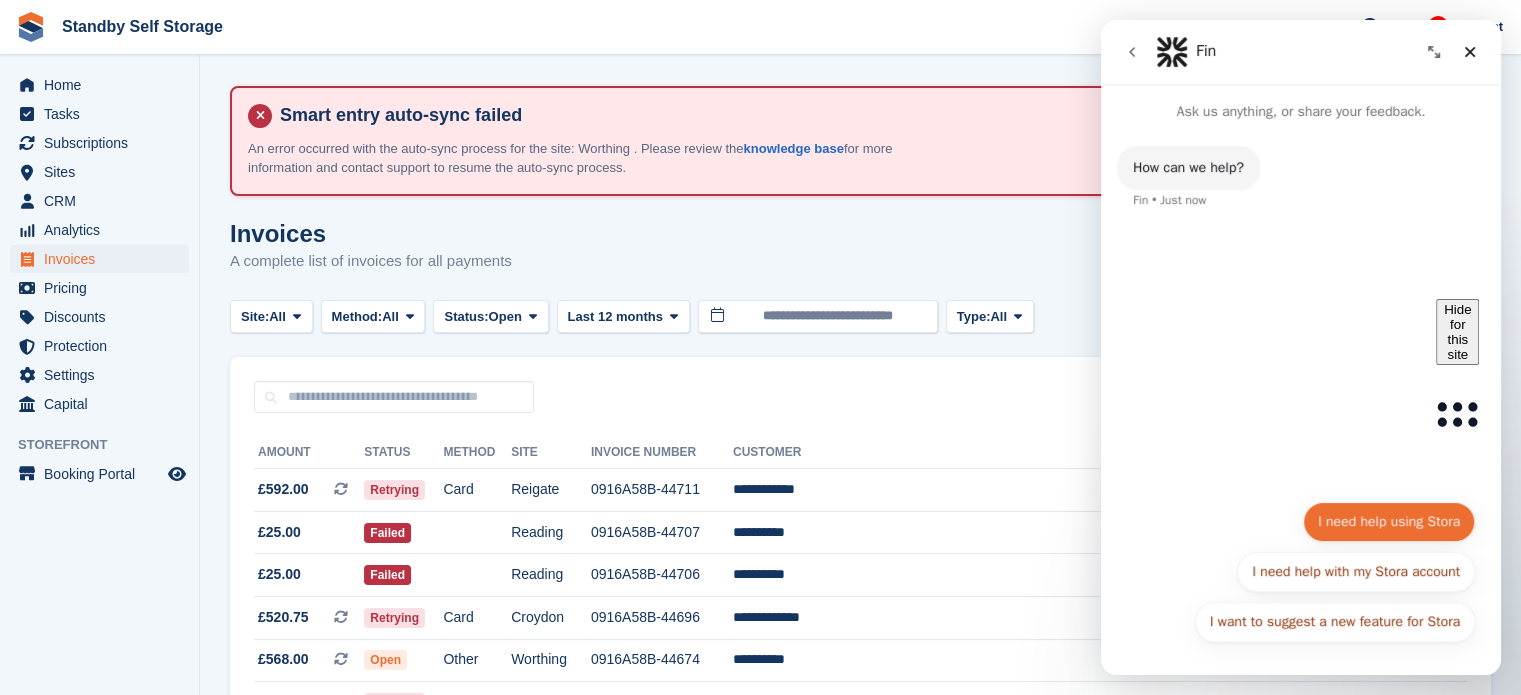 click on "I need help using Stora" at bounding box center [1389, 522] 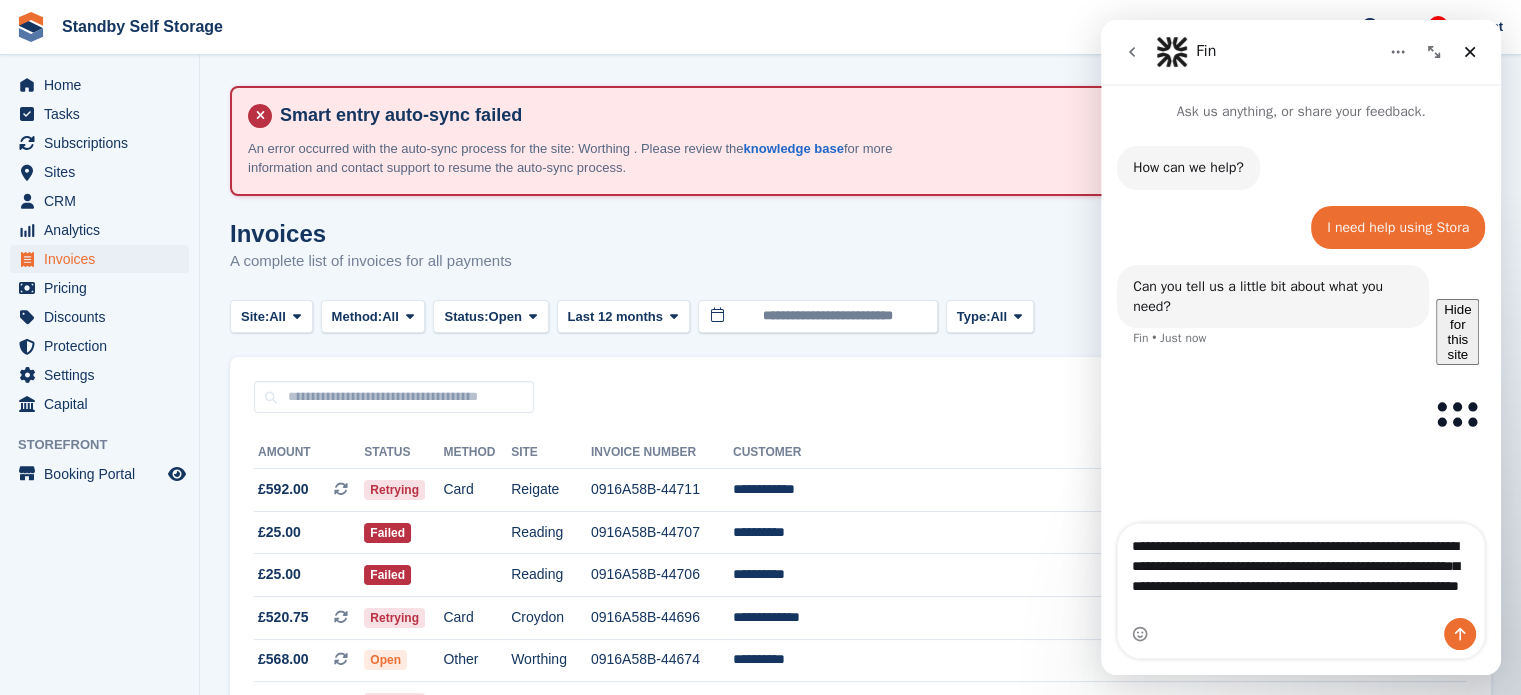 type on "**********" 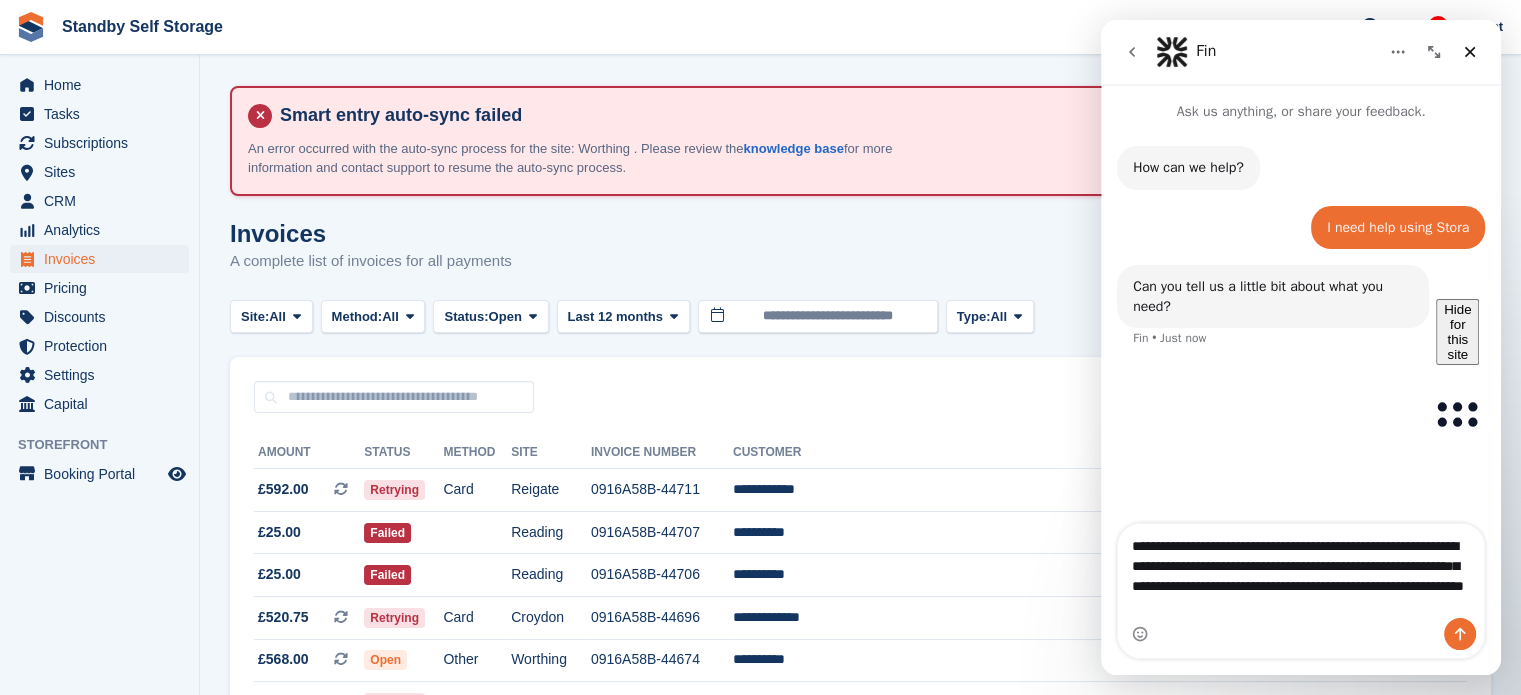 type 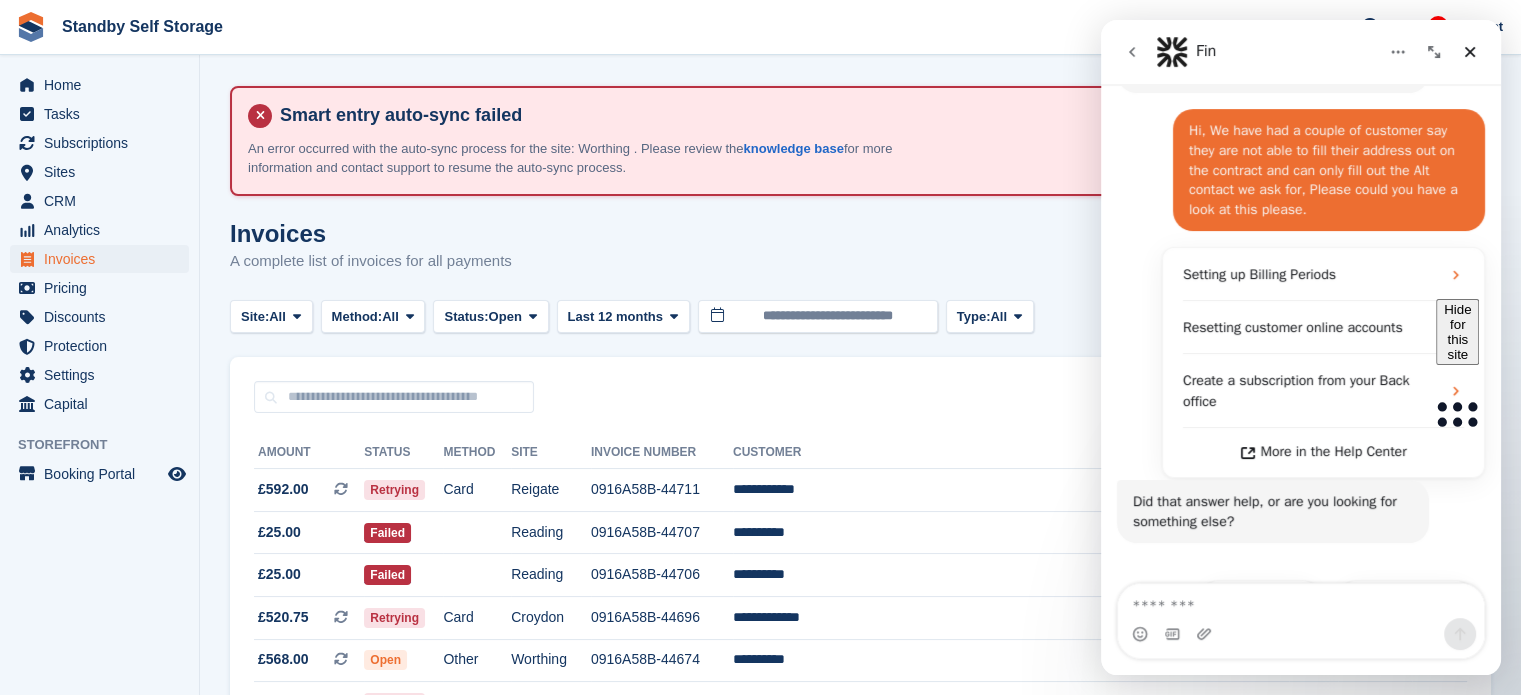scroll, scrollTop: 285, scrollLeft: 0, axis: vertical 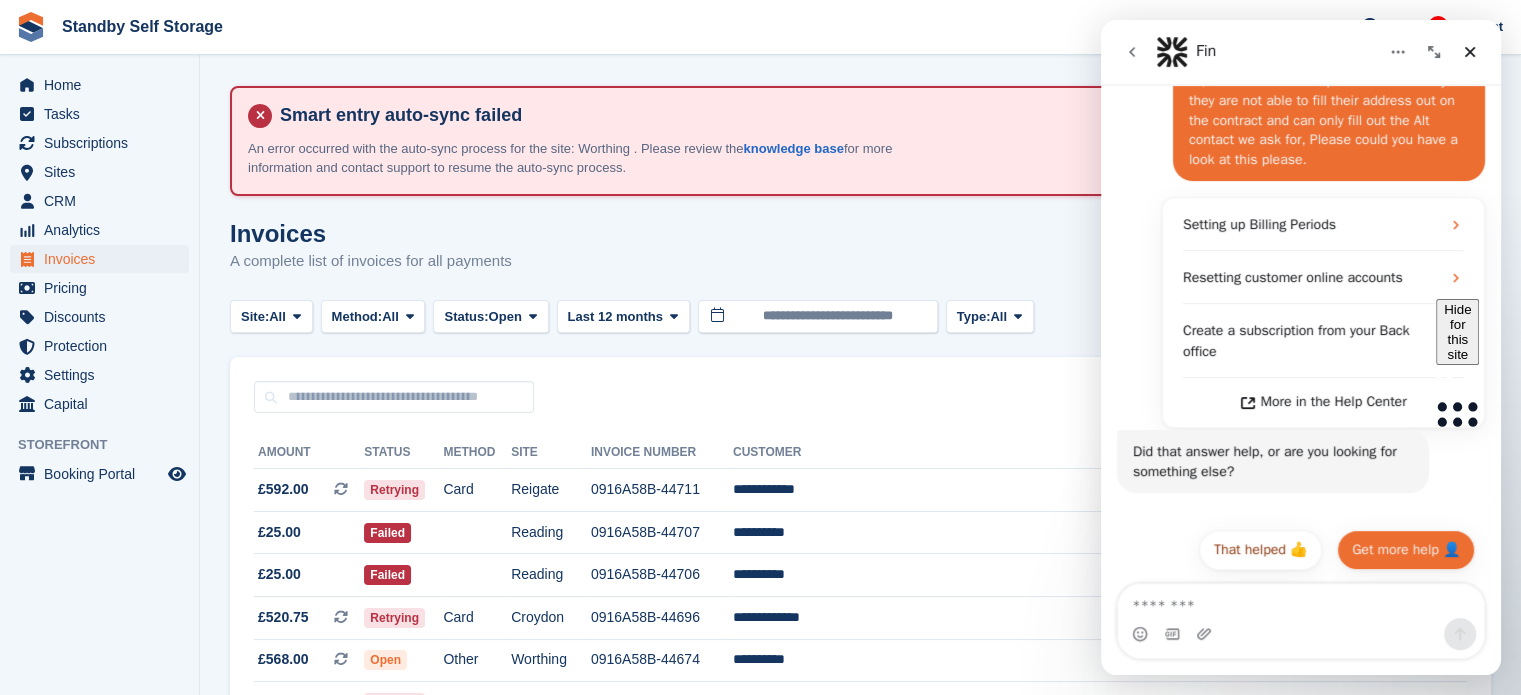 click on "Get more help 👤" at bounding box center [1406, 550] 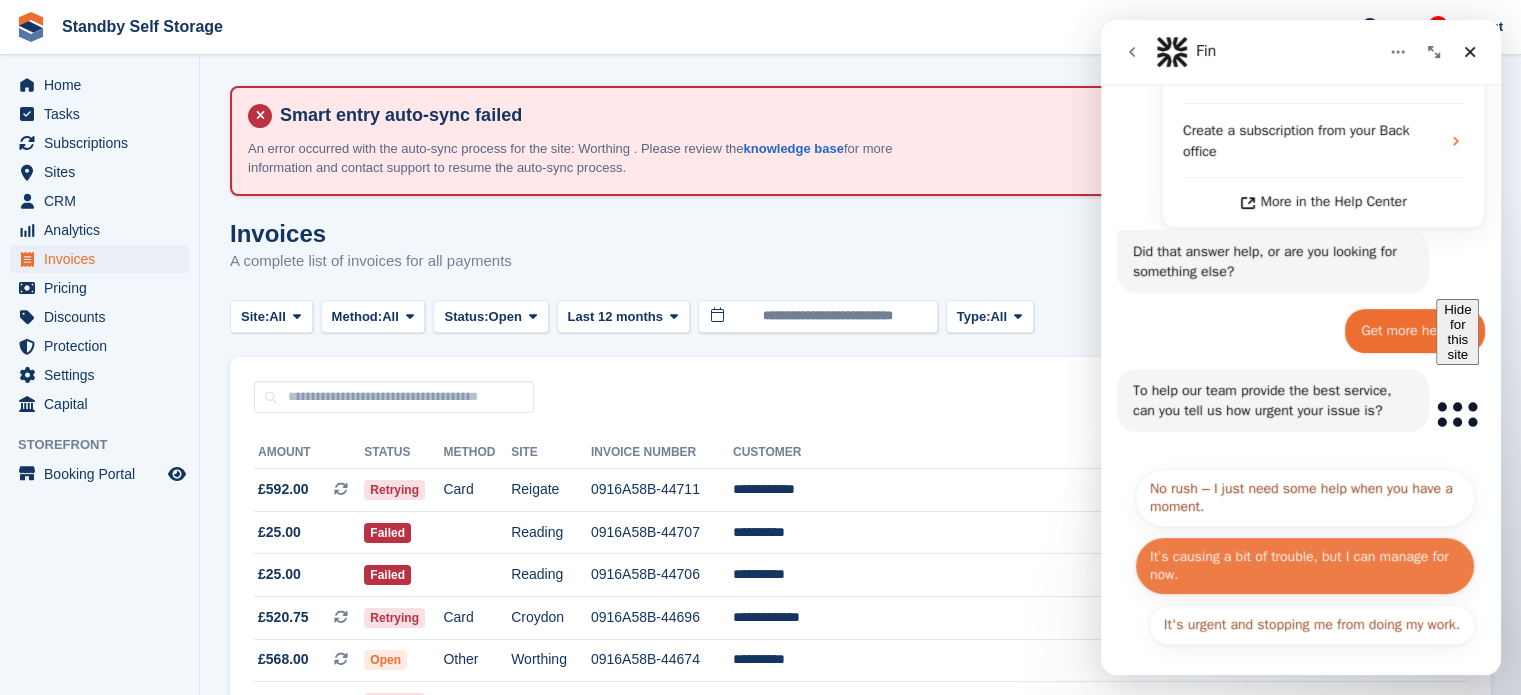 scroll, scrollTop: 487, scrollLeft: 0, axis: vertical 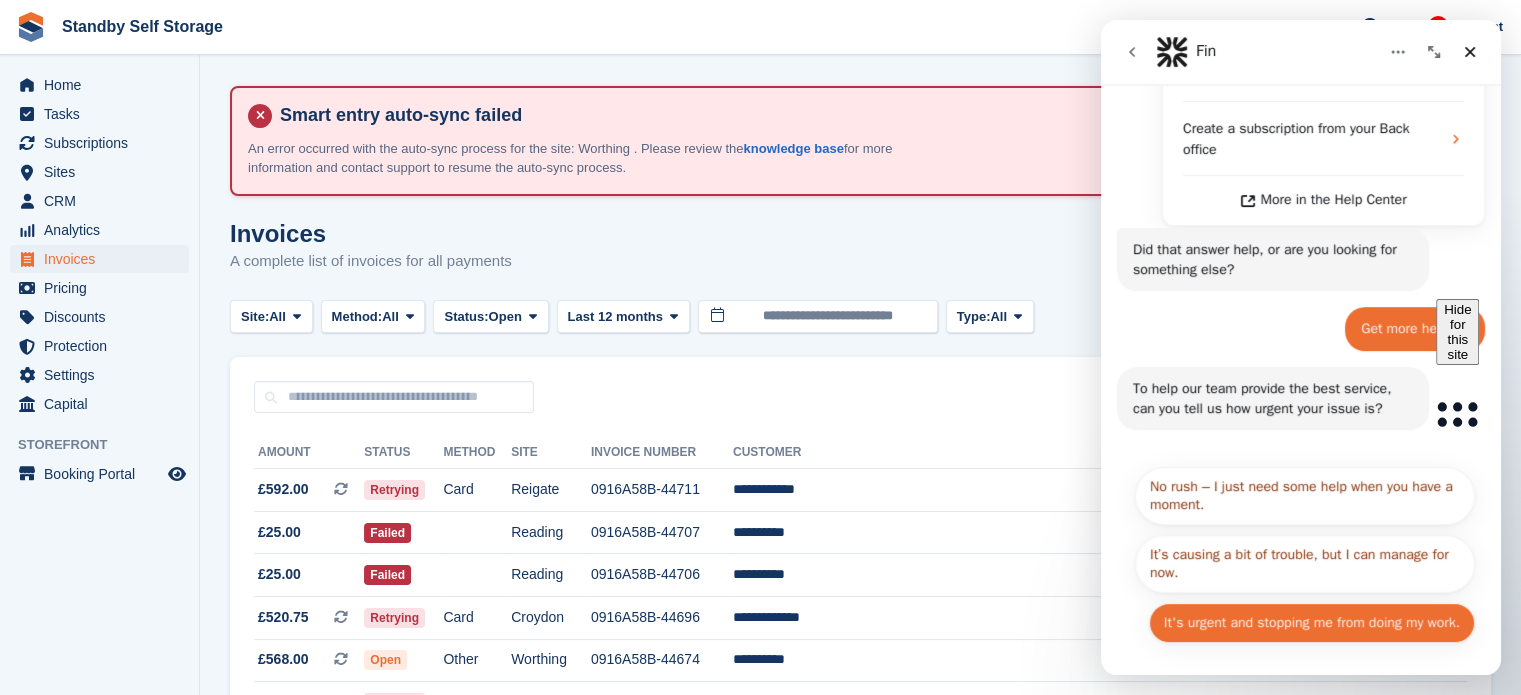 click on "It's urgent and stopping me from doing my work." at bounding box center [1312, 623] 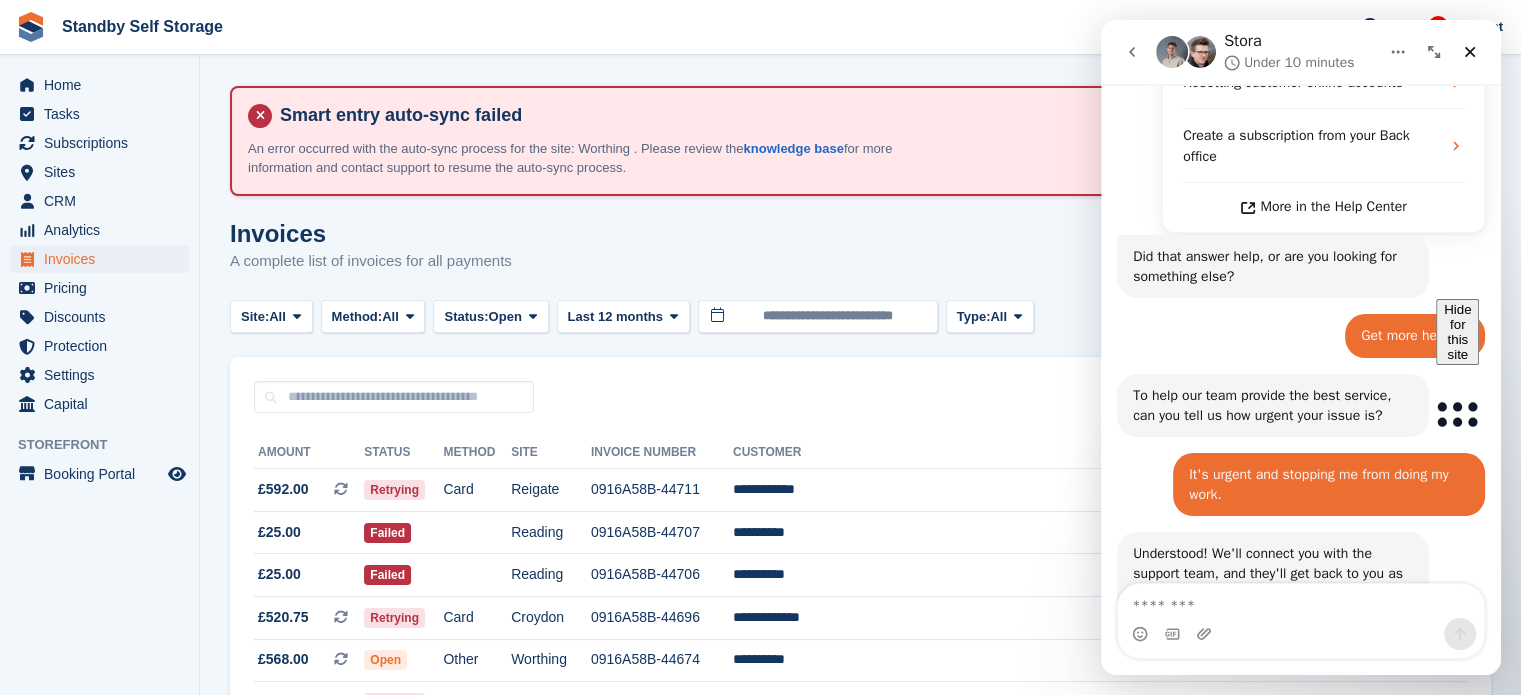 scroll, scrollTop: 608, scrollLeft: 0, axis: vertical 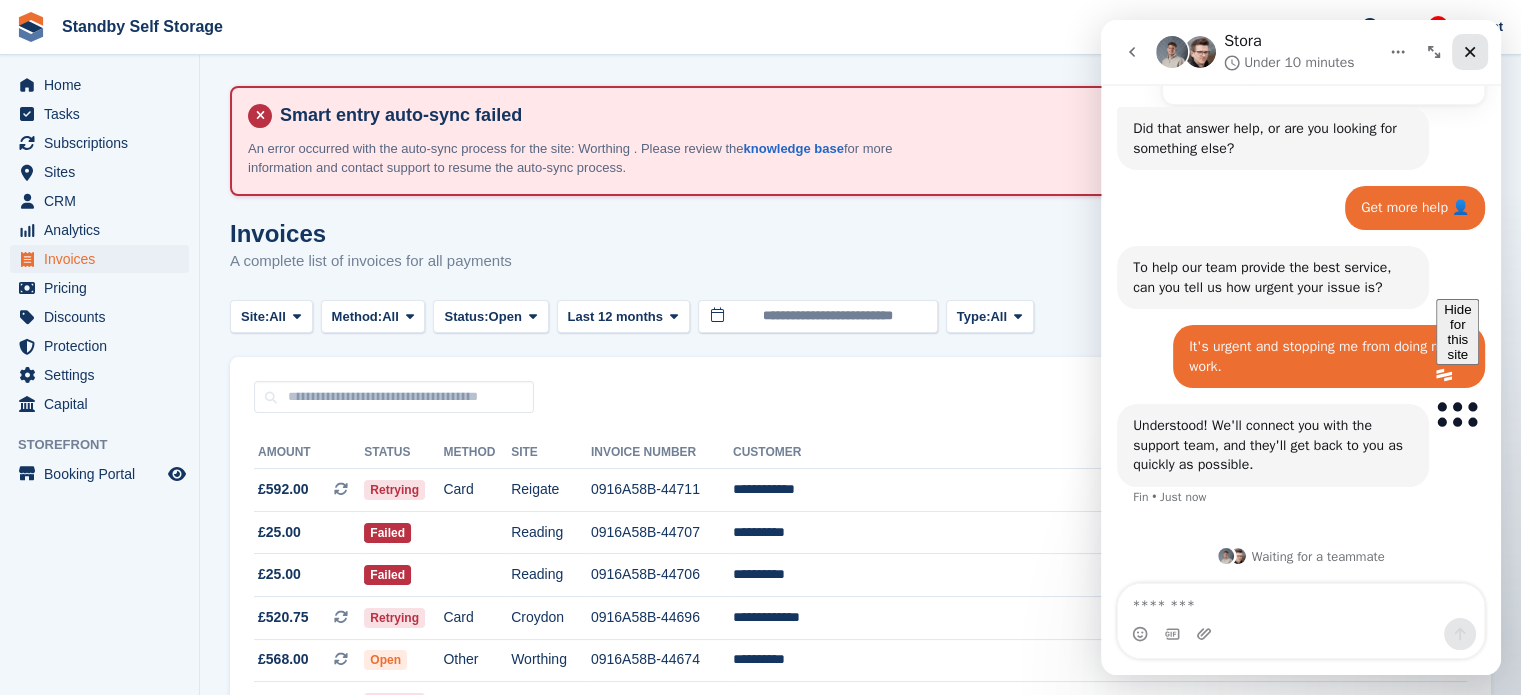 click 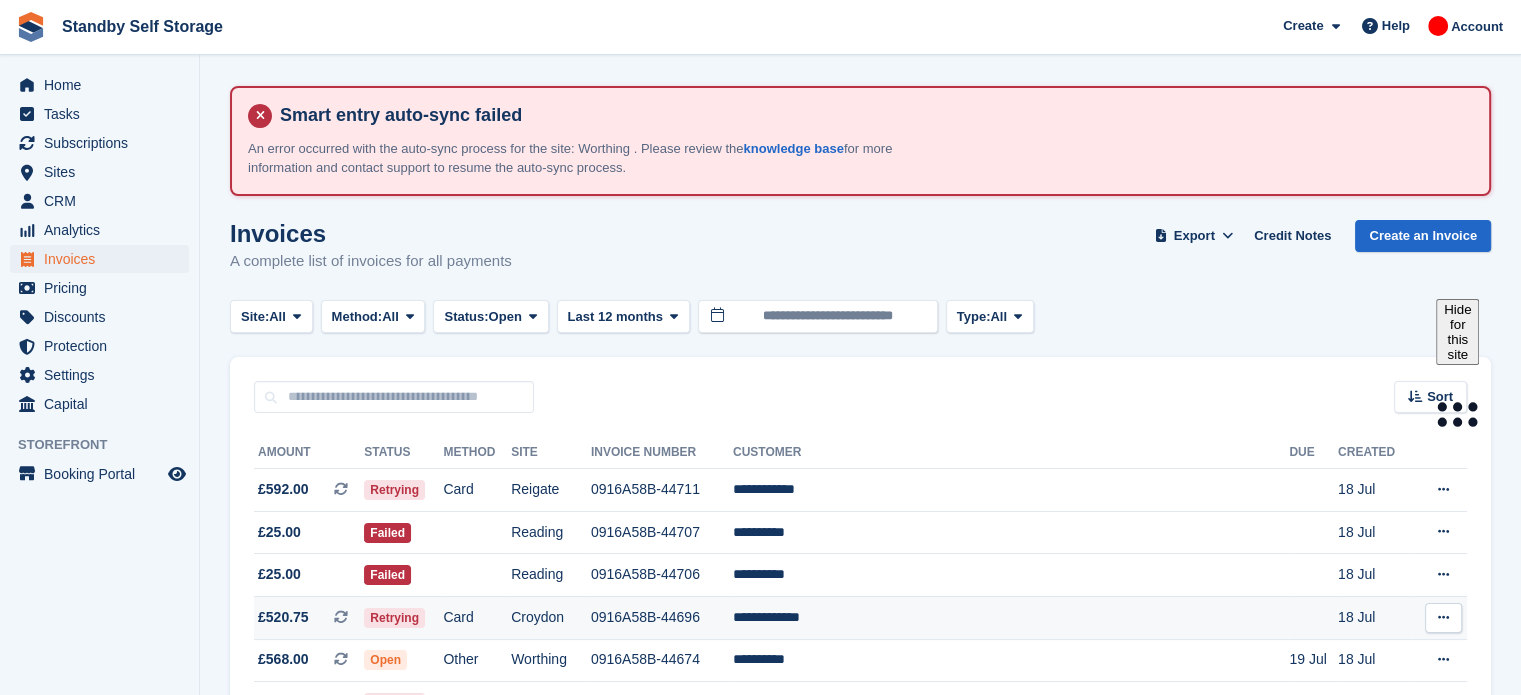 scroll, scrollTop: 0, scrollLeft: 0, axis: both 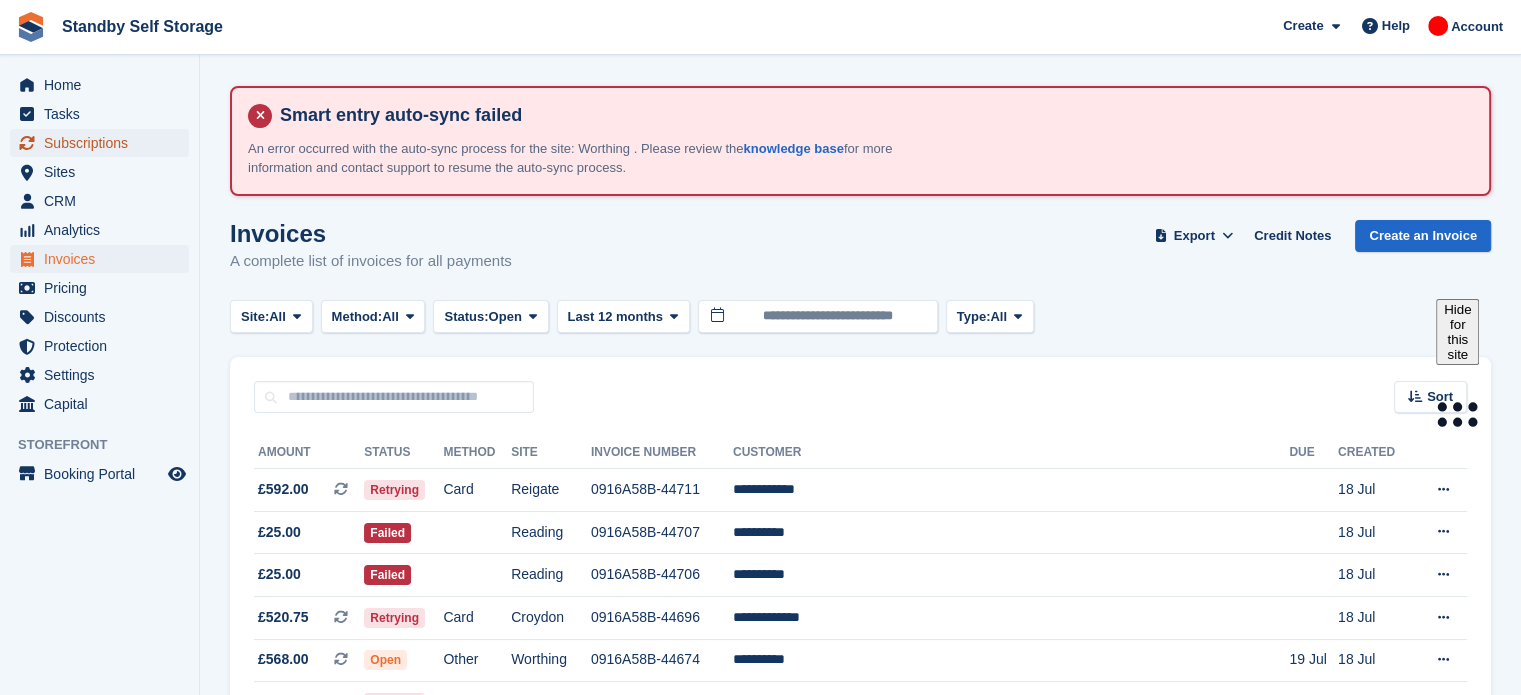 click on "Subscriptions" at bounding box center (104, 143) 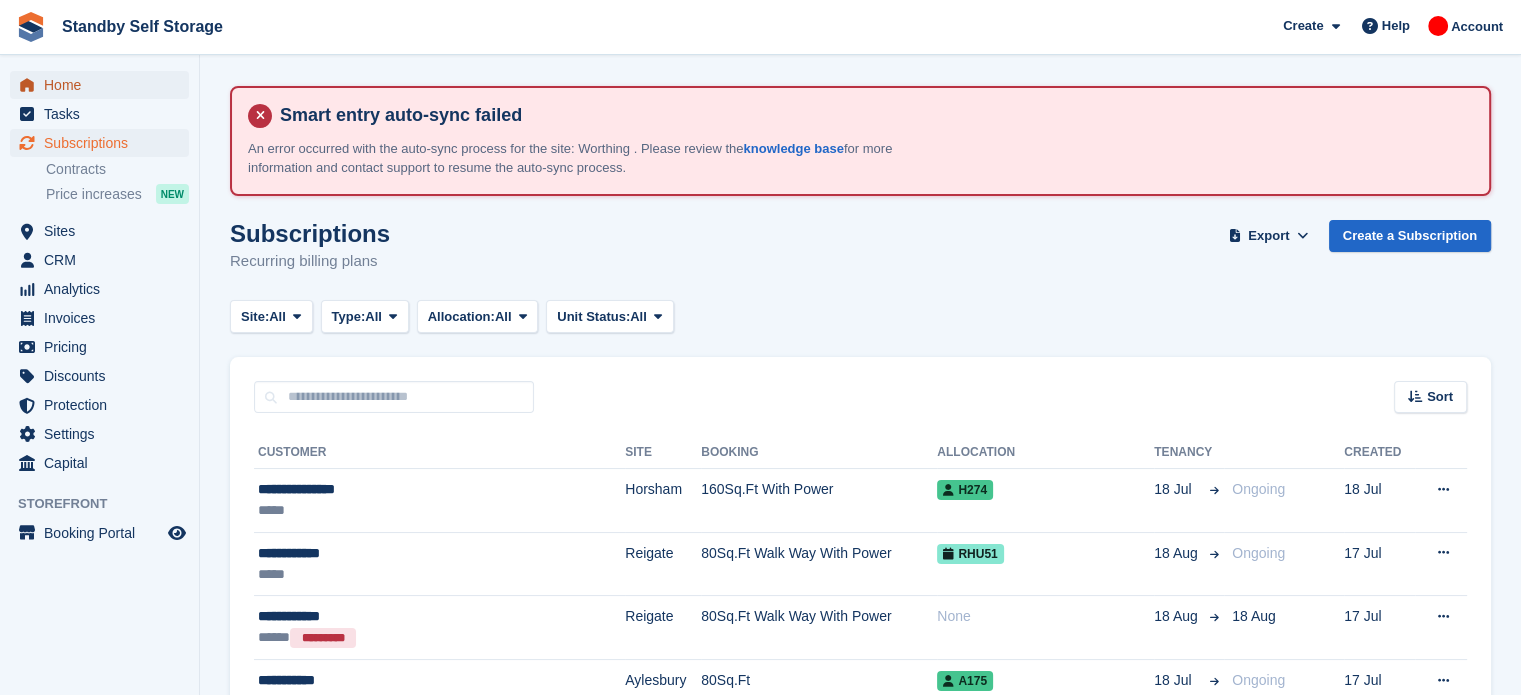 click on "Home" at bounding box center (104, 85) 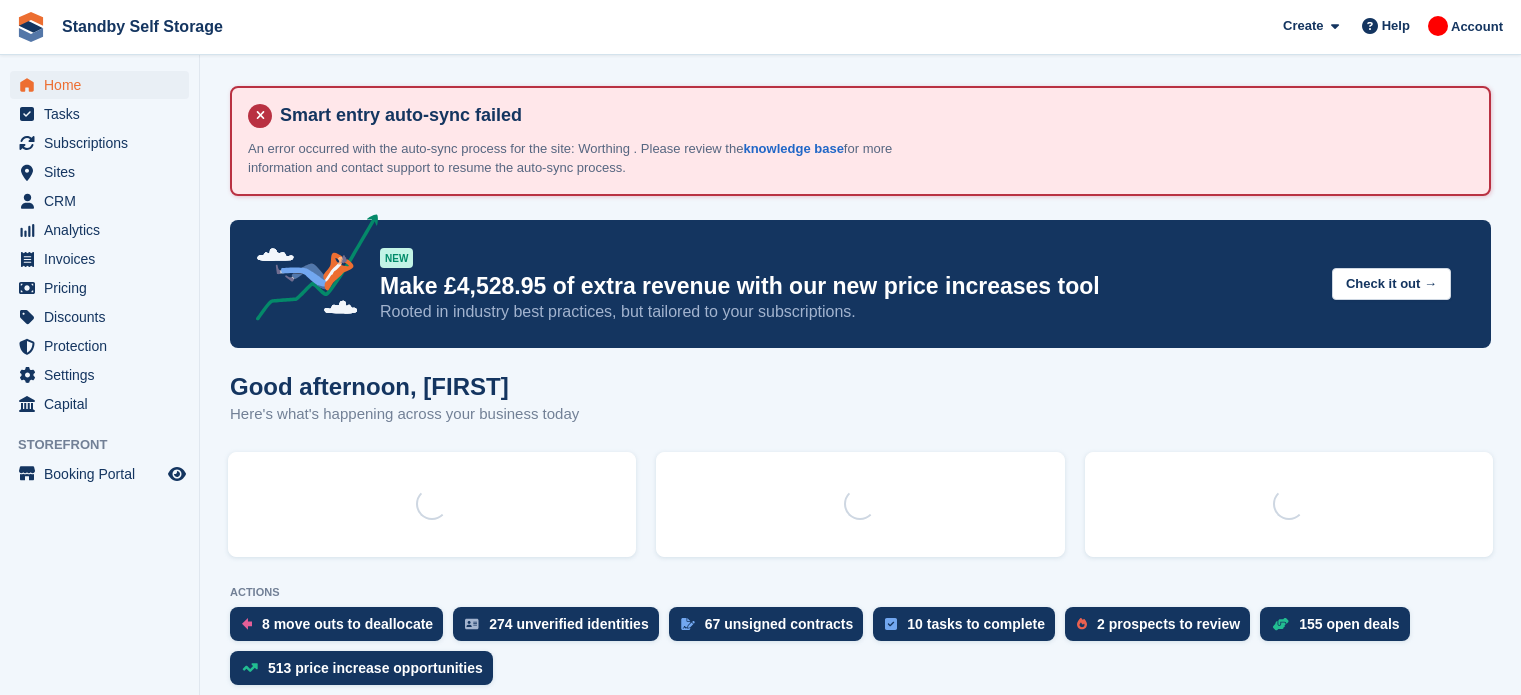 scroll, scrollTop: 0, scrollLeft: 0, axis: both 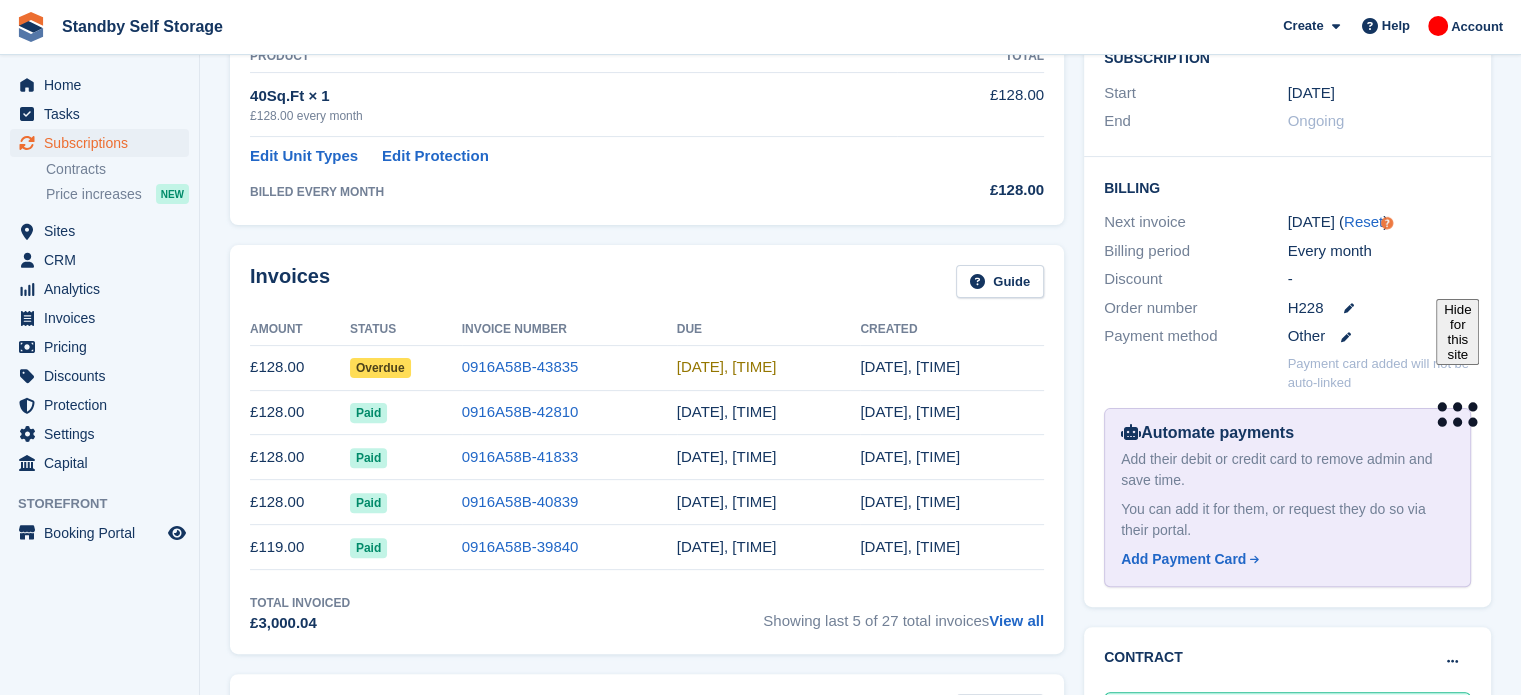 drag, startPoint x: 0, startPoint y: 0, endPoint x: 1535, endPoint y: 332, distance: 1570.4933 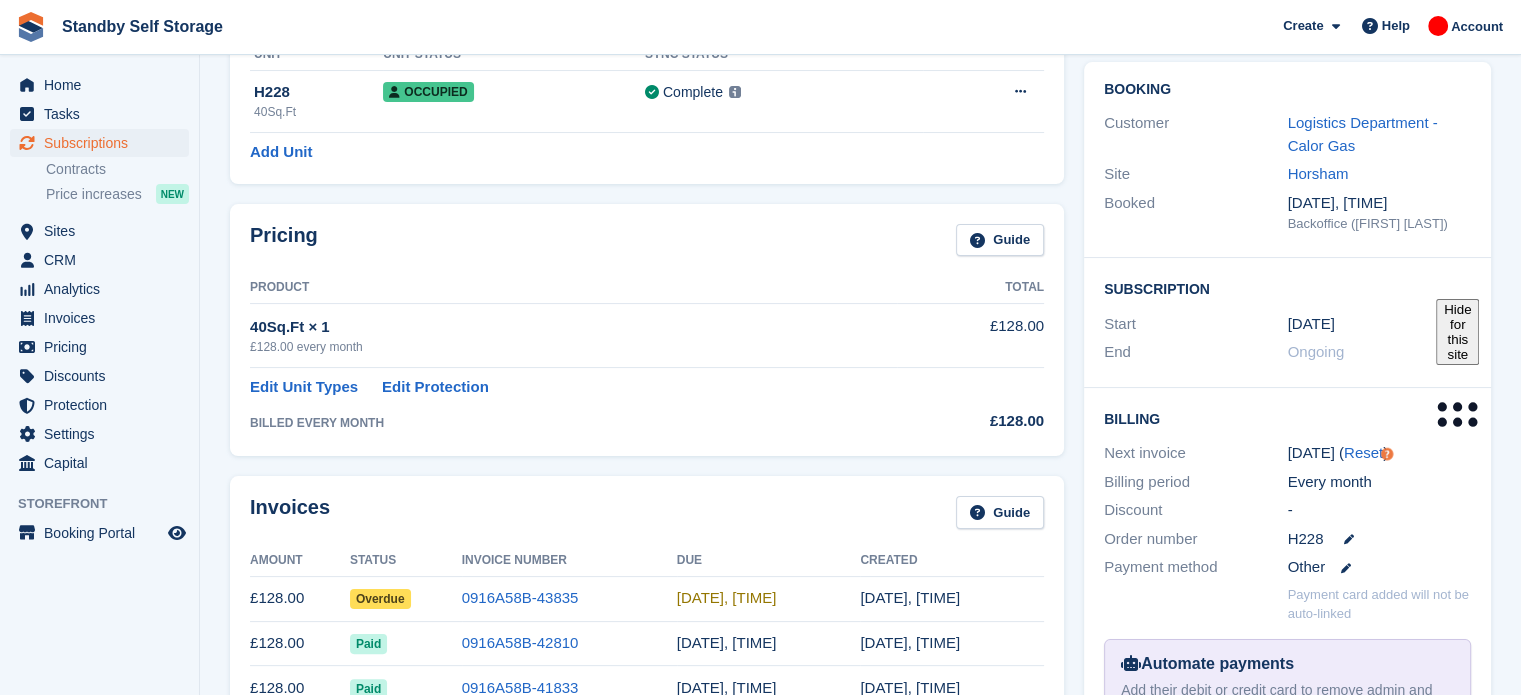 scroll, scrollTop: 326, scrollLeft: 0, axis: vertical 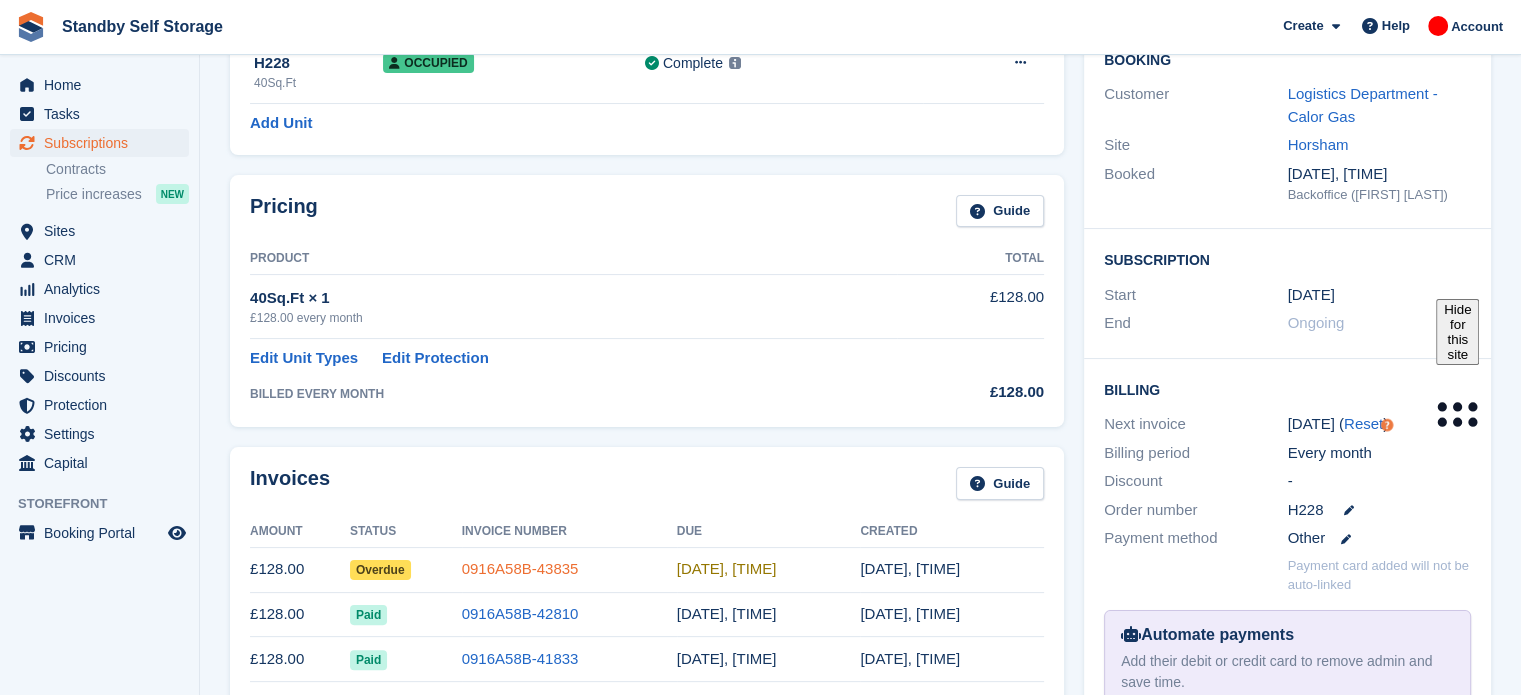 click on "0916A58B-43835" at bounding box center [520, 568] 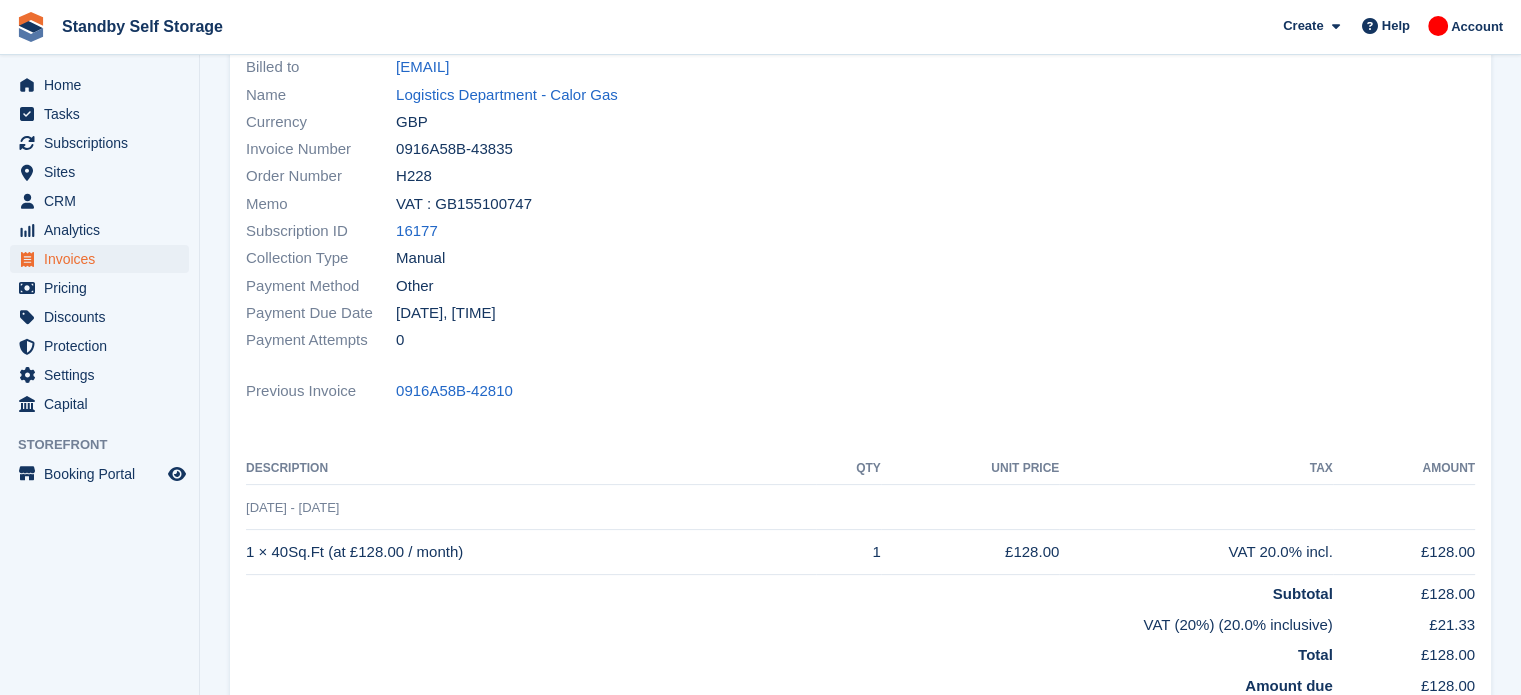 scroll, scrollTop: 0, scrollLeft: 0, axis: both 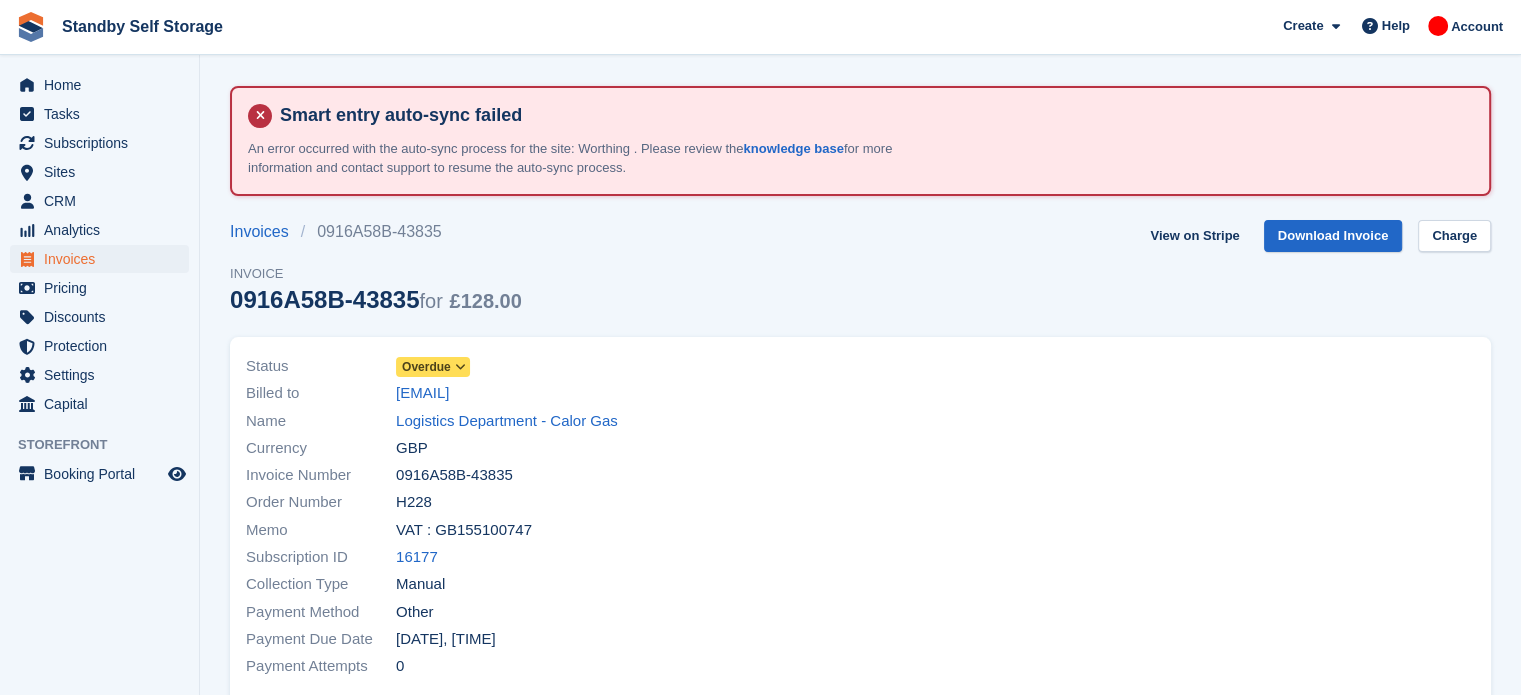 click on "Overdue" at bounding box center [426, 367] 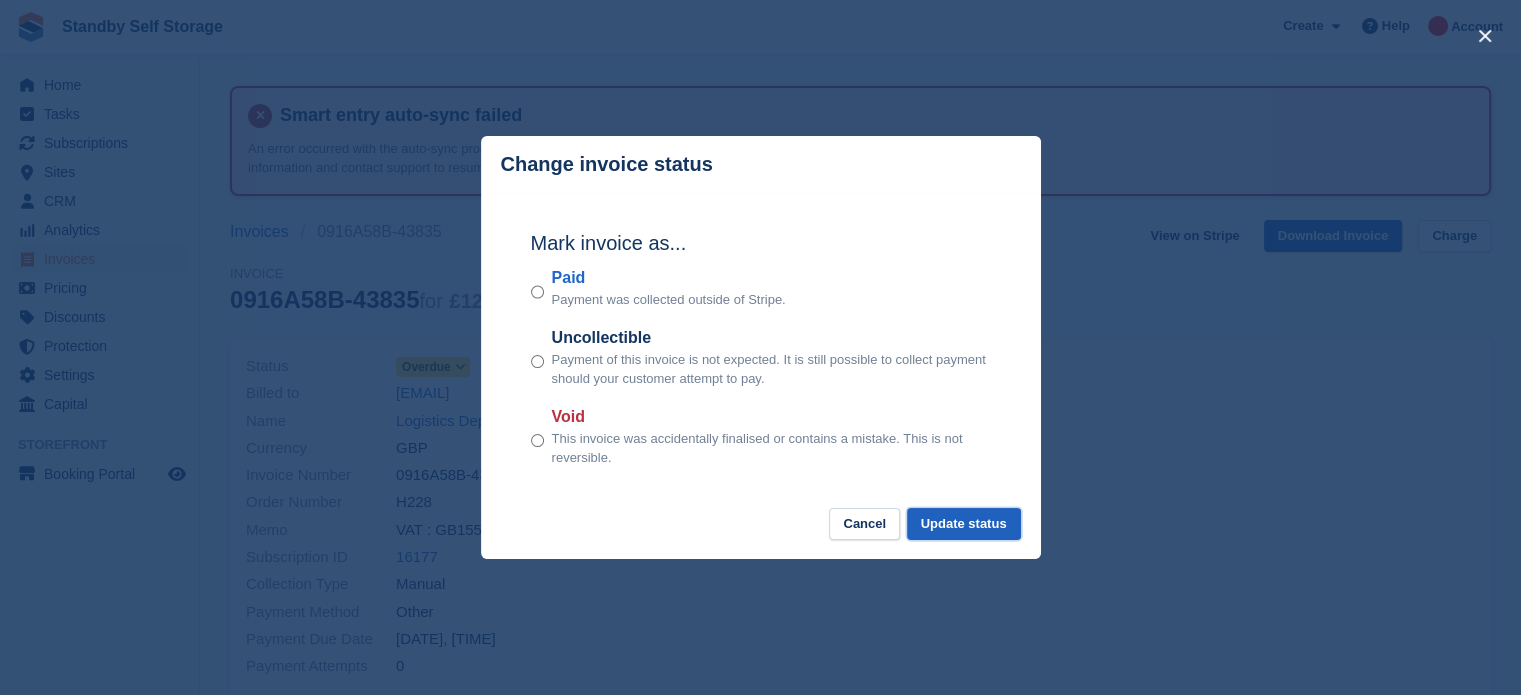 click on "Update status" at bounding box center [964, 524] 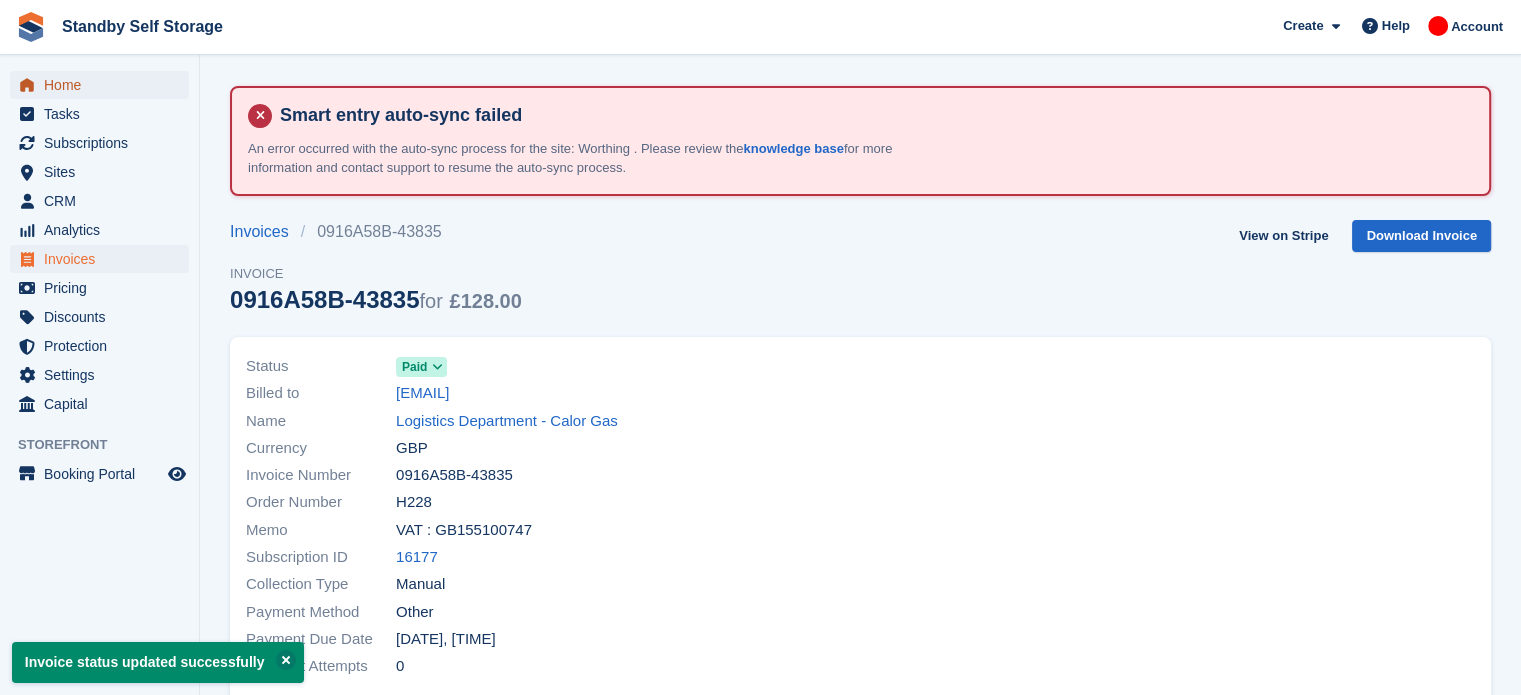 click on "Home" at bounding box center (104, 85) 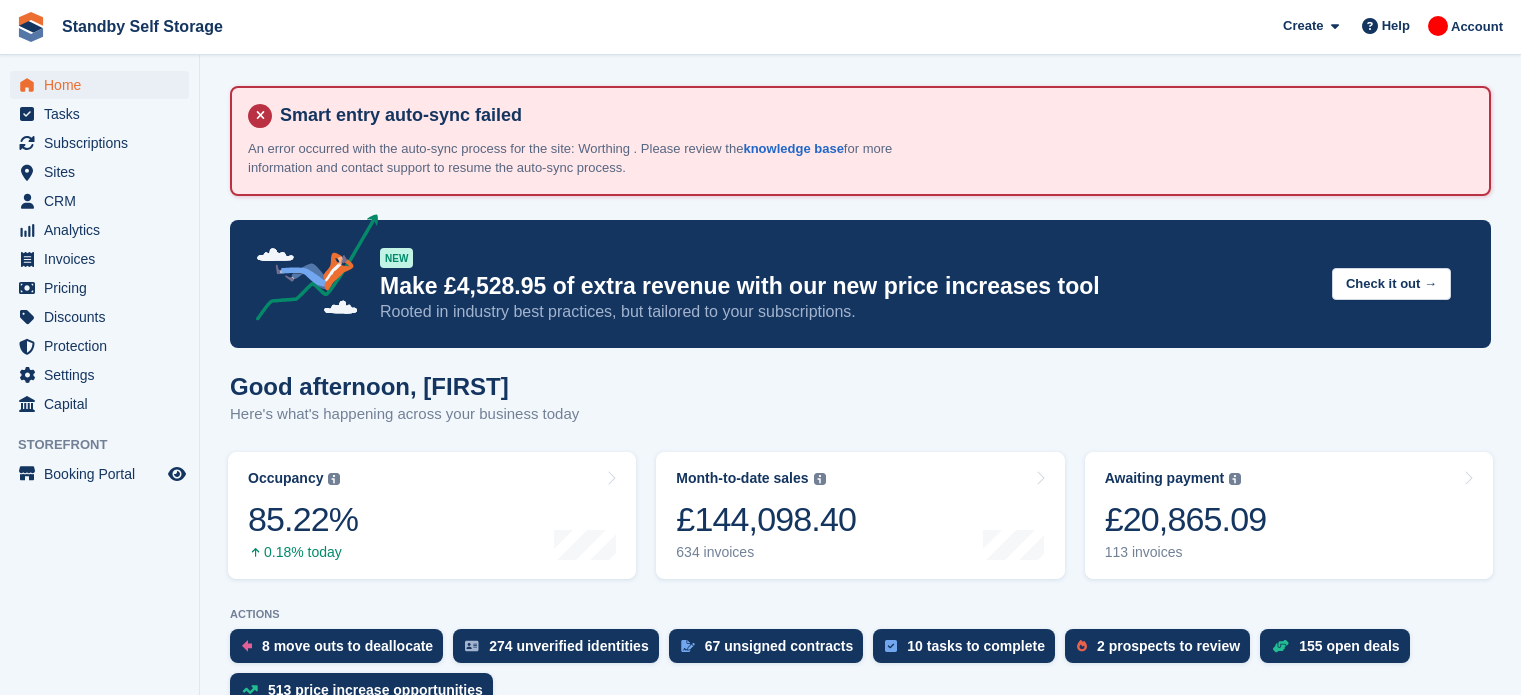 scroll, scrollTop: 0, scrollLeft: 0, axis: both 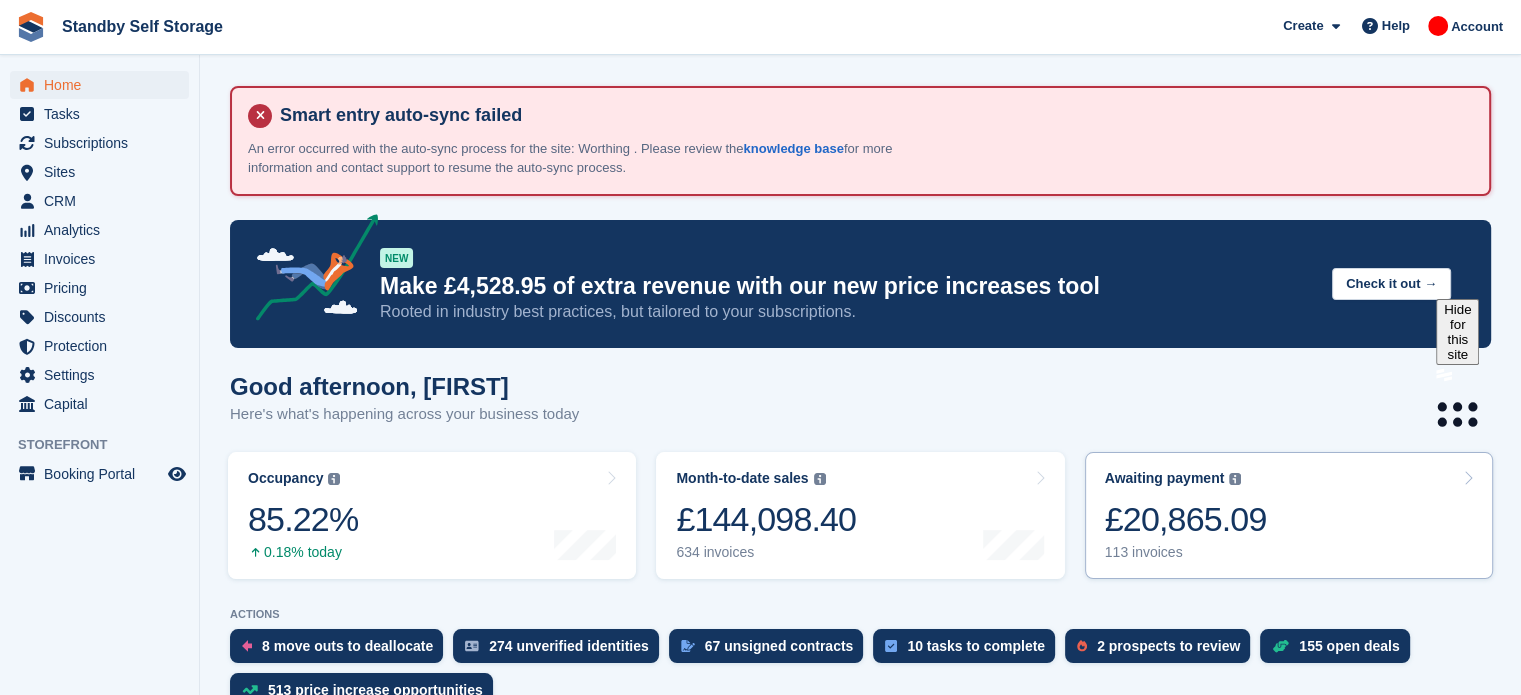 click on "£20,865.09" at bounding box center [1186, 519] 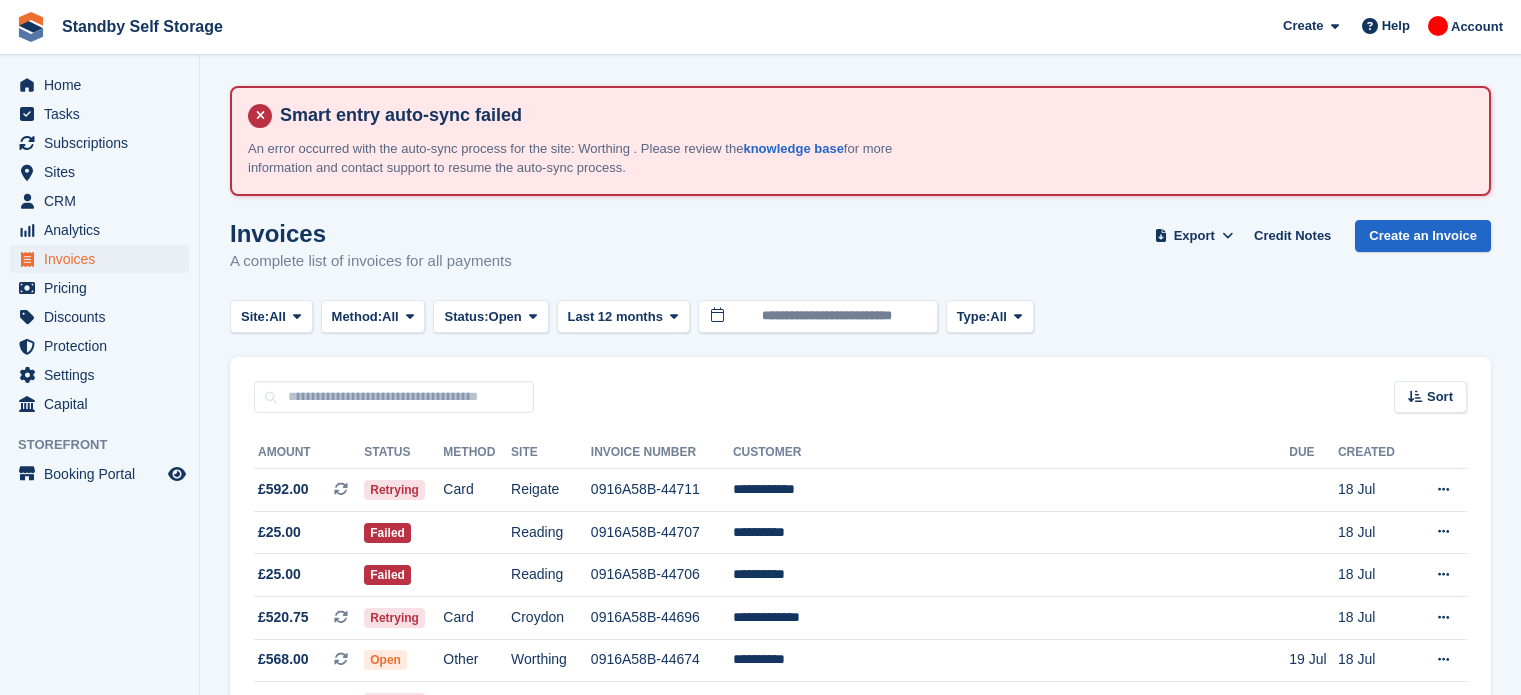 scroll, scrollTop: 0, scrollLeft: 0, axis: both 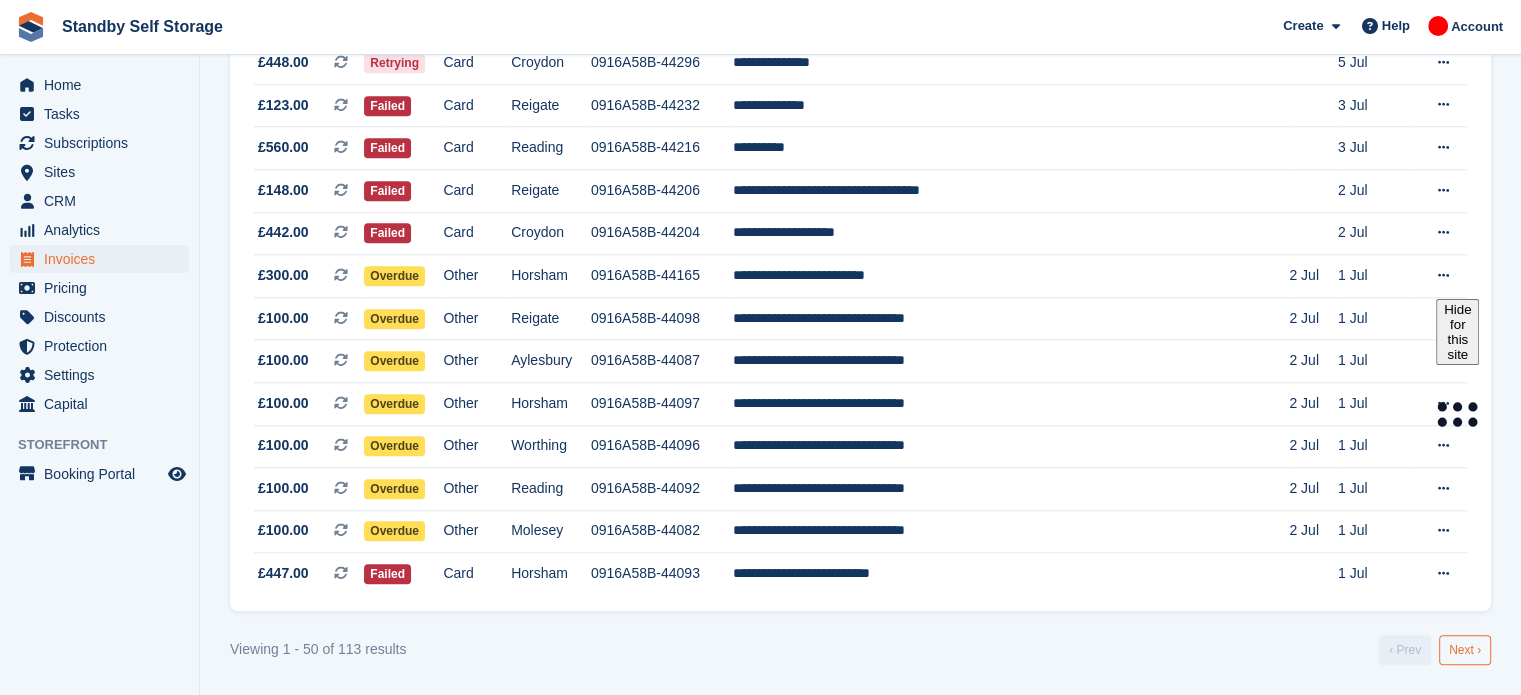 click on "Next ›" at bounding box center [1465, 650] 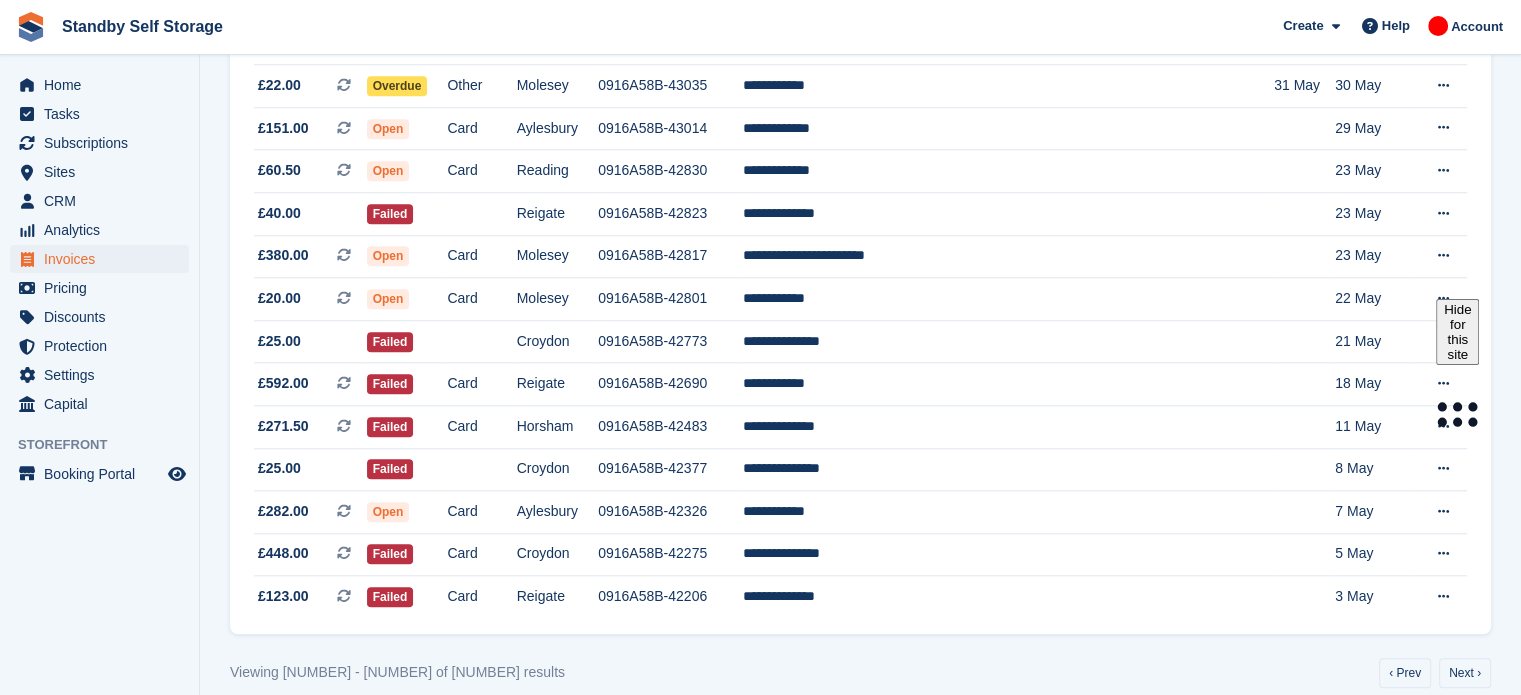 scroll, scrollTop: 2012, scrollLeft: 0, axis: vertical 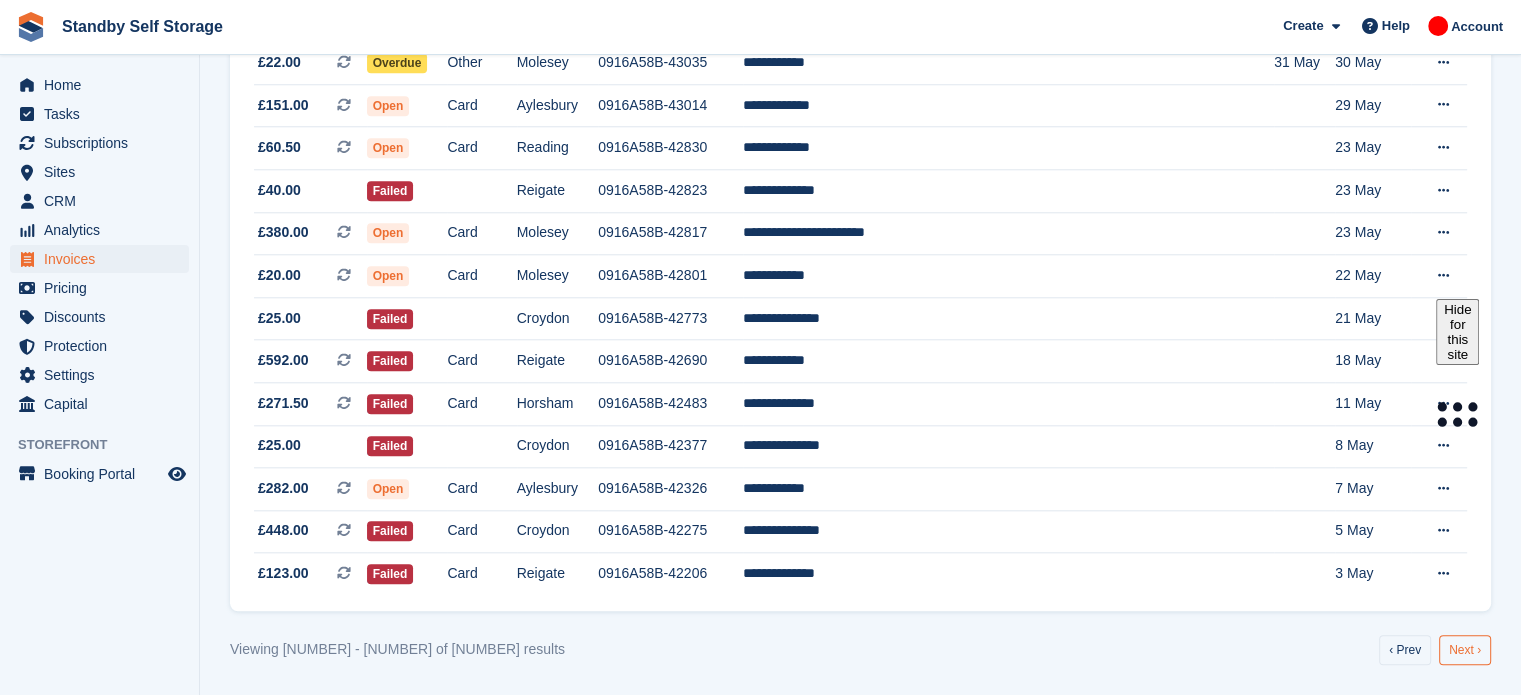 click on "Next ›" at bounding box center (1465, 650) 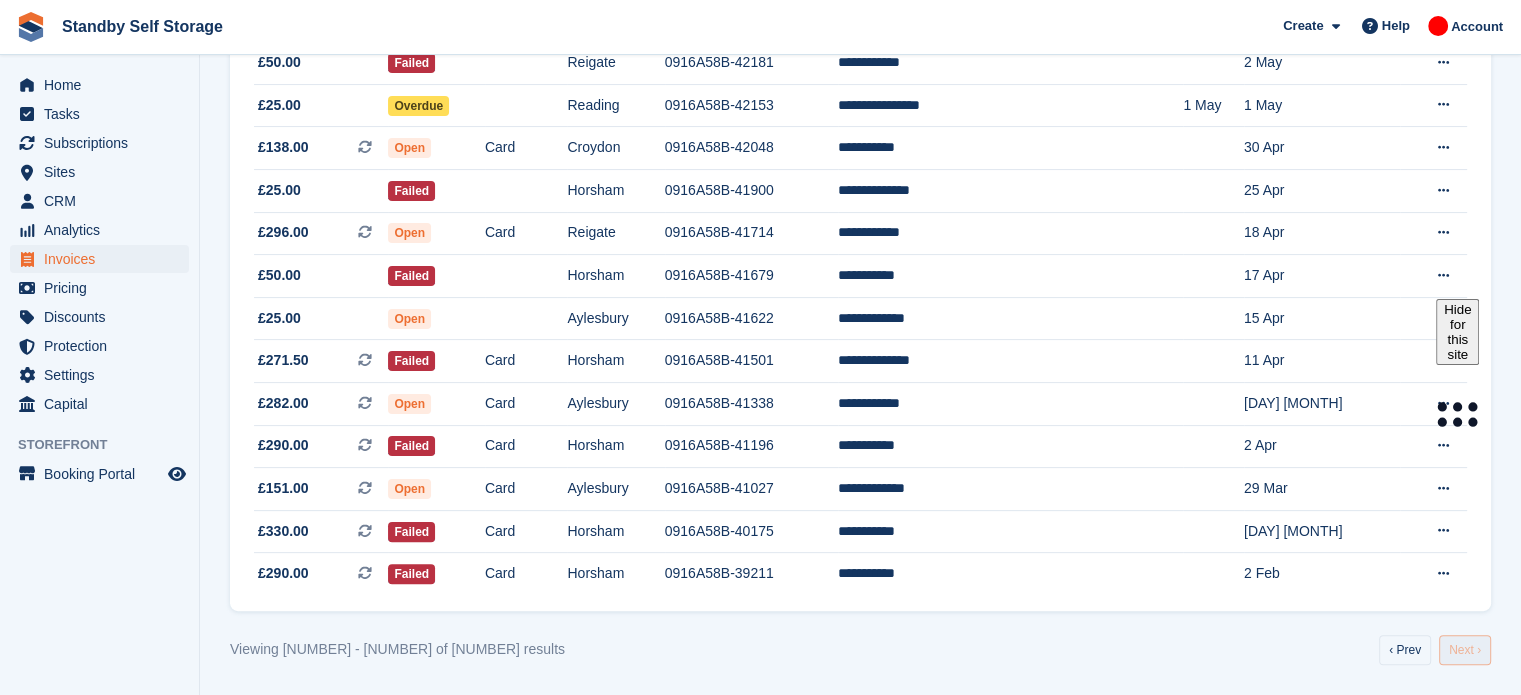 scroll, scrollTop: 428, scrollLeft: 0, axis: vertical 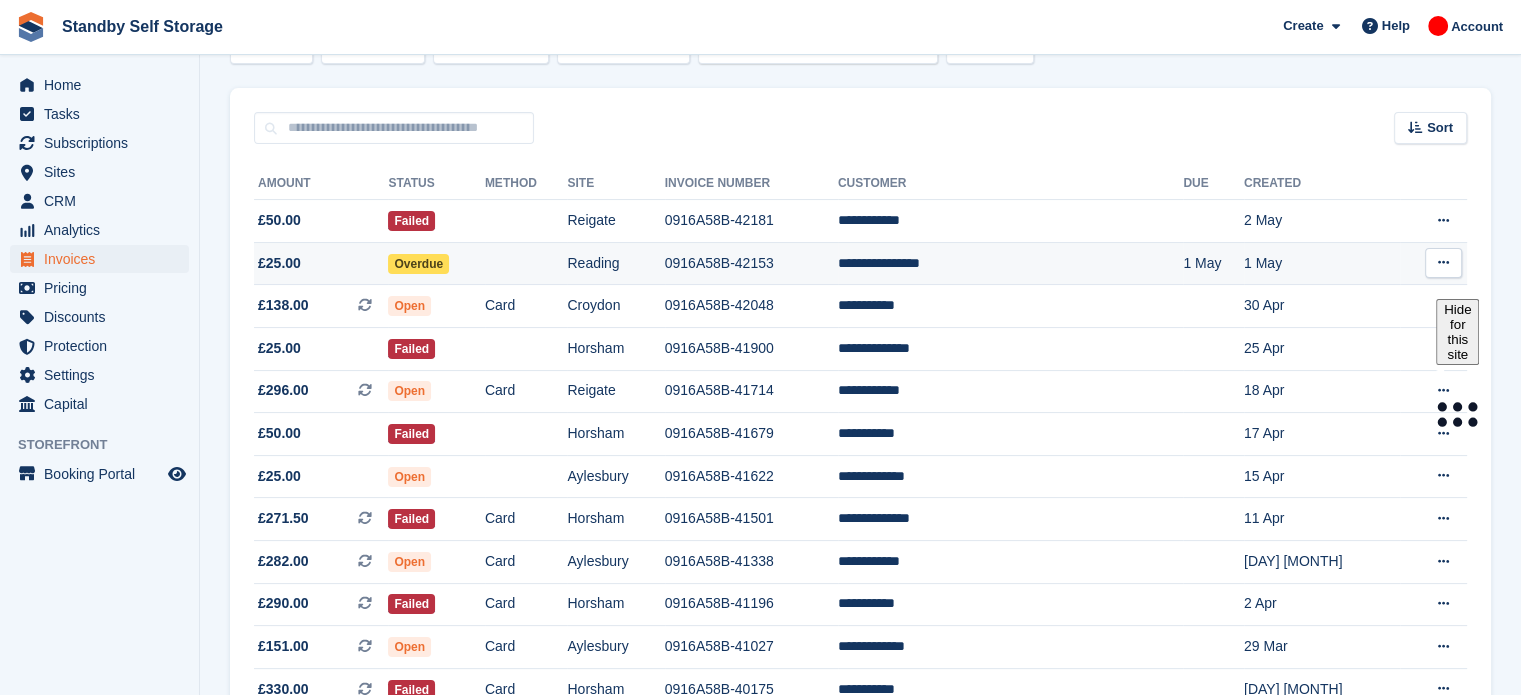 click on "**********" at bounding box center [1010, 263] 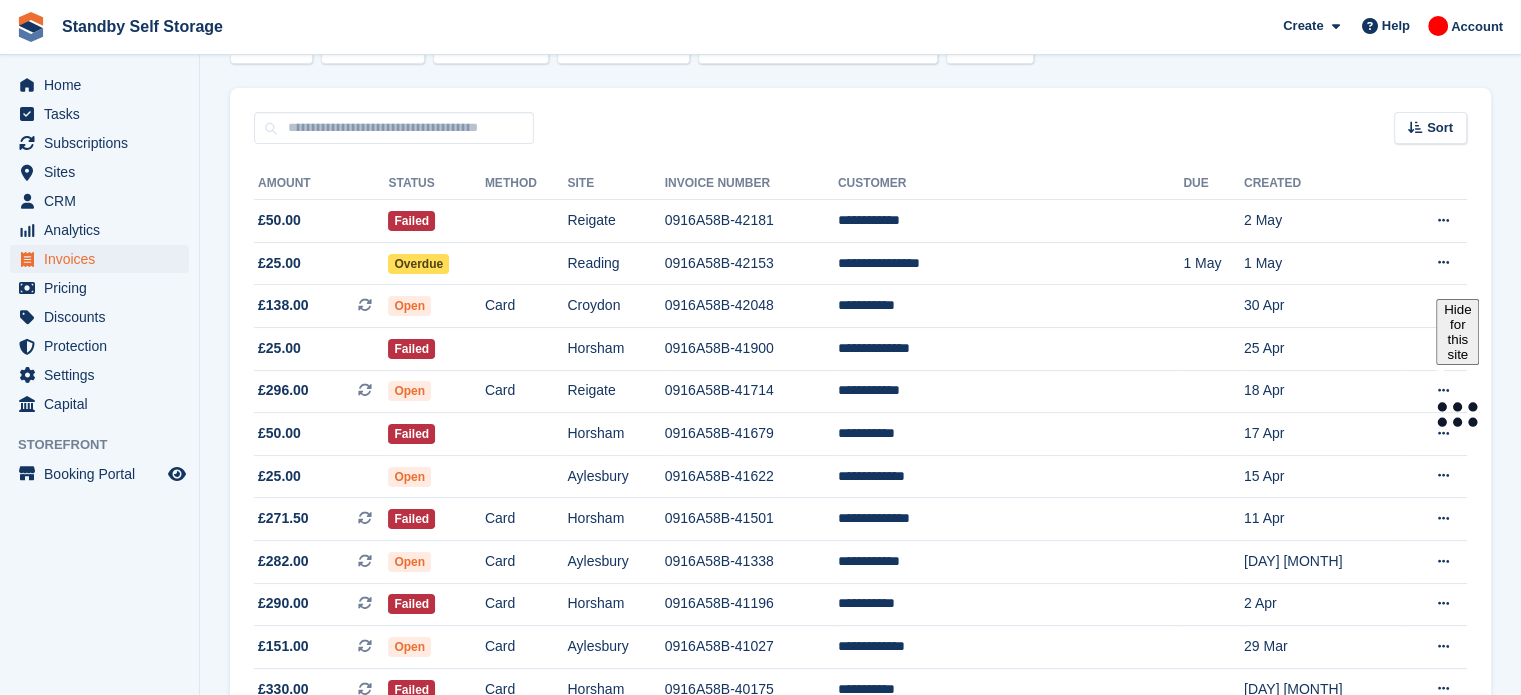 scroll, scrollTop: 428, scrollLeft: 0, axis: vertical 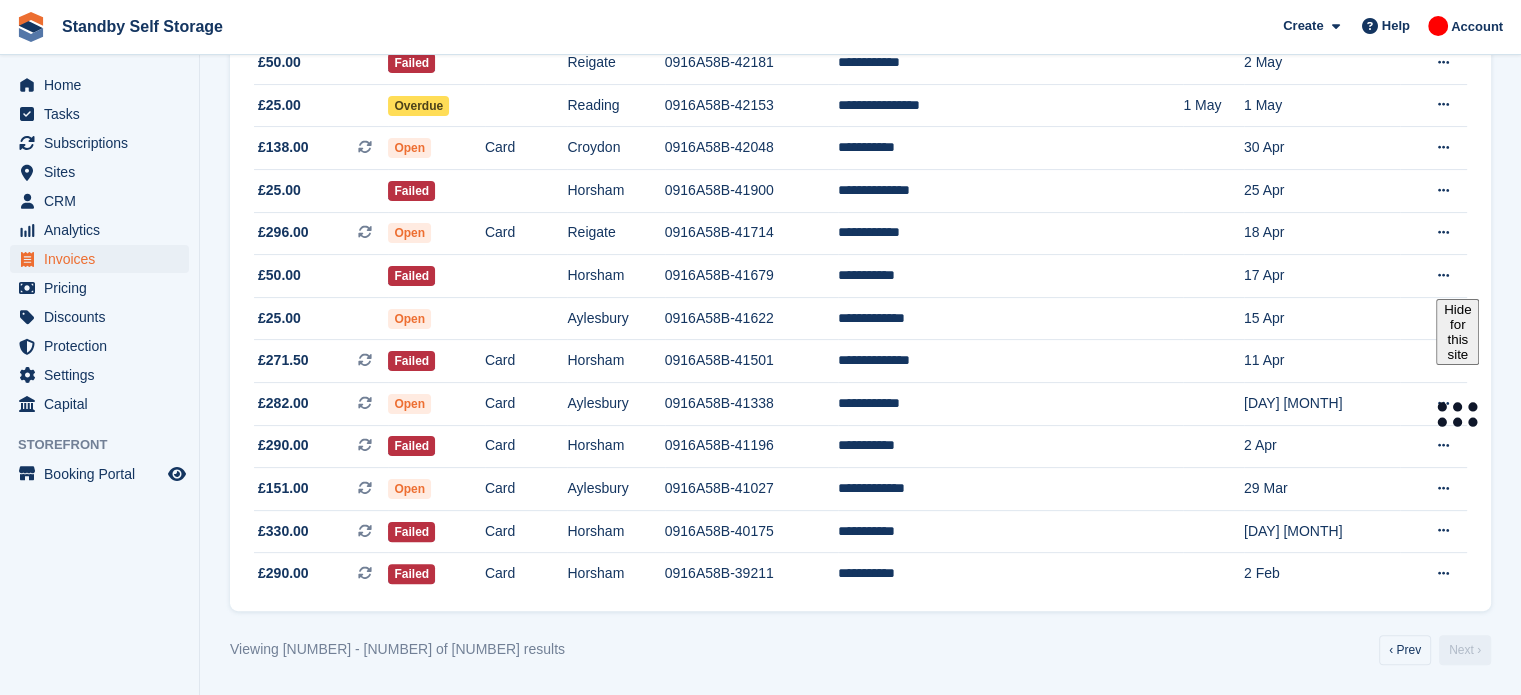 click on "Smart entry auto-sync failed
An error occurred with the auto-sync process for the site: Worthing . Please review the  knowledge base  for more information and contact support to resume the auto-sync process.
Invoices
A complete list of invoices for all payments
Export
Export Invoices
Export a CSV of all Invoices which match the current filters.
Please allow time for large exports.
Export Formatted for Sage 50
Export Formatted for Xero
Start Export
Credit Notes
Create an Invoice
Site:
All" at bounding box center (860, 134) 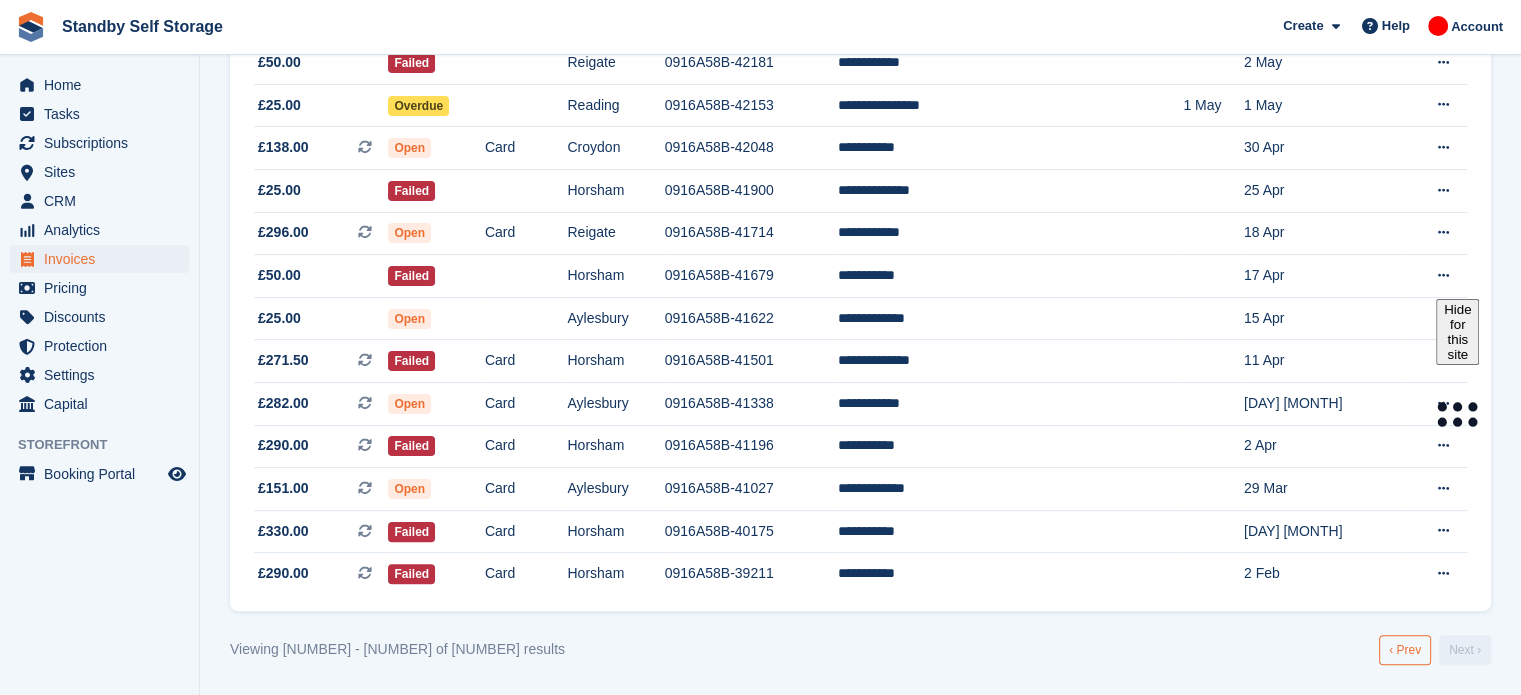 click on "‹ Prev" at bounding box center (1405, 650) 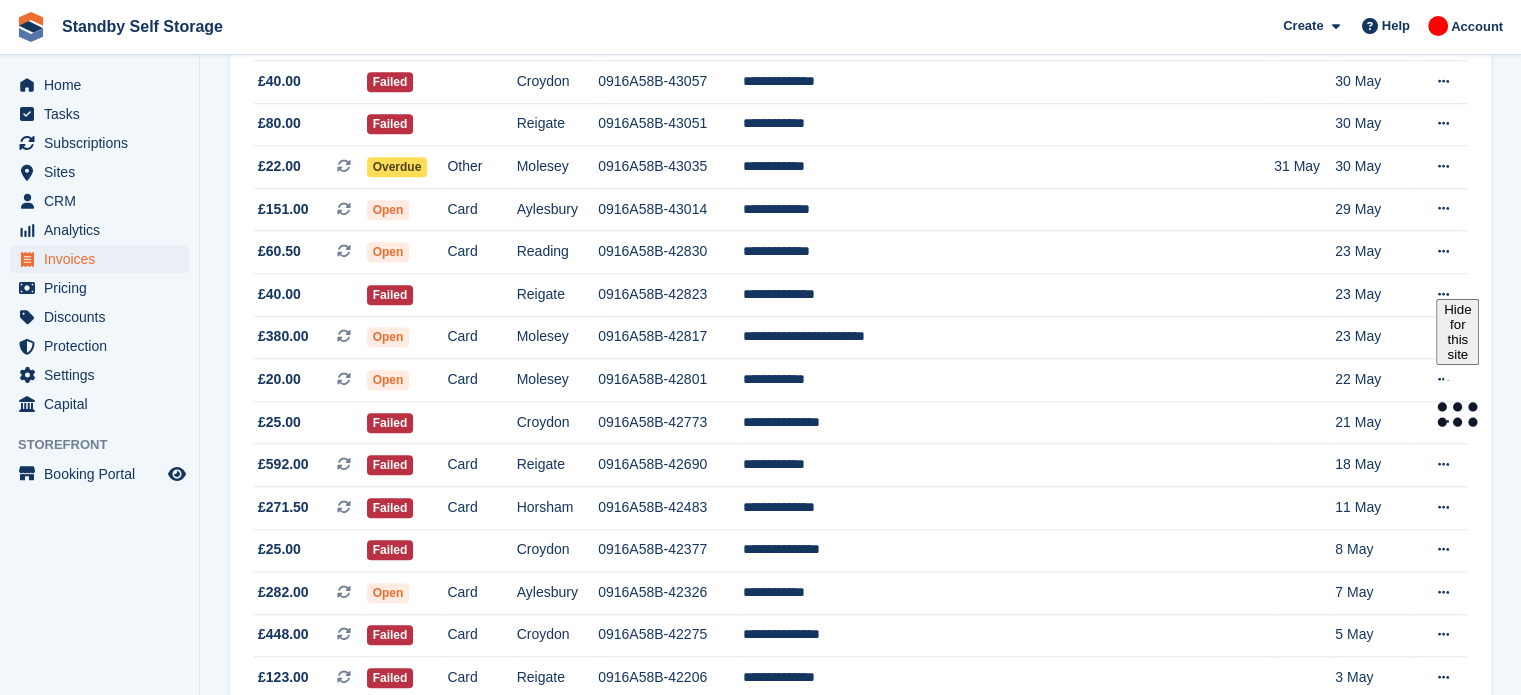scroll, scrollTop: 2012, scrollLeft: 0, axis: vertical 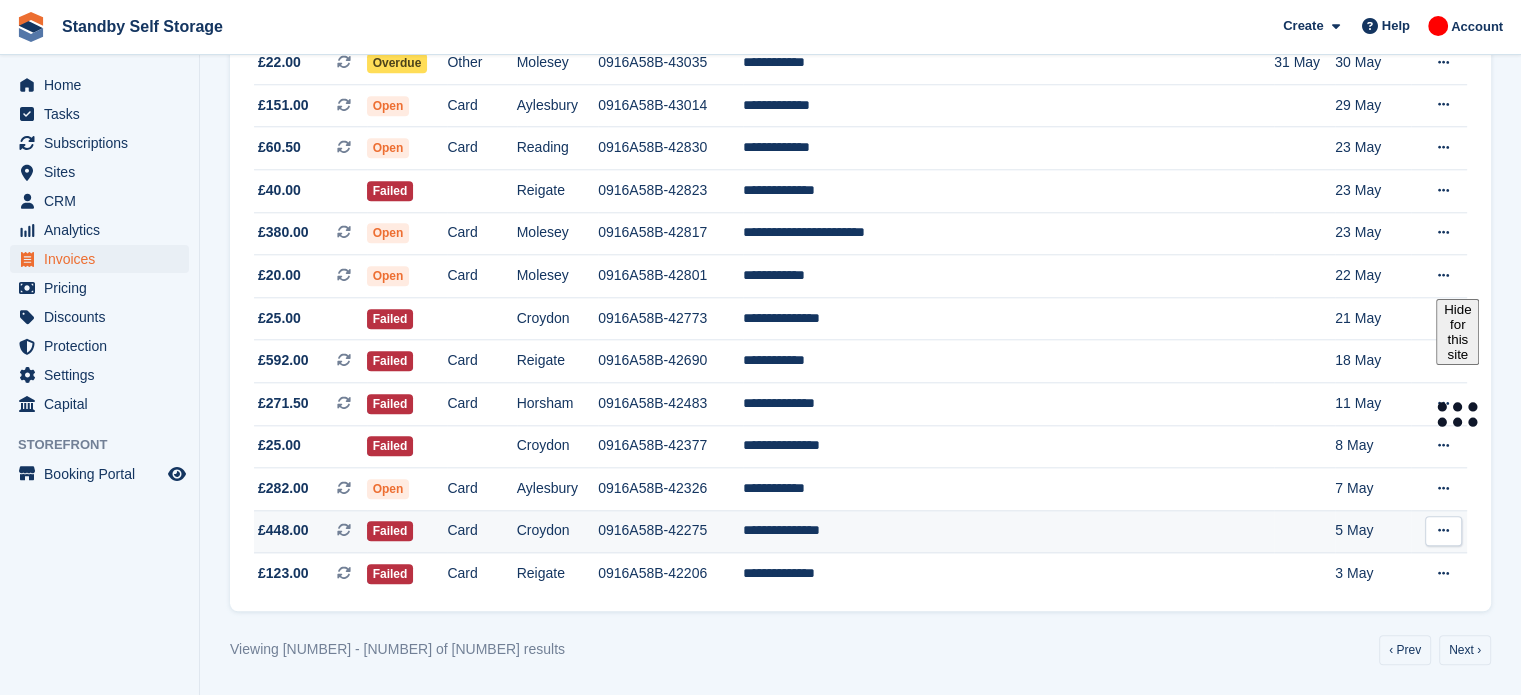 click on "**********" at bounding box center (1008, 531) 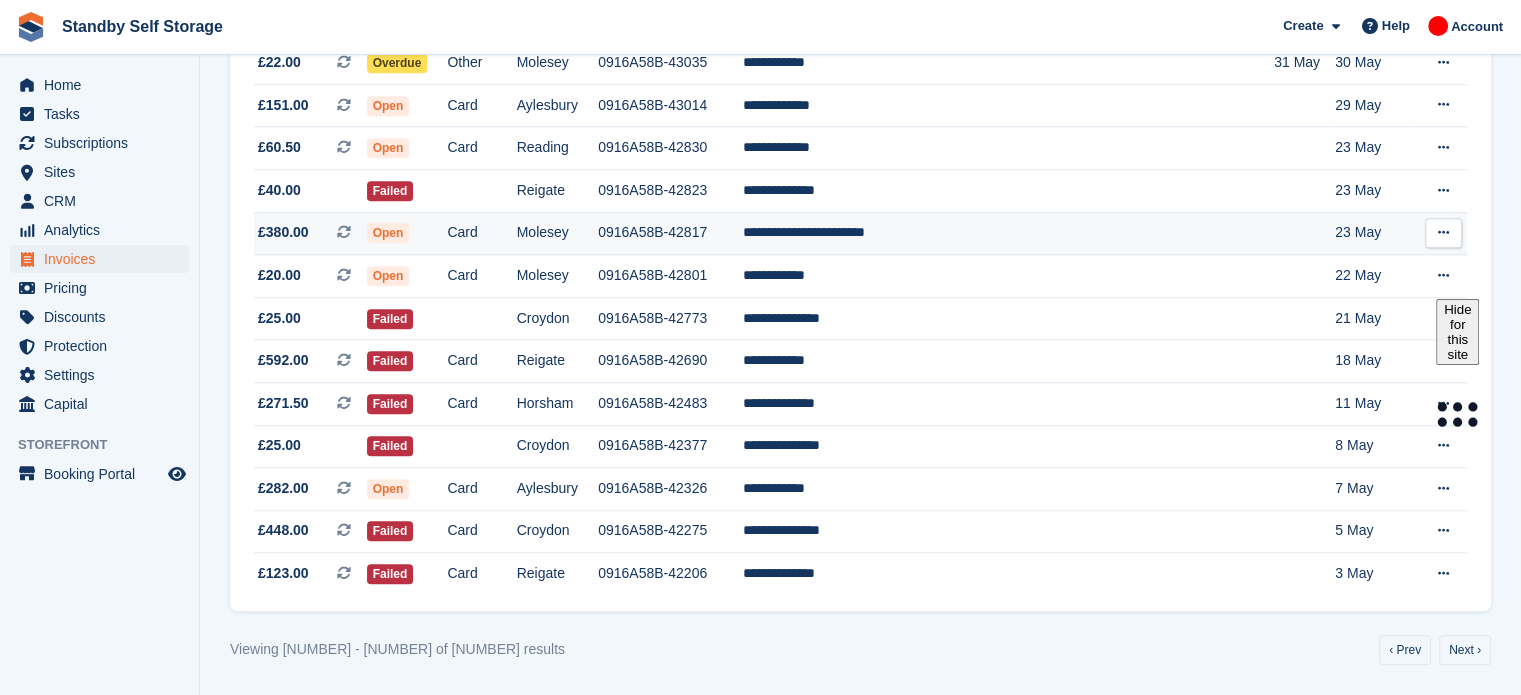 click on "**********" at bounding box center [1008, 233] 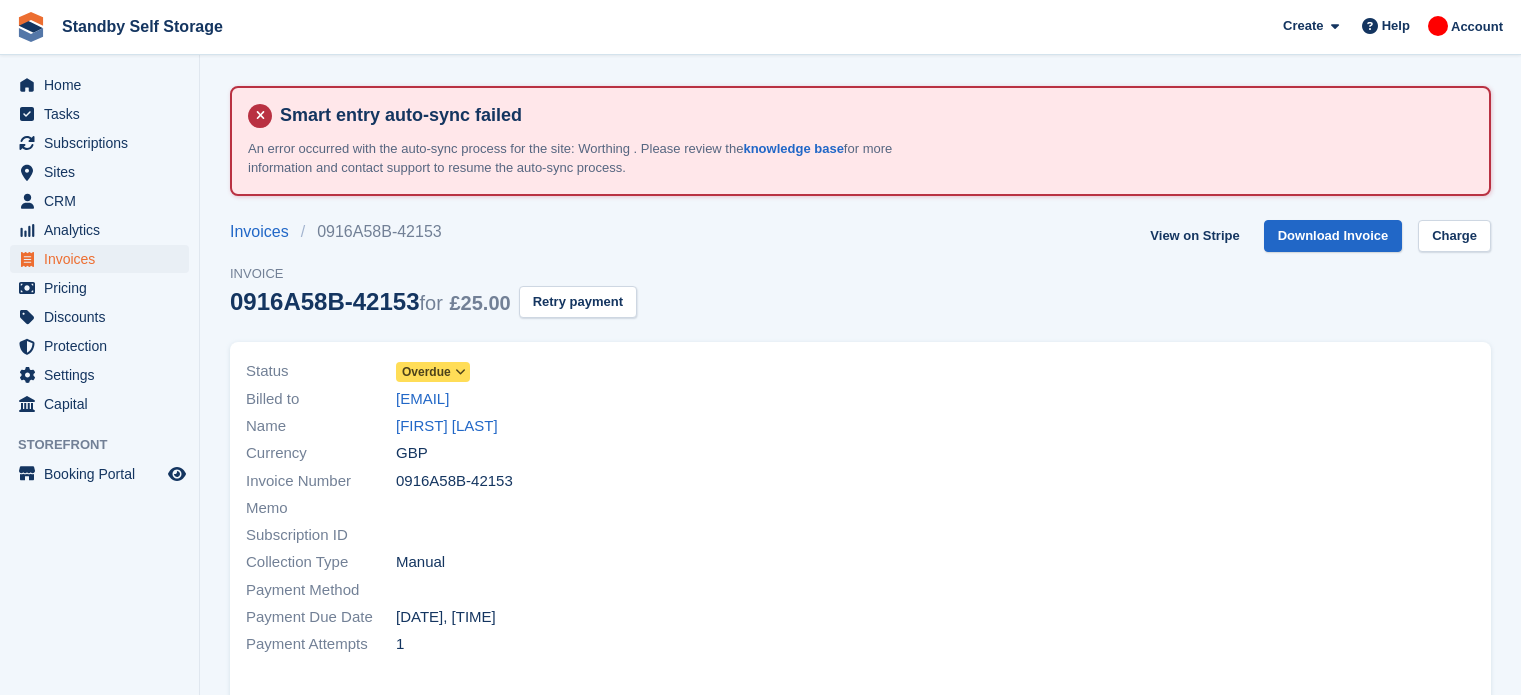scroll, scrollTop: 0, scrollLeft: 0, axis: both 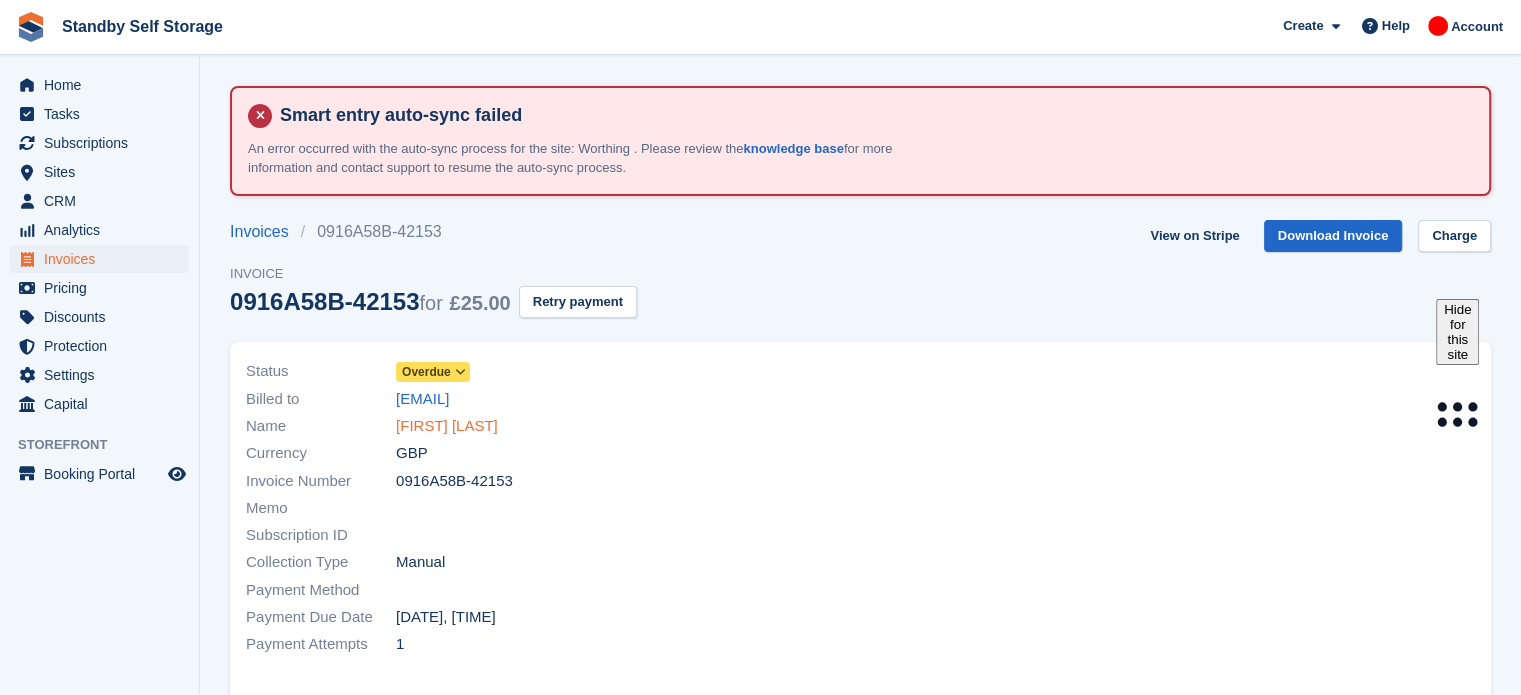 click on "[FIRST] [LAST]" at bounding box center (447, 426) 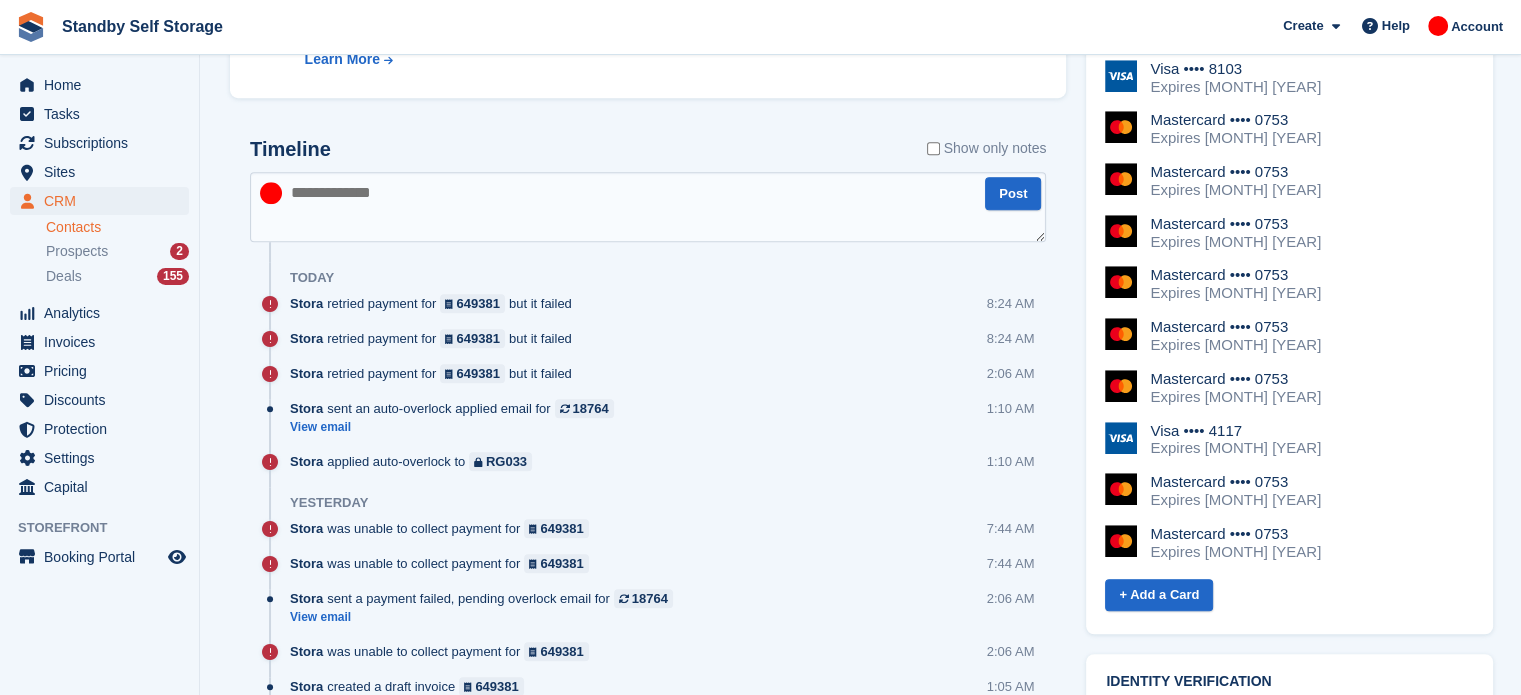 scroll, scrollTop: 1622, scrollLeft: 0, axis: vertical 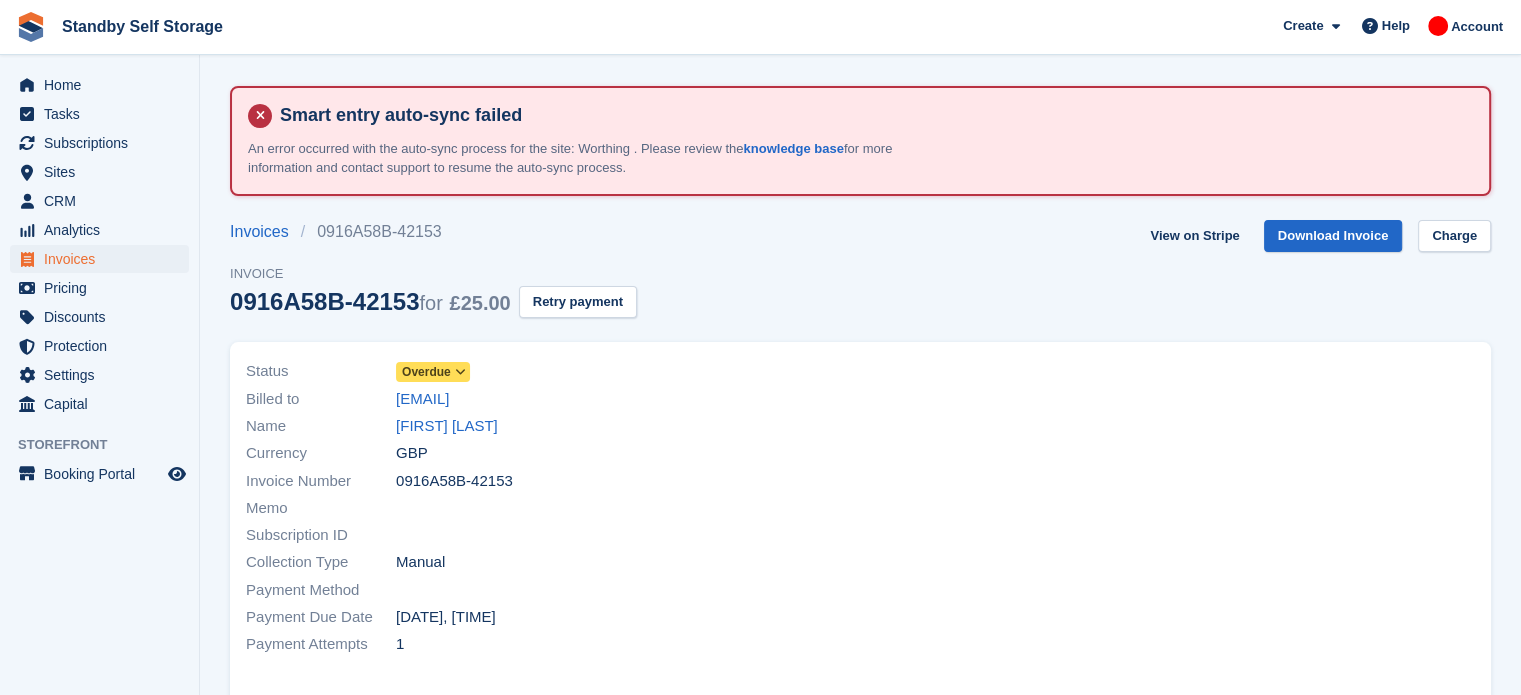 click at bounding box center [461, 372] 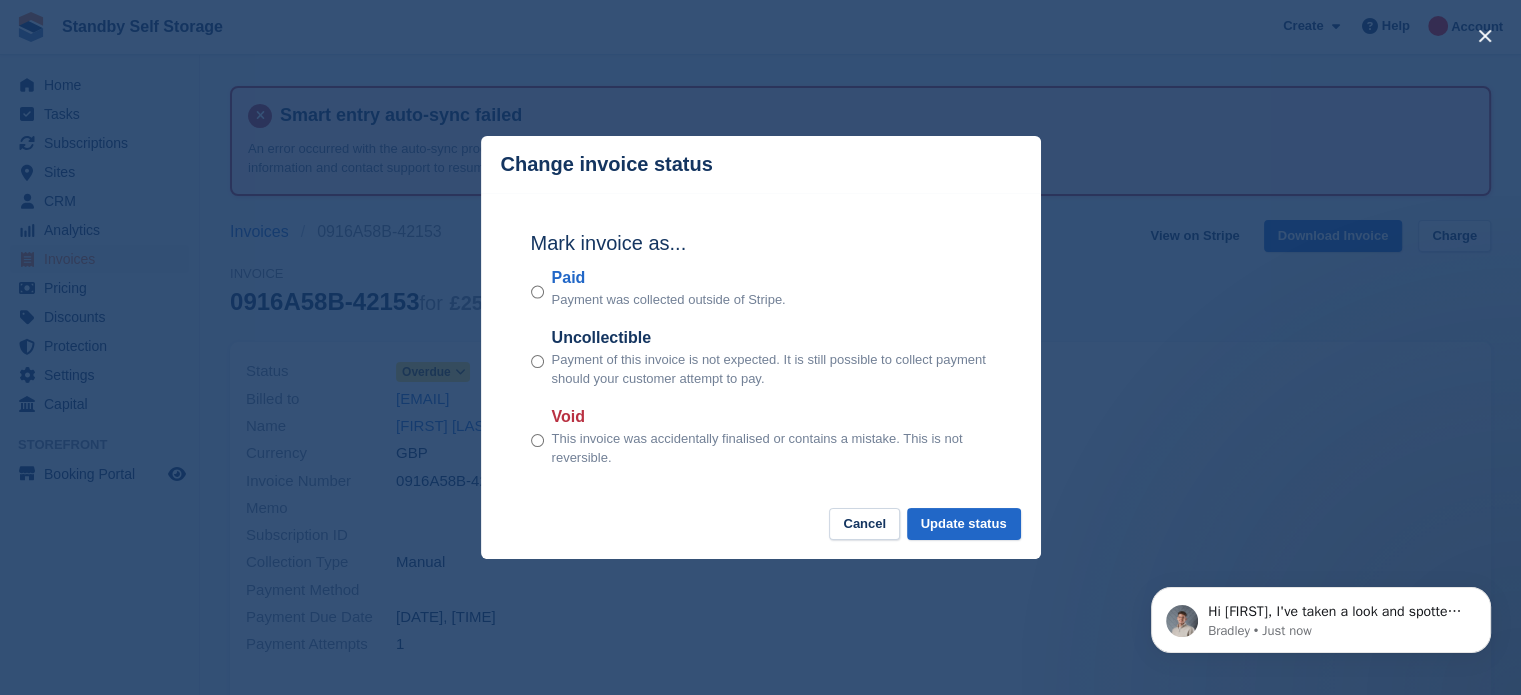 scroll, scrollTop: 0, scrollLeft: 0, axis: both 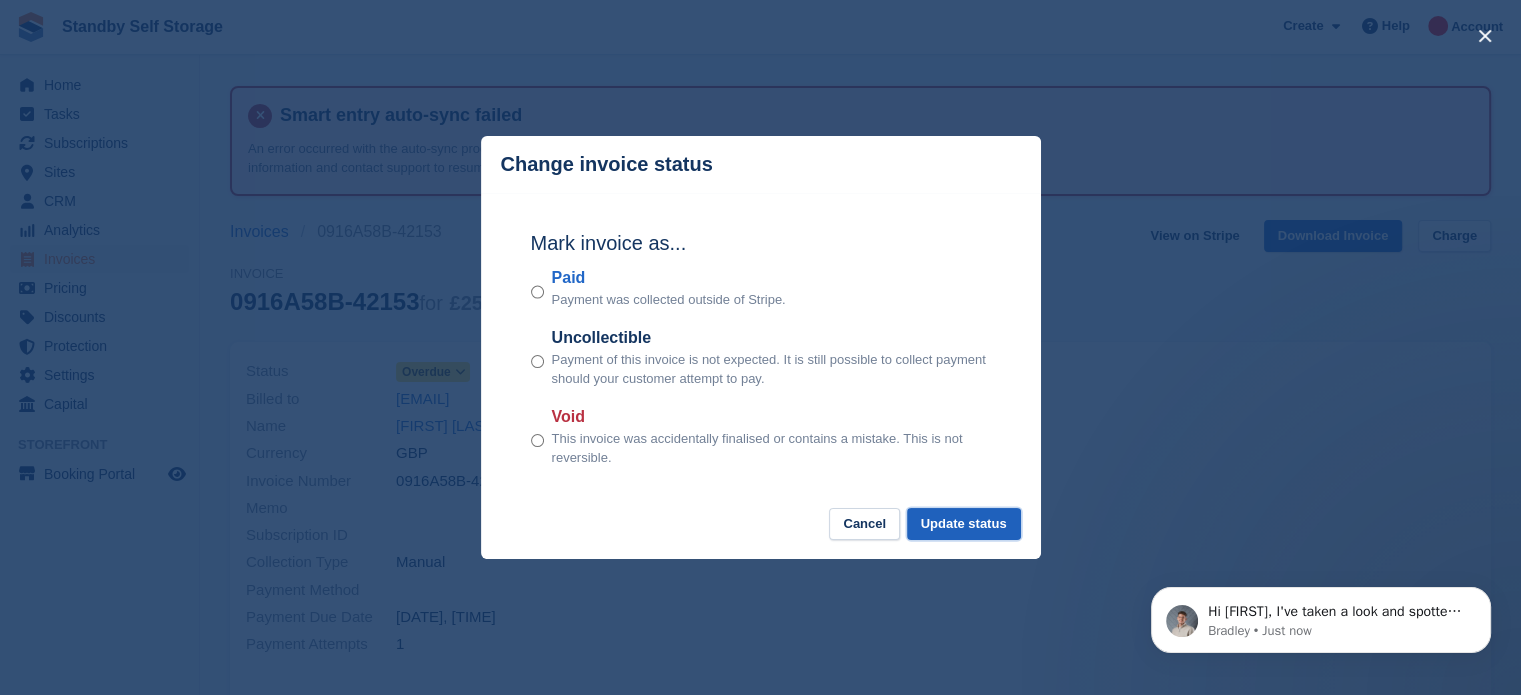 click on "Update status" at bounding box center [964, 524] 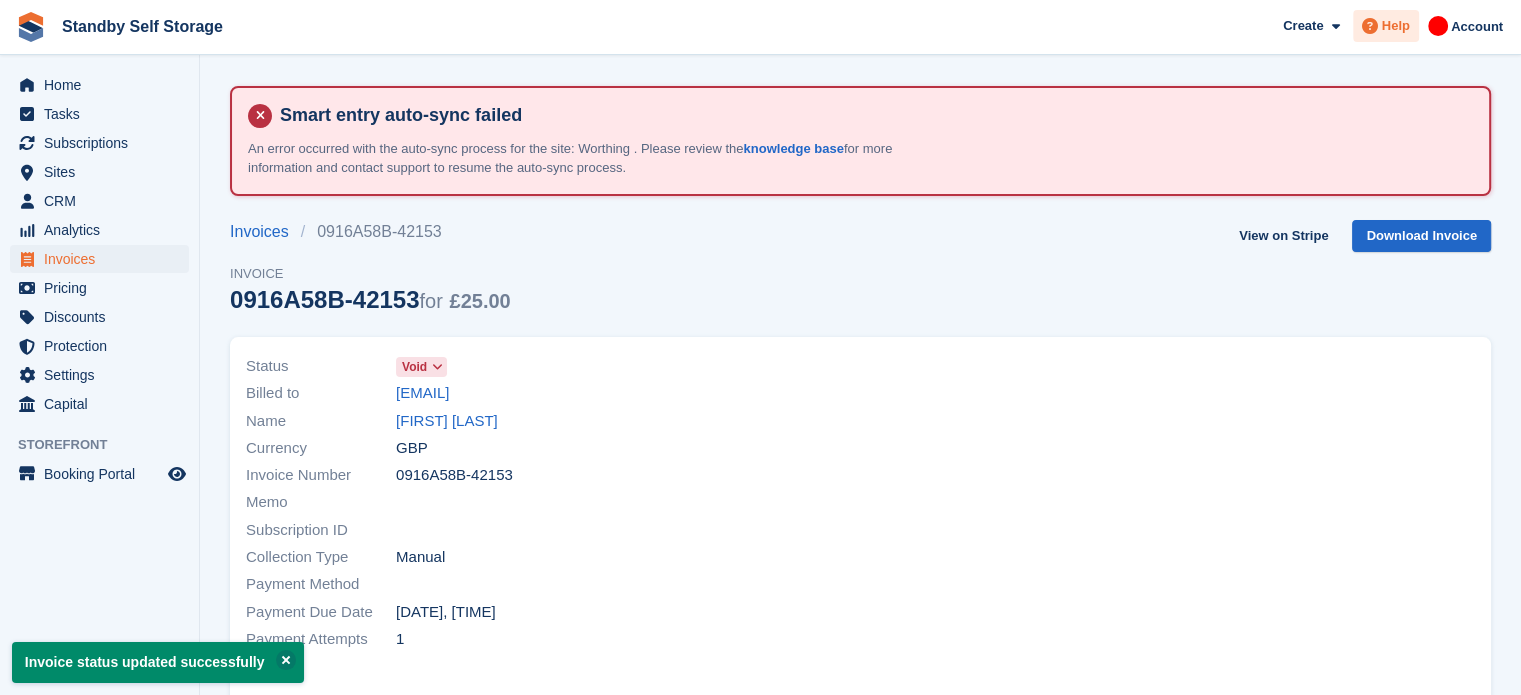 click on "Help" at bounding box center (1386, 26) 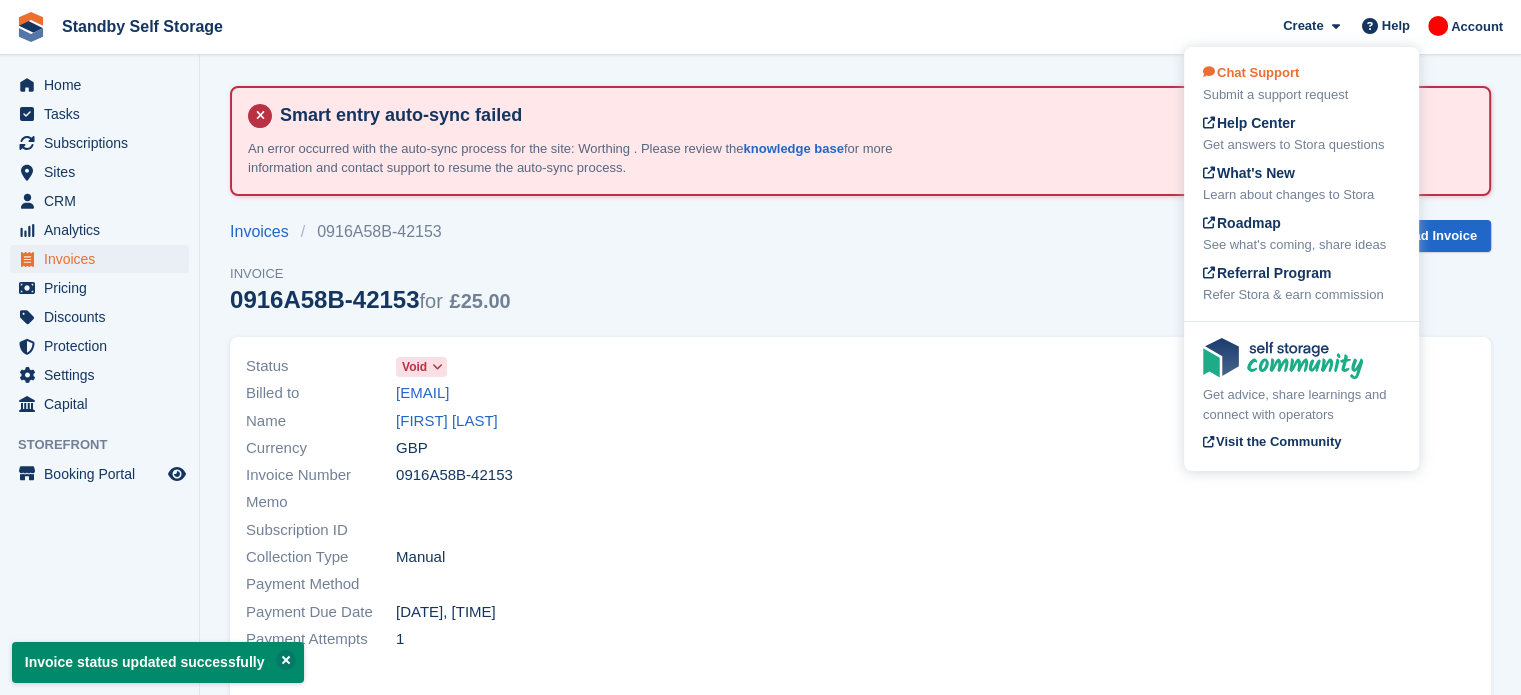 click on "Submit a support request" at bounding box center [1301, 95] 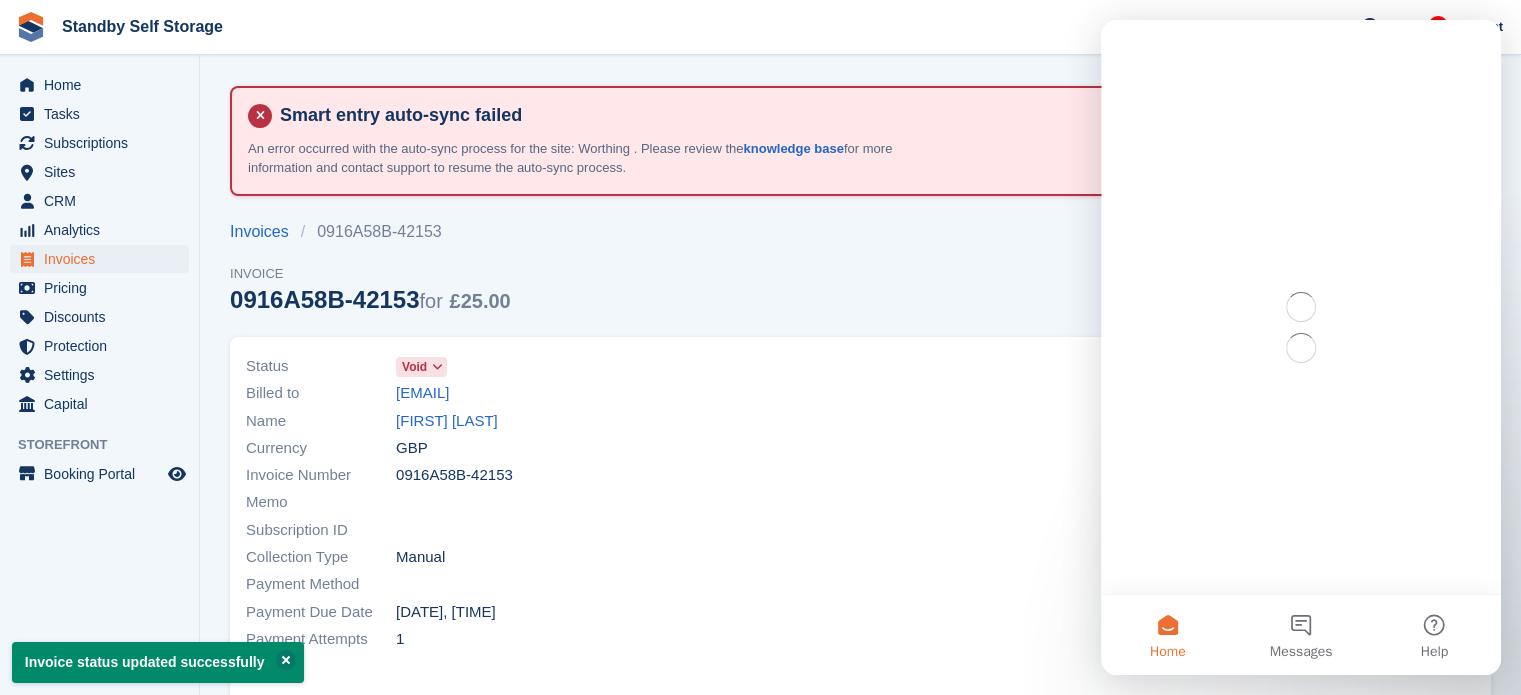 scroll, scrollTop: 0, scrollLeft: 0, axis: both 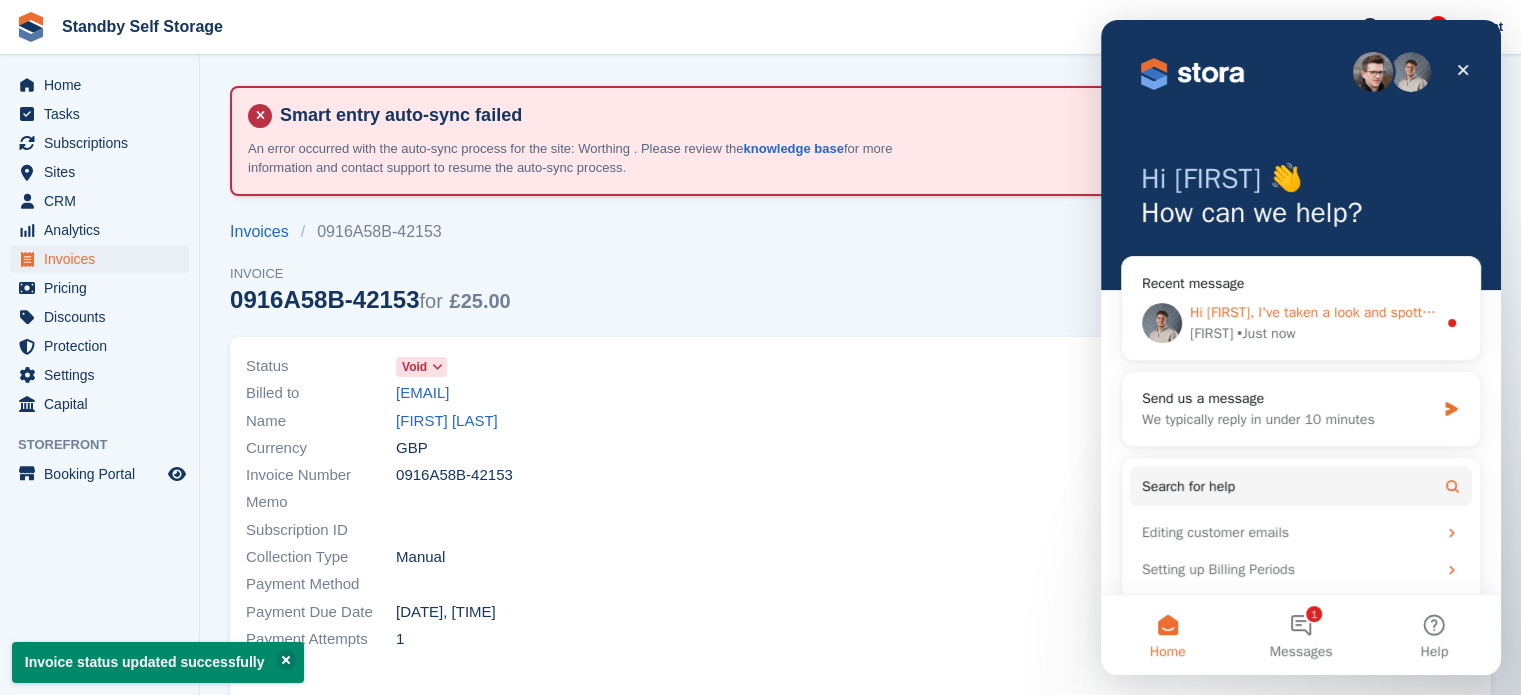 click on "[FIRST] • Just now" at bounding box center [1313, 333] 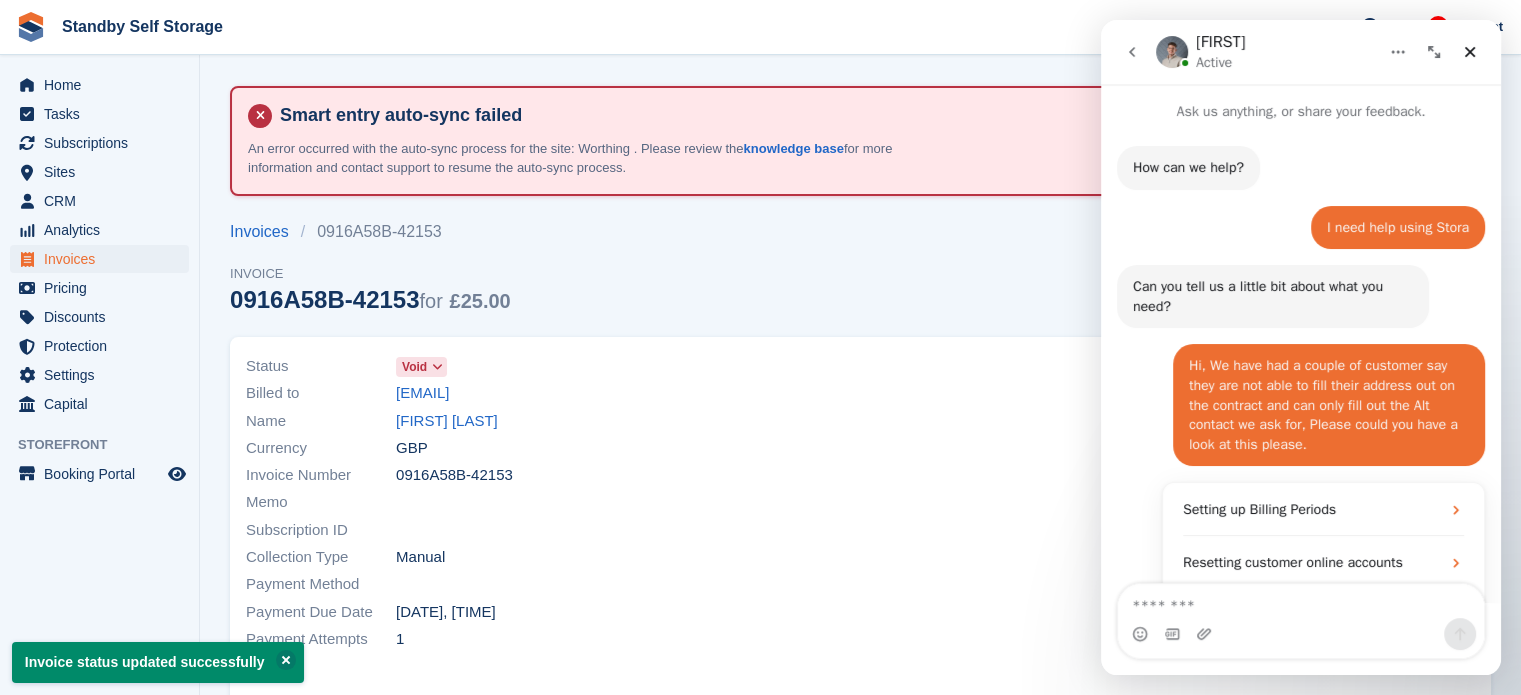 scroll, scrollTop: 3, scrollLeft: 0, axis: vertical 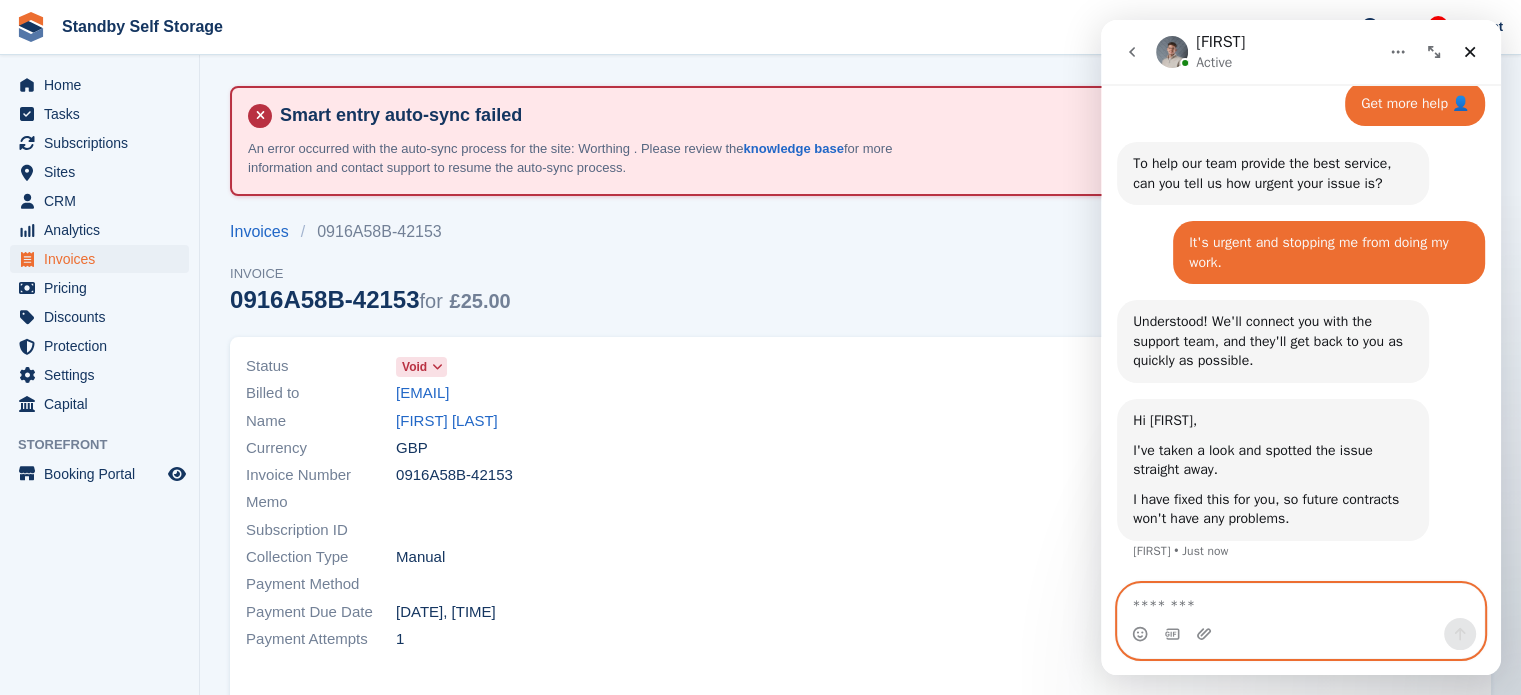 click at bounding box center [1301, 601] 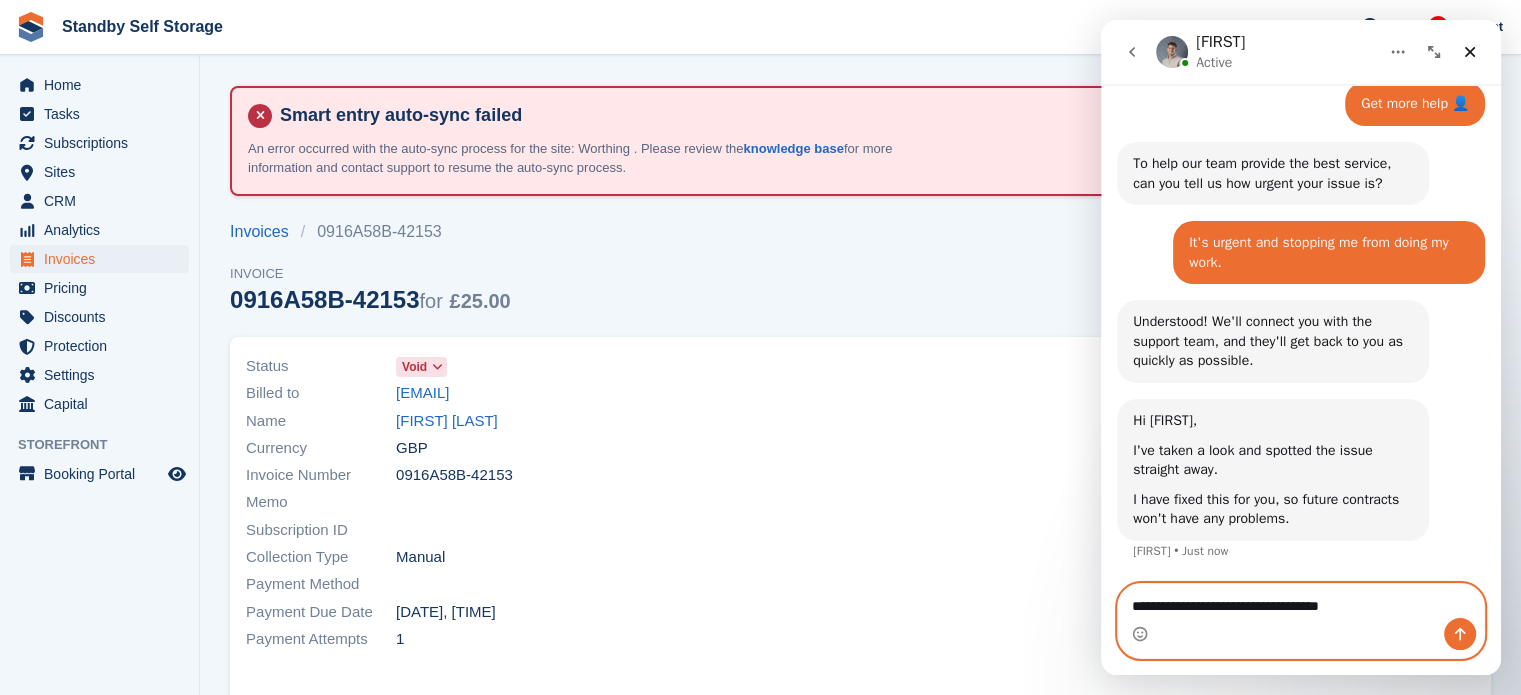 type on "**********" 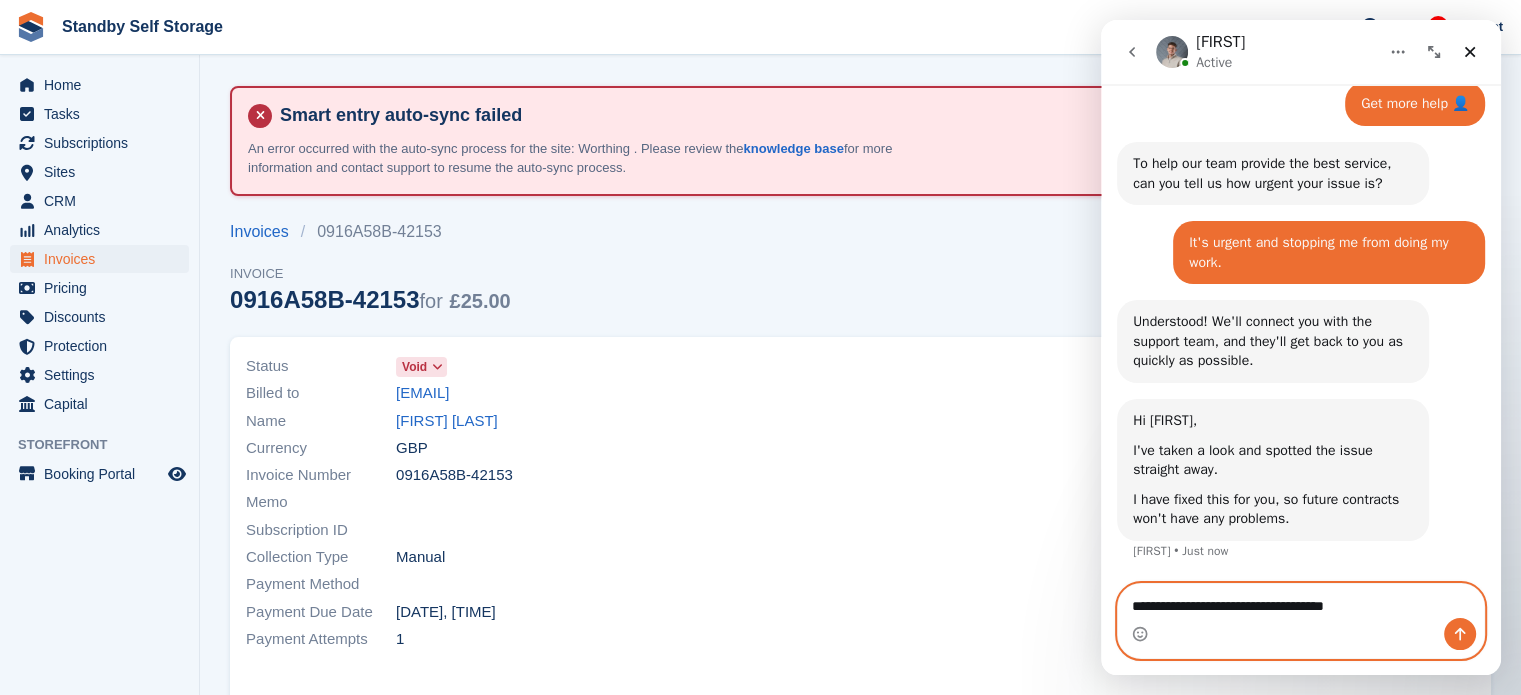 type 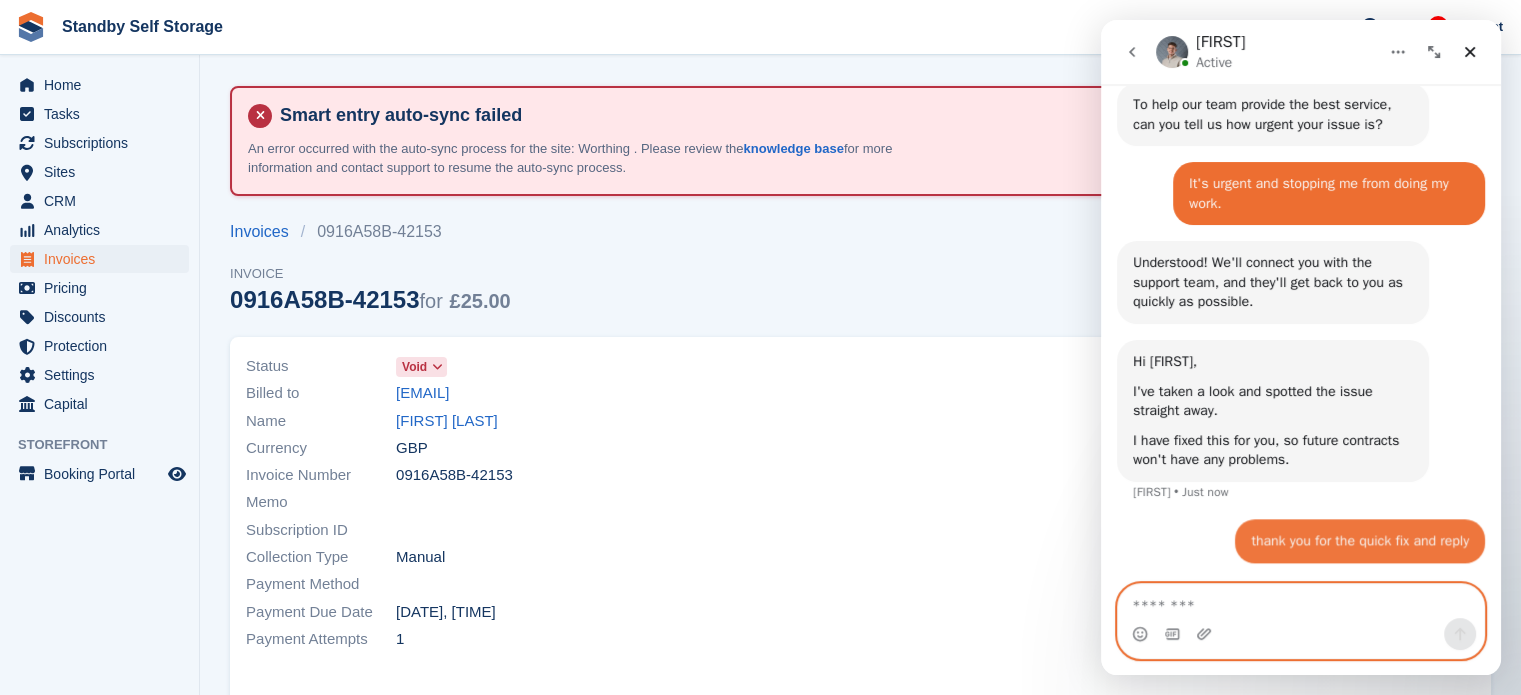 scroll, scrollTop: 769, scrollLeft: 0, axis: vertical 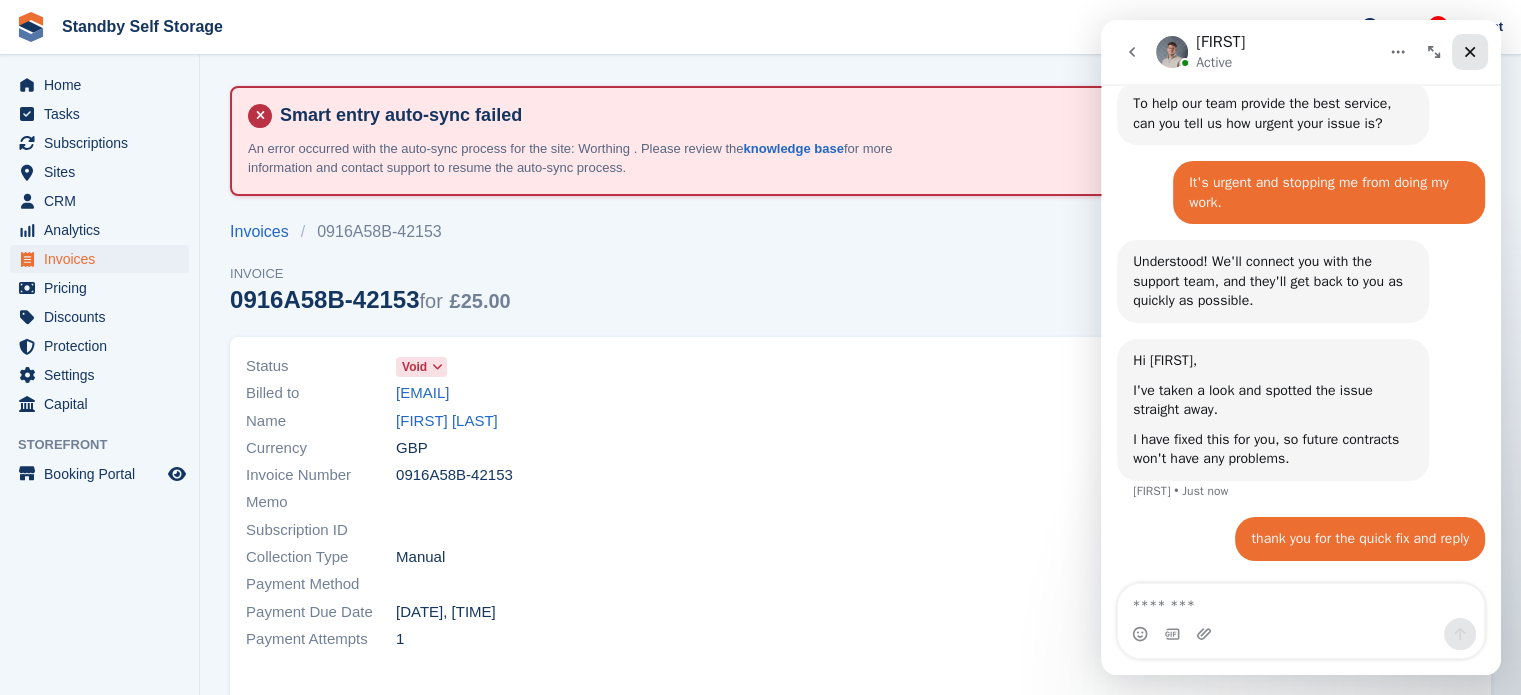 click 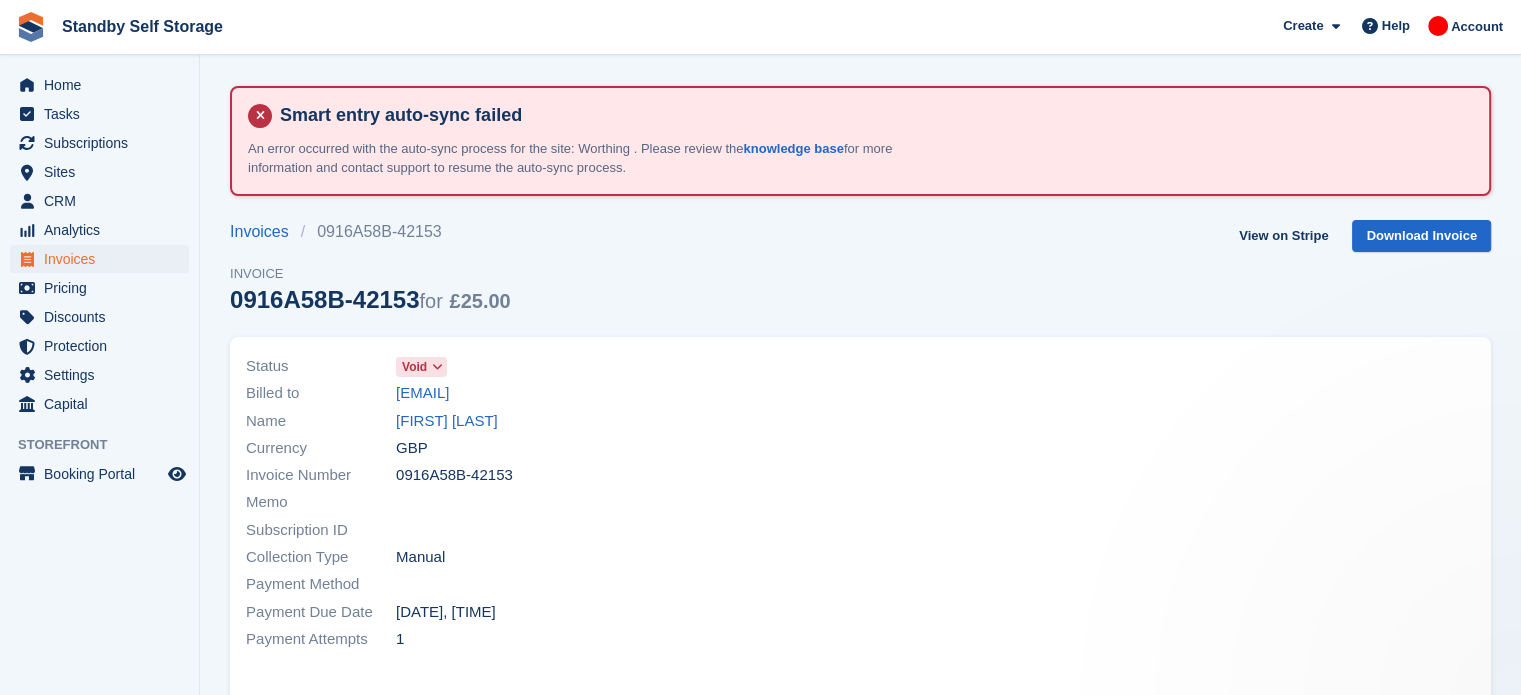scroll, scrollTop: 0, scrollLeft: 0, axis: both 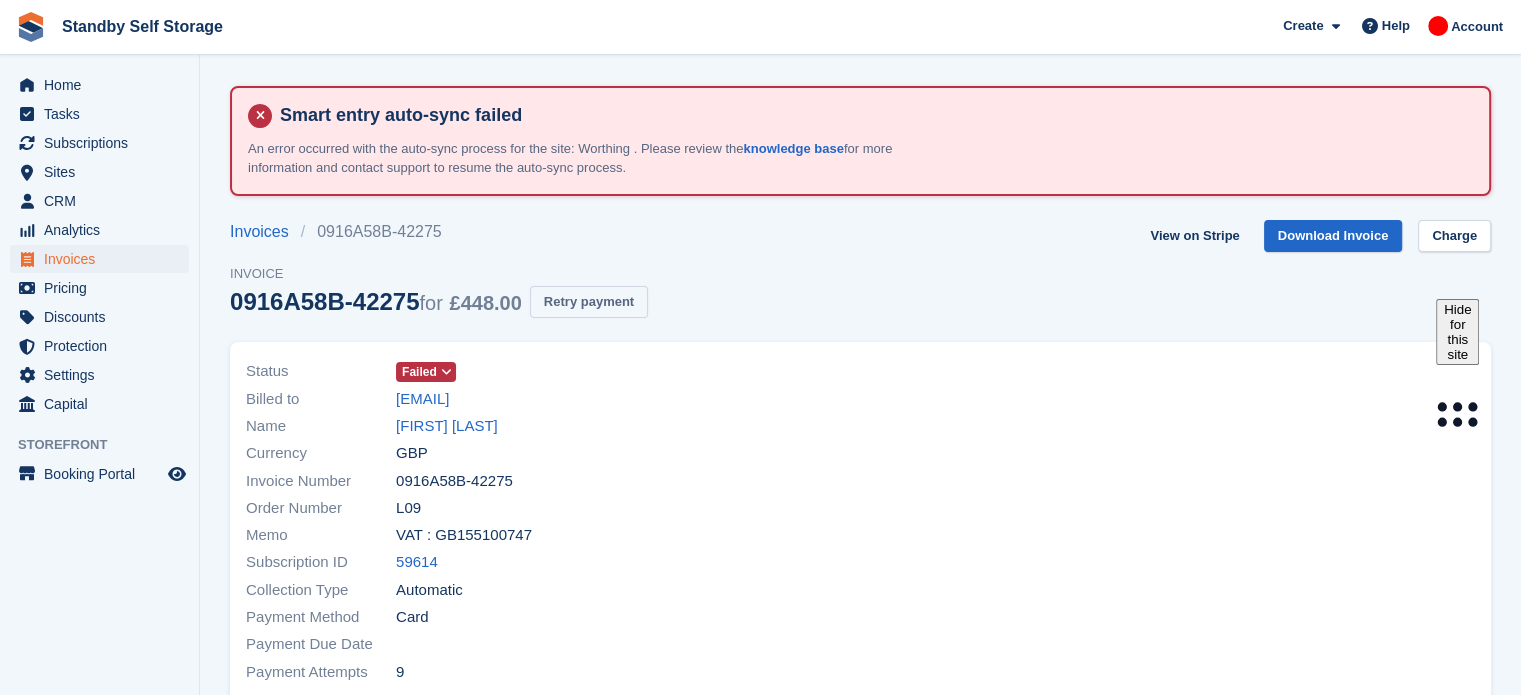 click on "Retry payment" at bounding box center (589, 302) 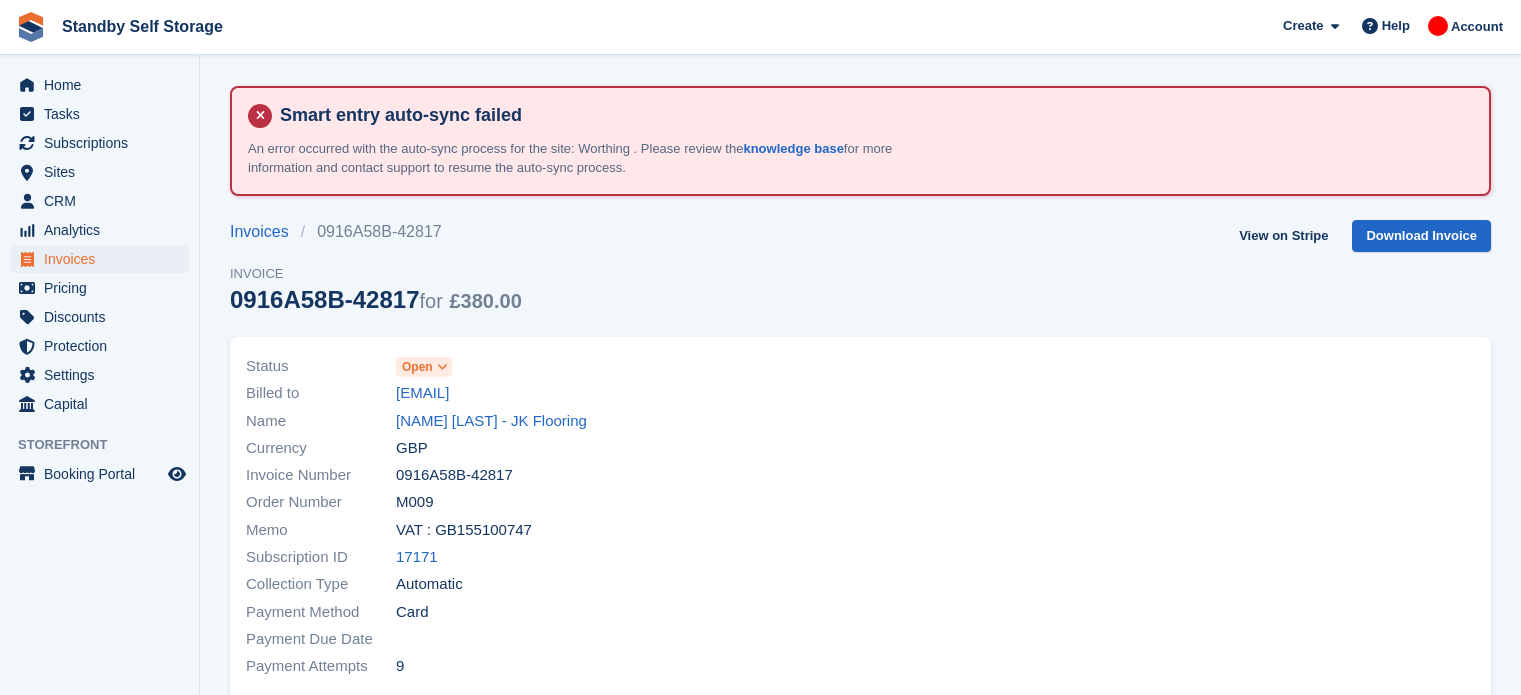 scroll, scrollTop: 0, scrollLeft: 0, axis: both 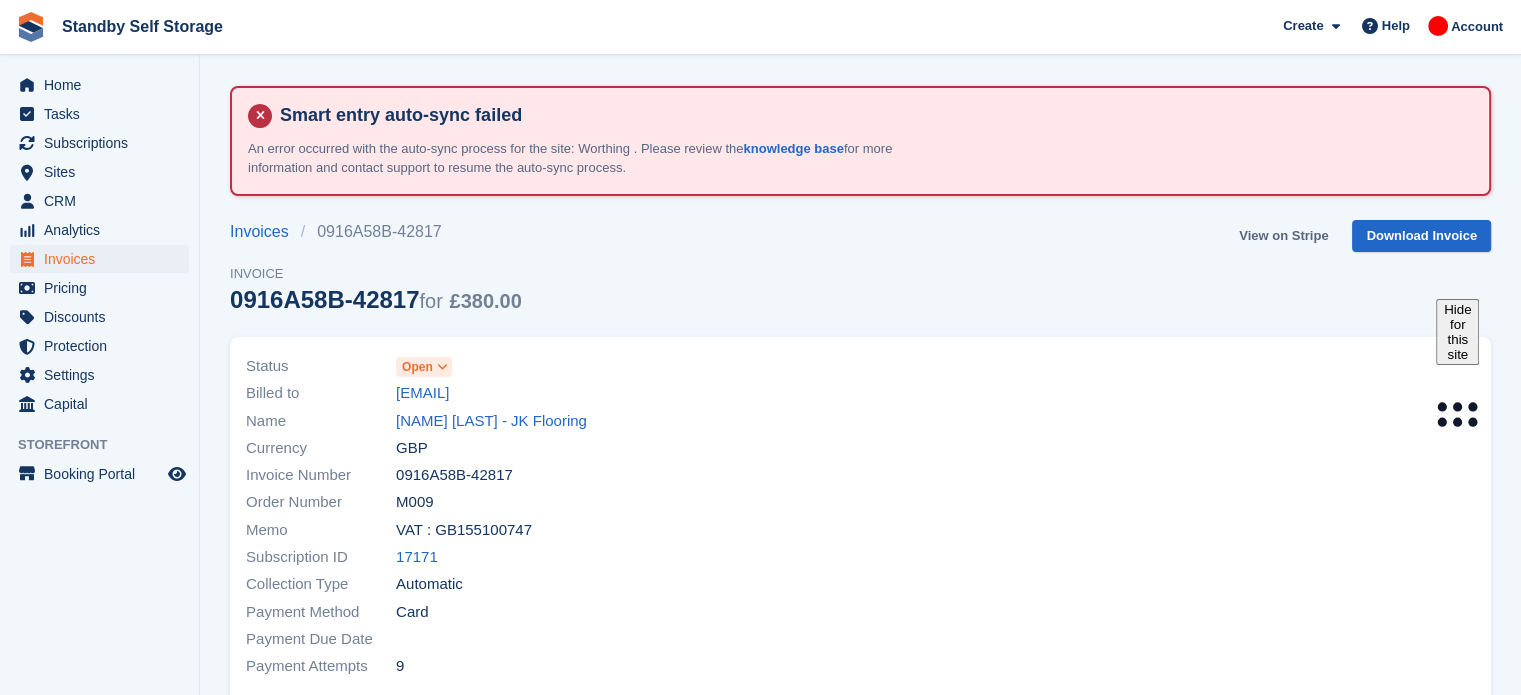 click on "View on Stripe" at bounding box center (1283, 236) 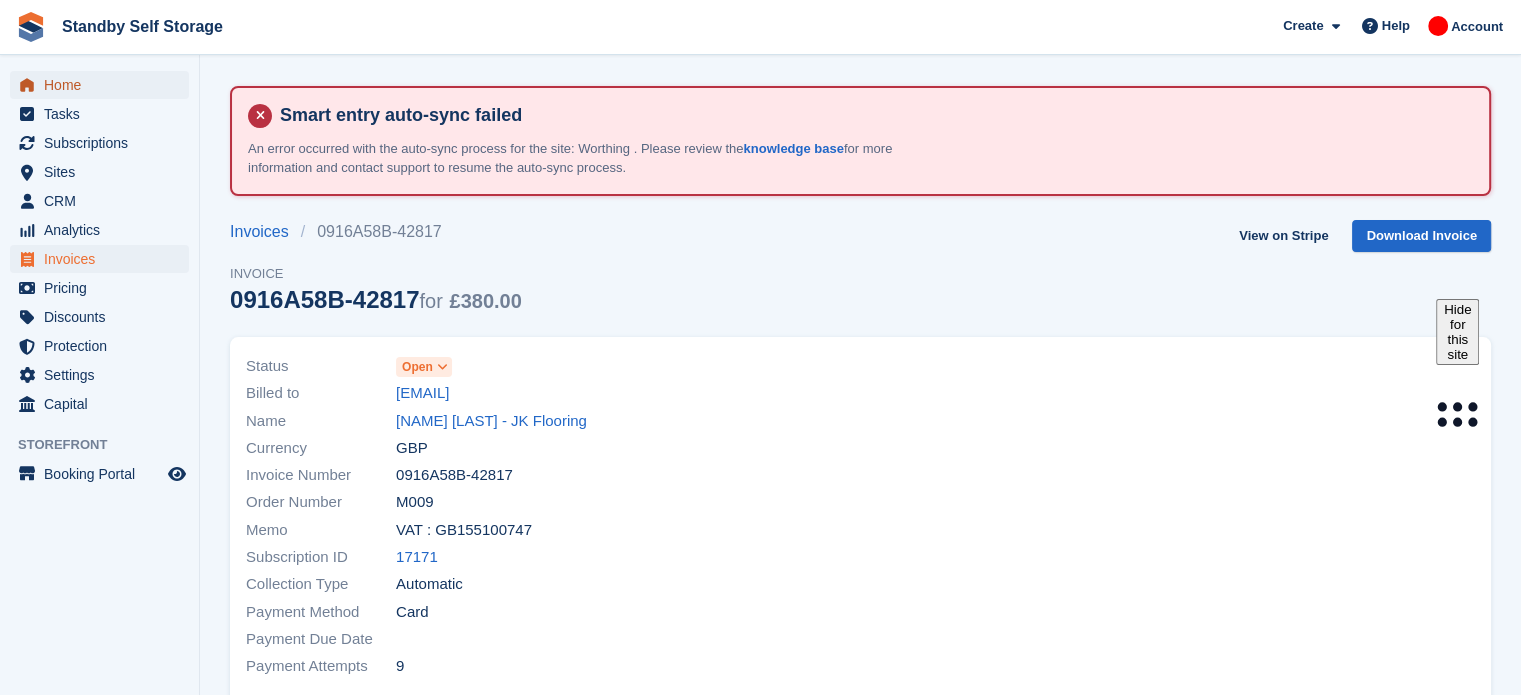 click on "Home" at bounding box center (104, 85) 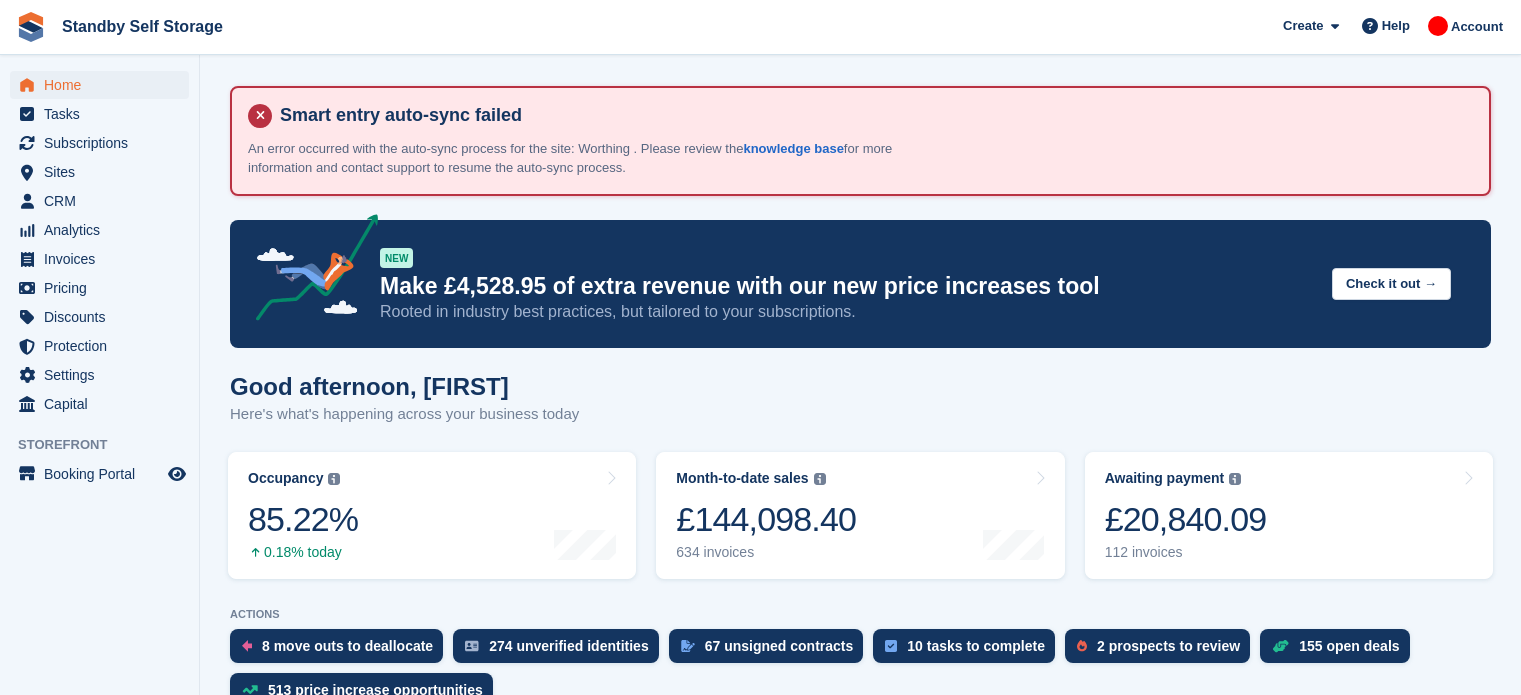 scroll, scrollTop: 0, scrollLeft: 0, axis: both 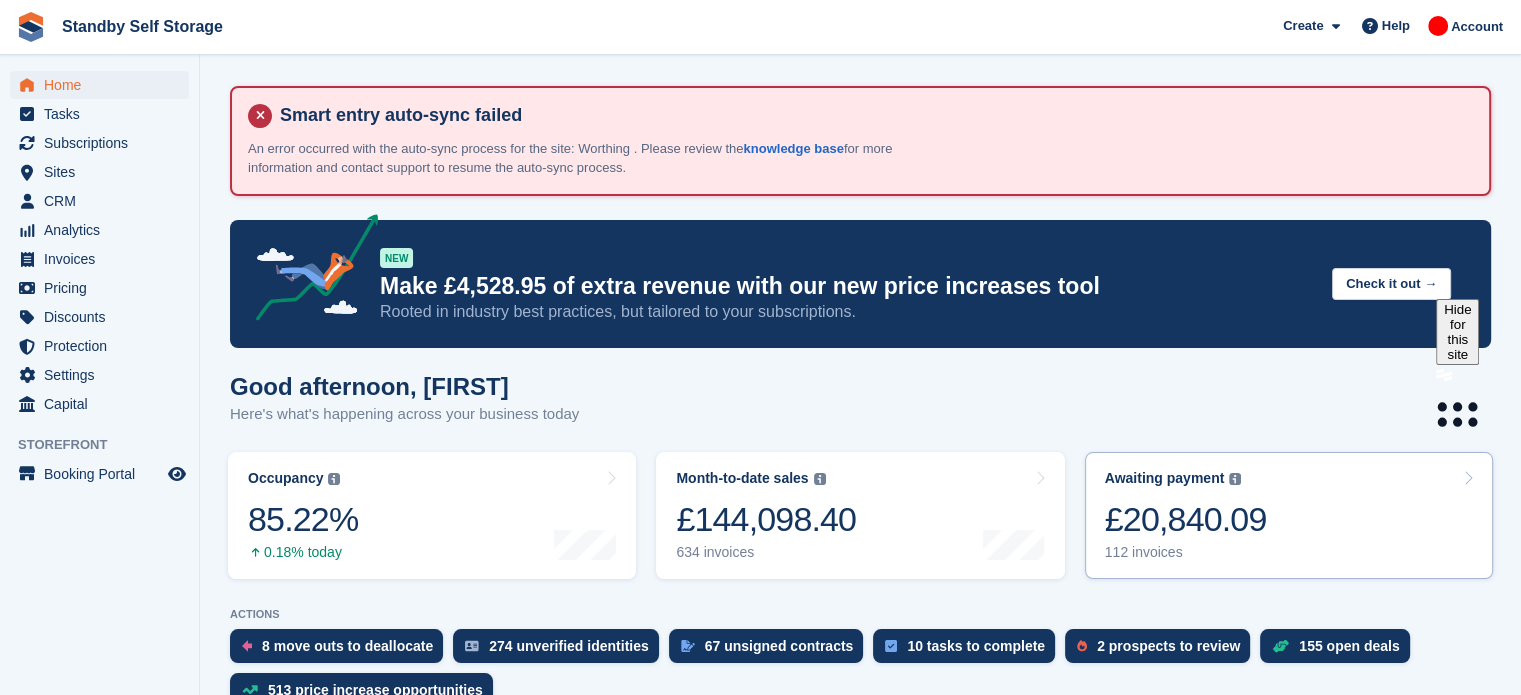 click on "Awaiting payment
The total outstanding balance on all open invoices.
£20,840.09
112 invoices" at bounding box center (1289, 515) 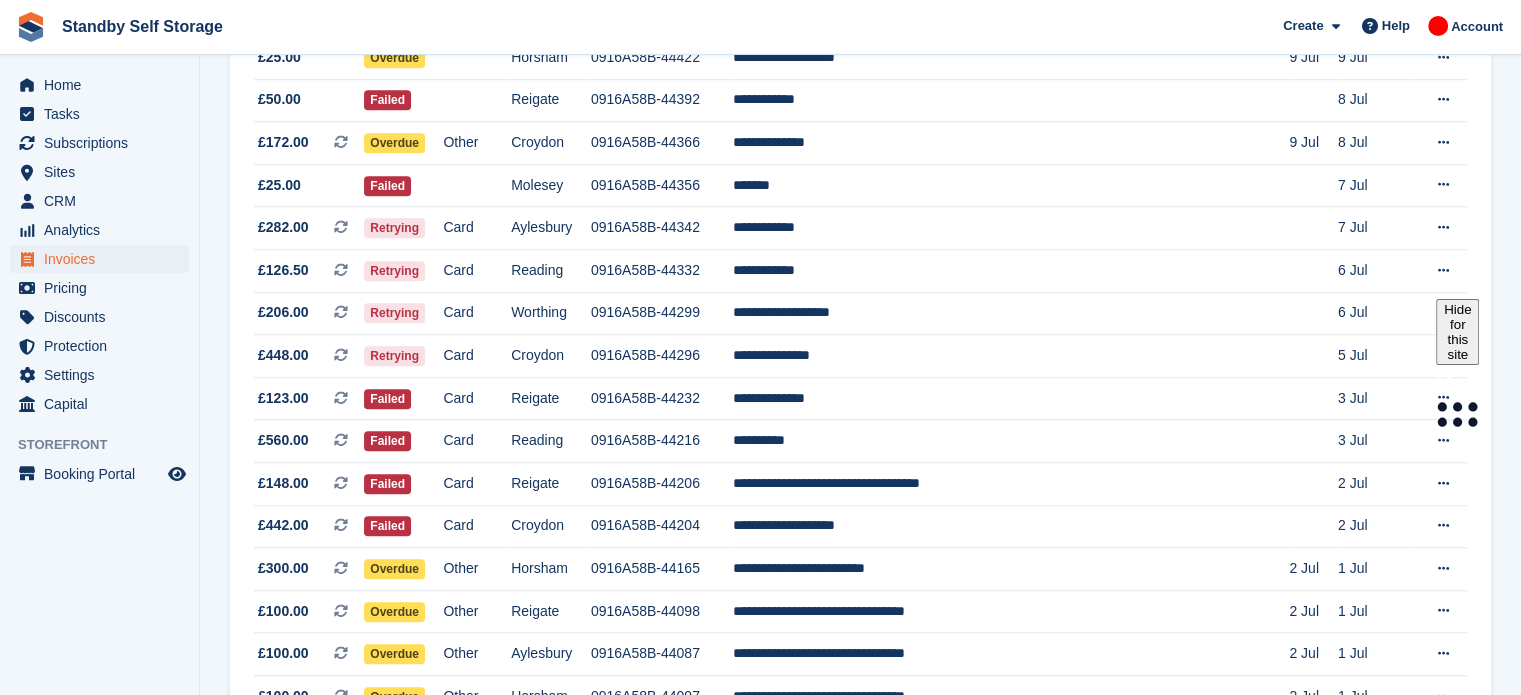 scroll, scrollTop: 2012, scrollLeft: 0, axis: vertical 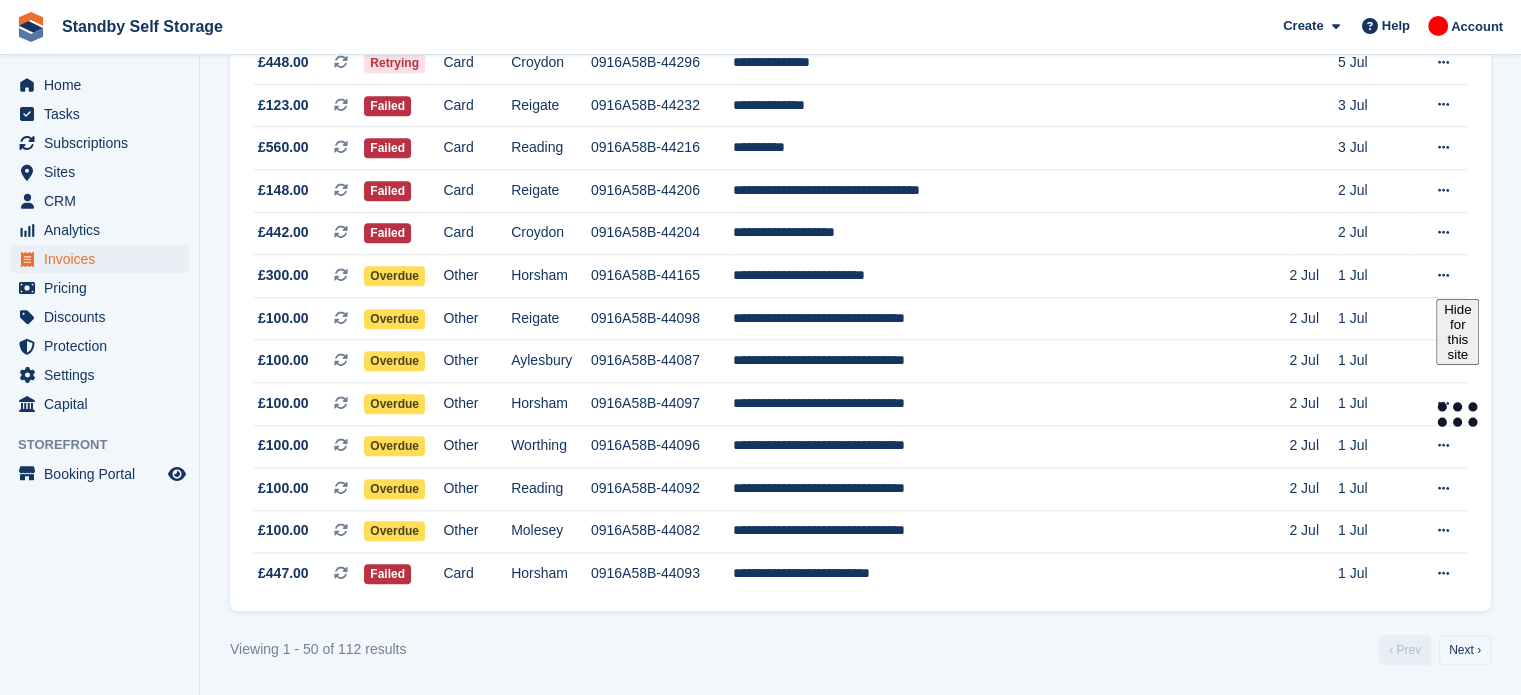 click on "Standby Self Storage
Create
Subscription
Invoice
Contact
Deal
Discount
Page
Help
Chat Support
Submit a support request
Help Center
Get answers to Stora questions
What's New" at bounding box center (760, -1656) 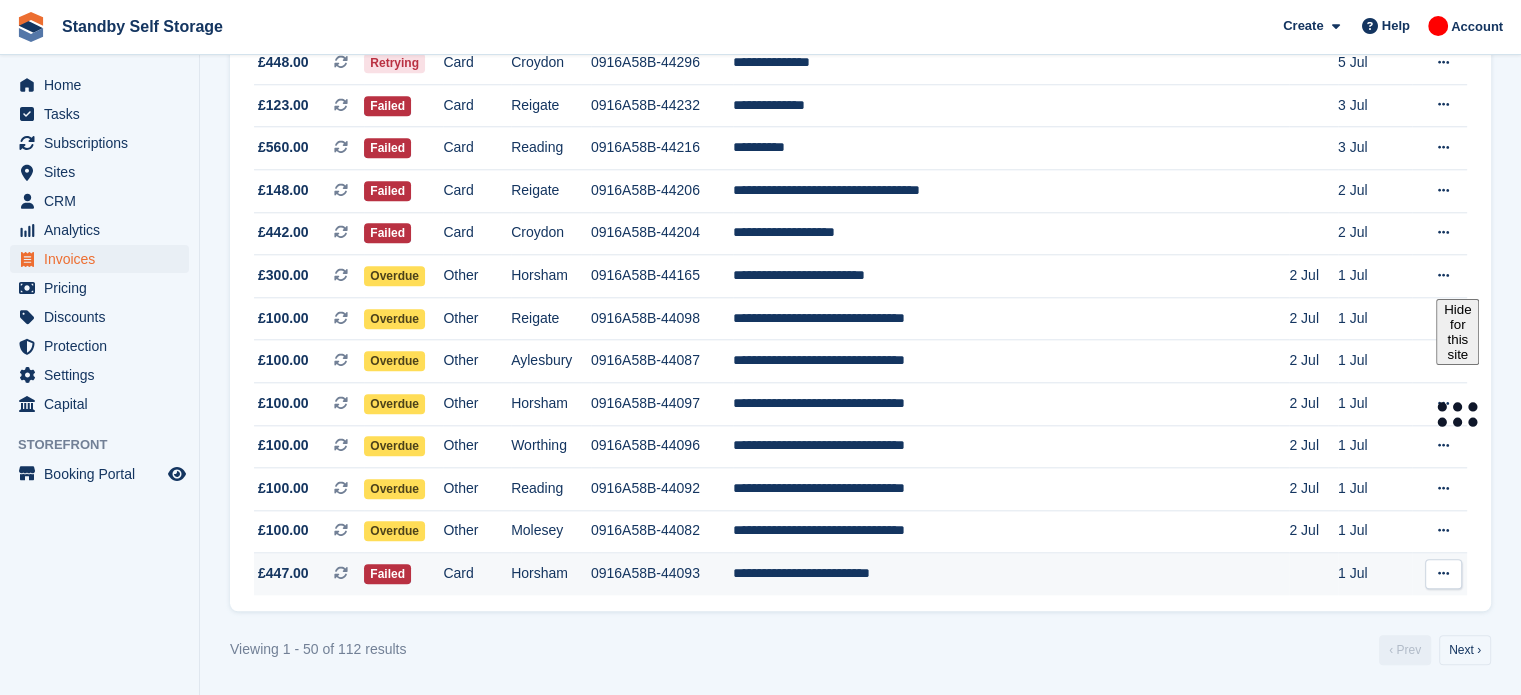 click on "**********" at bounding box center [1011, 574] 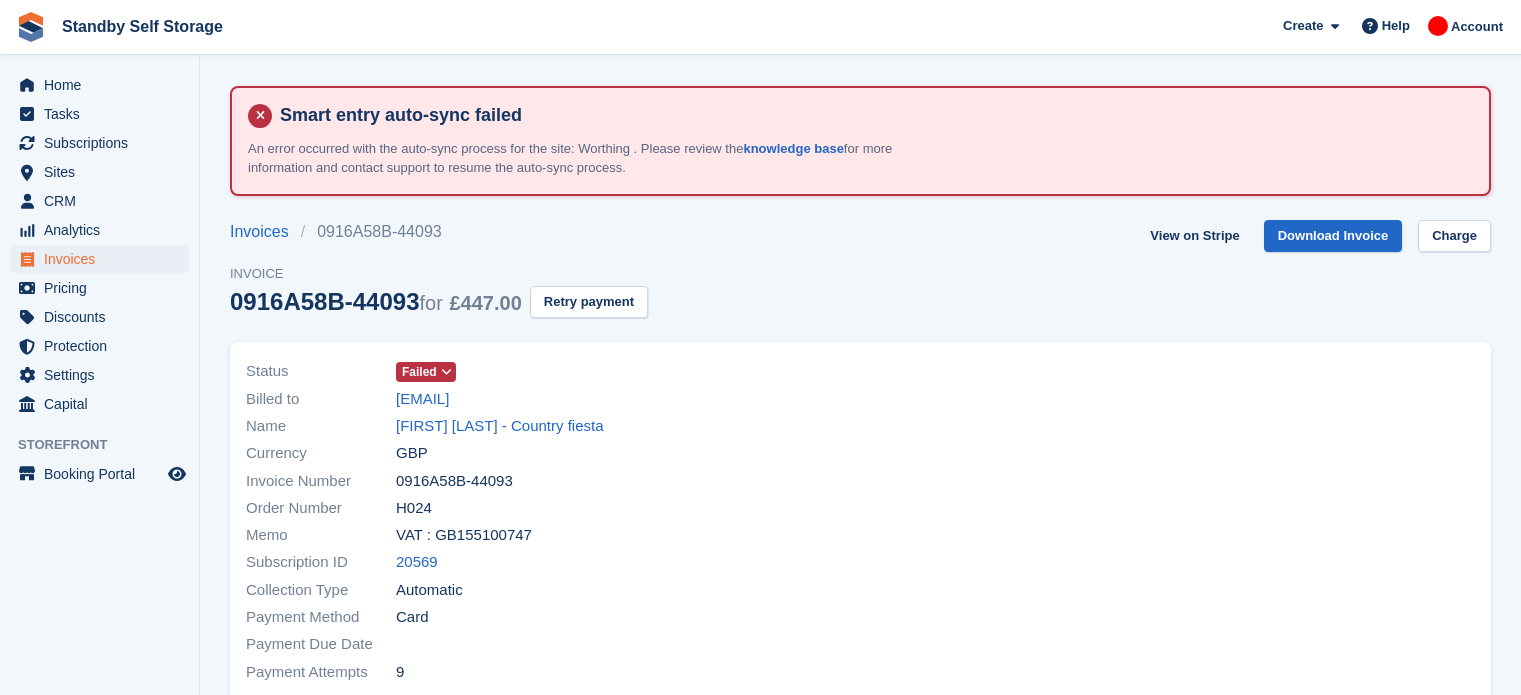 scroll, scrollTop: 0, scrollLeft: 0, axis: both 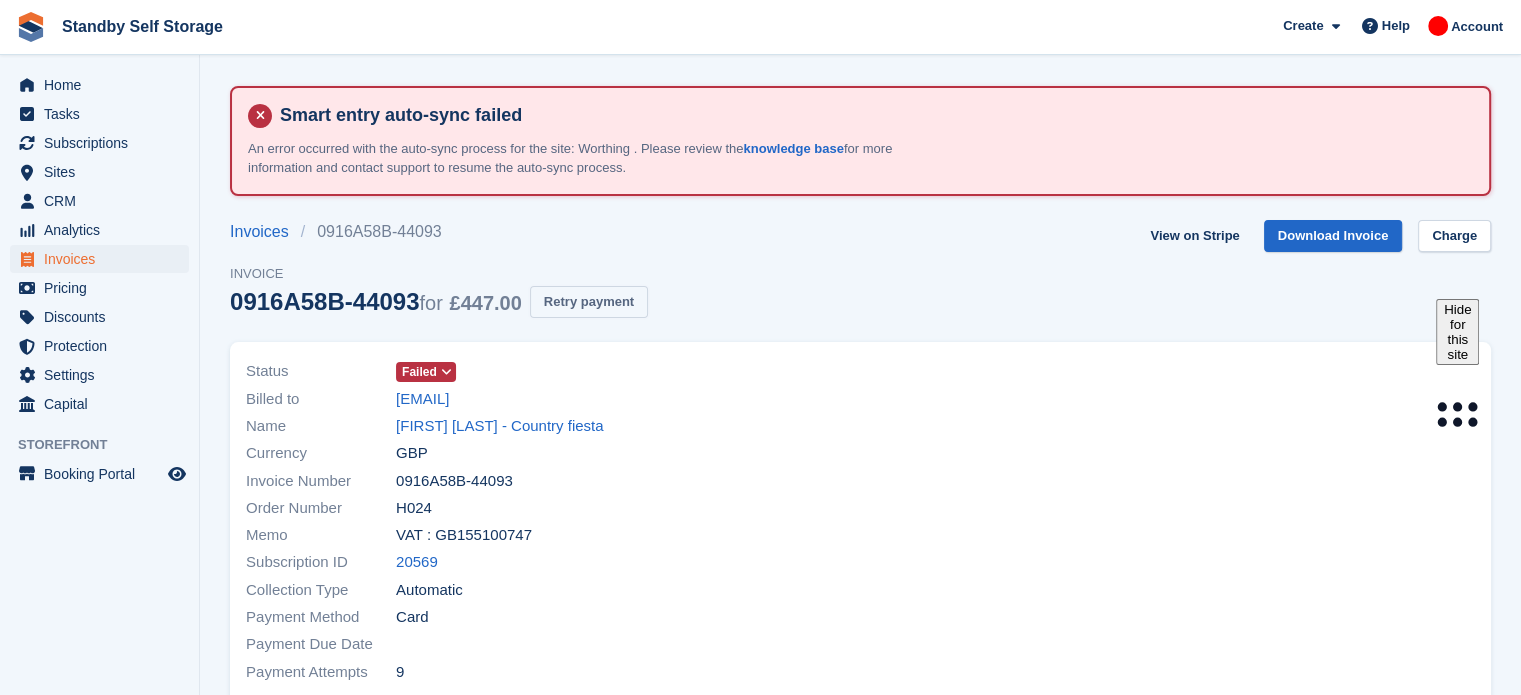 click on "Retry payment" at bounding box center [589, 302] 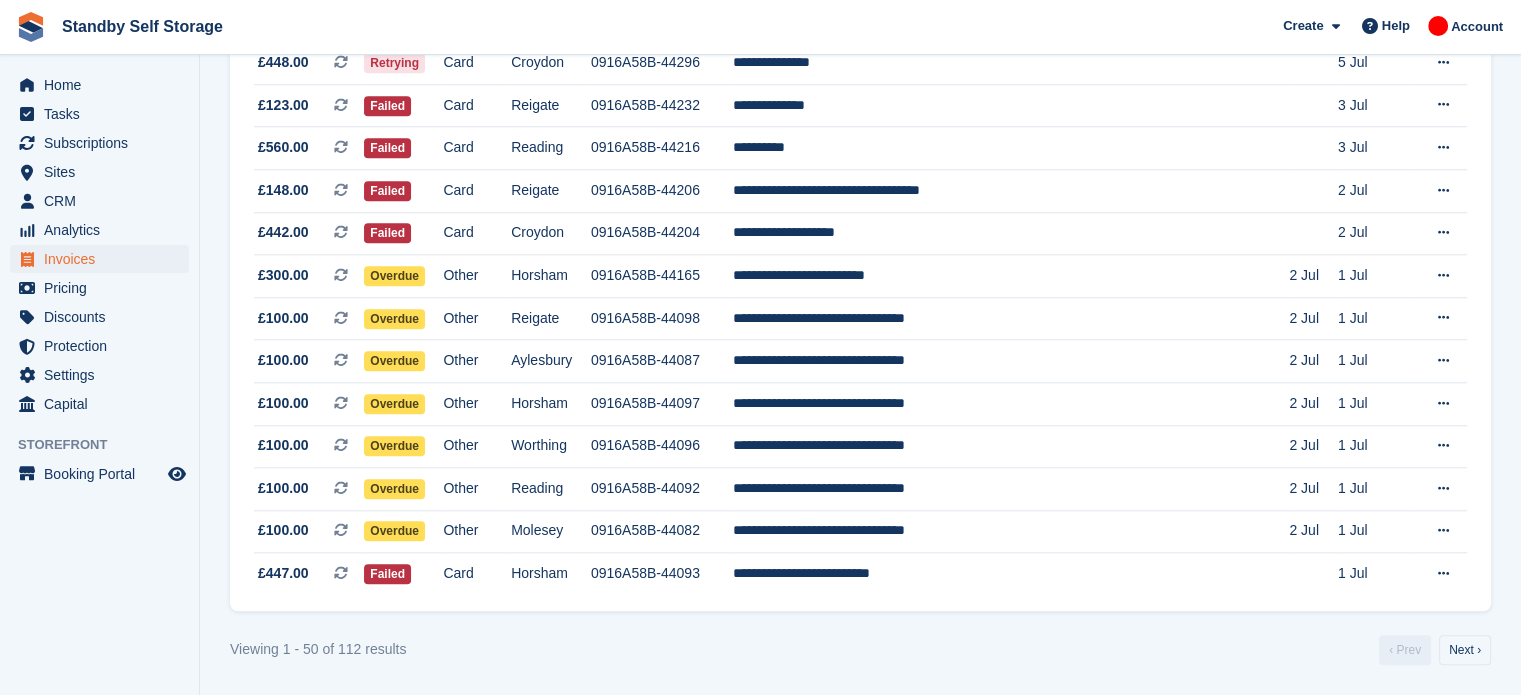 scroll, scrollTop: 2012, scrollLeft: 0, axis: vertical 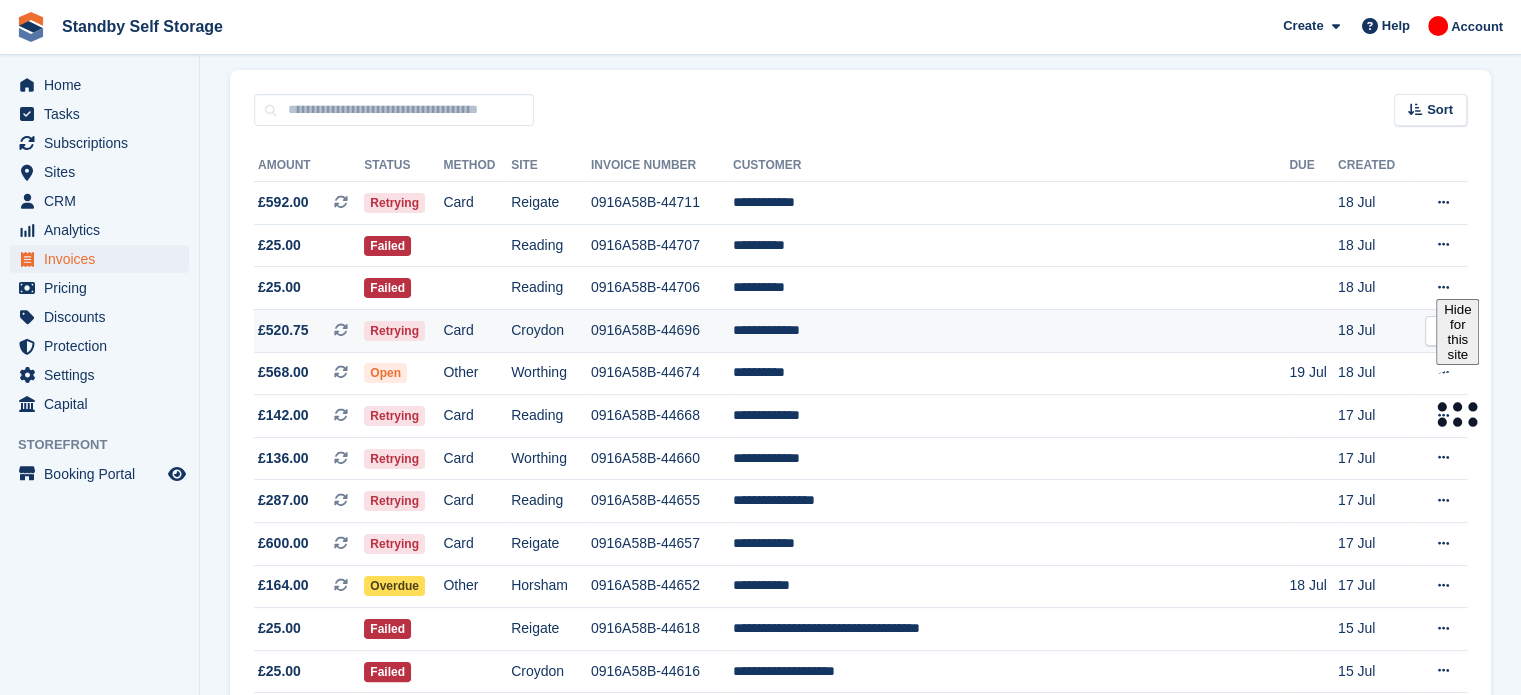 click on "0916A58B-44696" at bounding box center [662, 330] 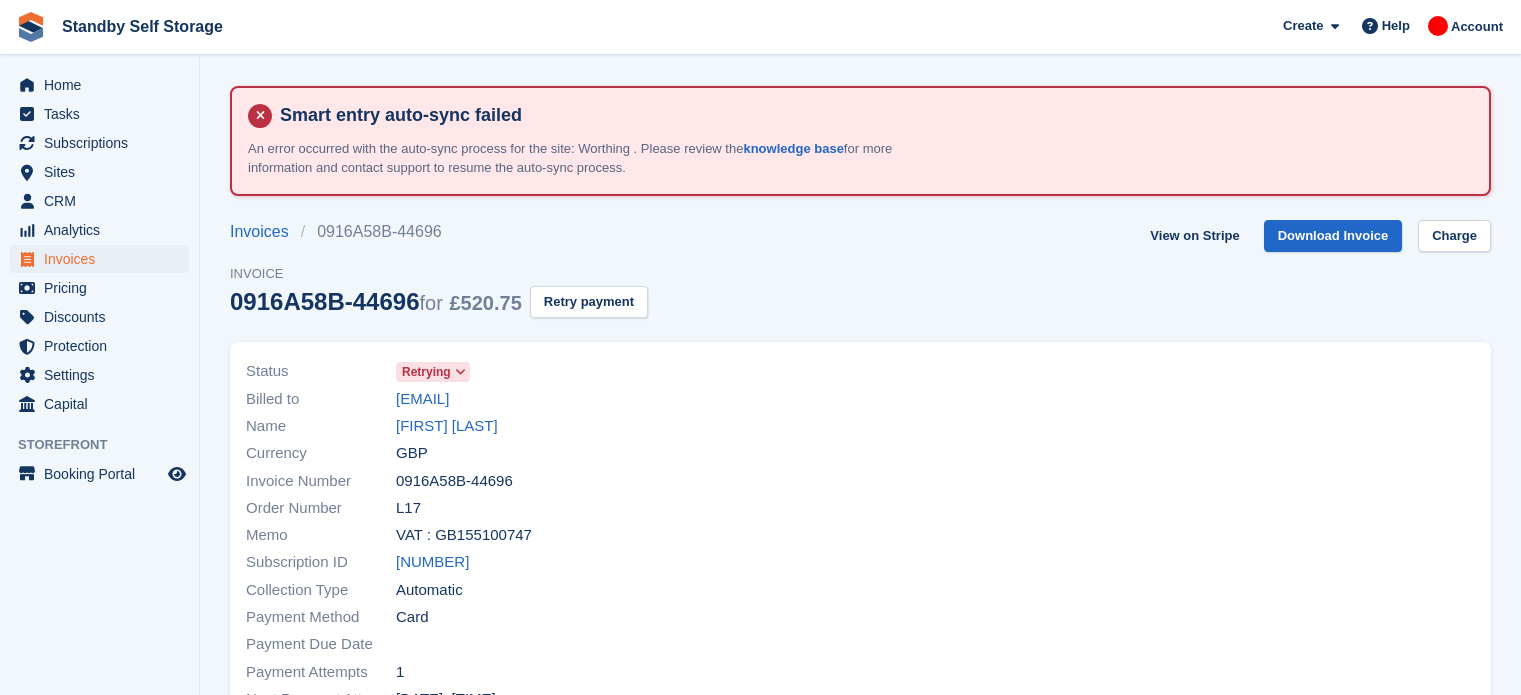 scroll, scrollTop: 0, scrollLeft: 0, axis: both 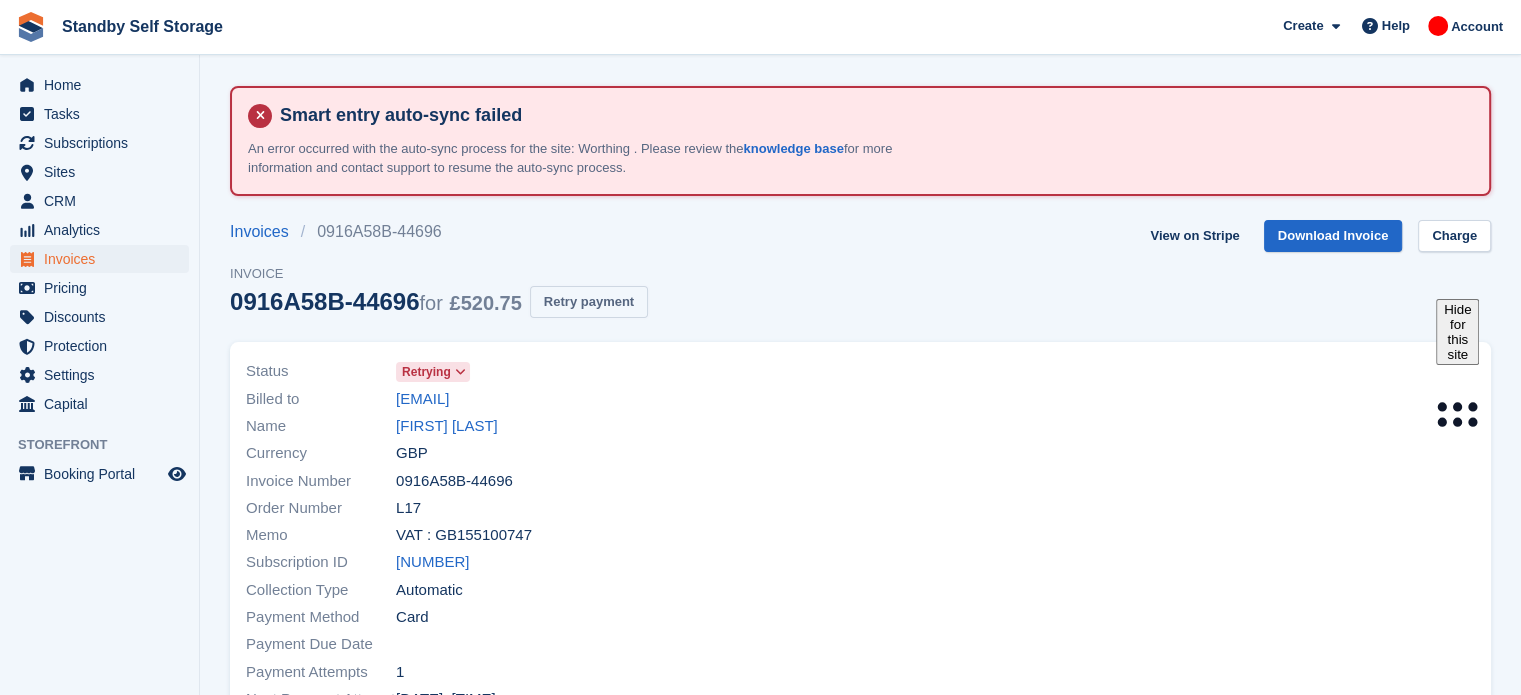 click on "Retry payment" at bounding box center (589, 302) 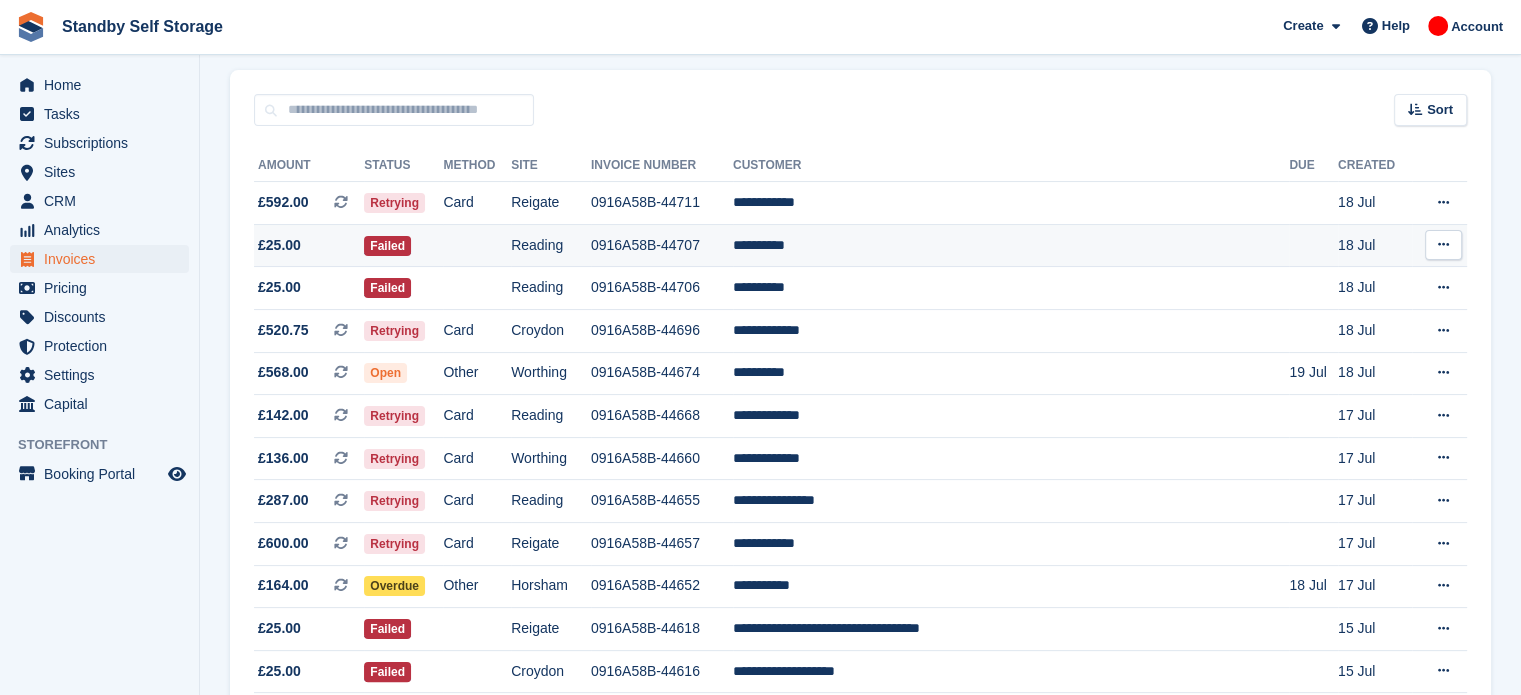 scroll, scrollTop: 287, scrollLeft: 0, axis: vertical 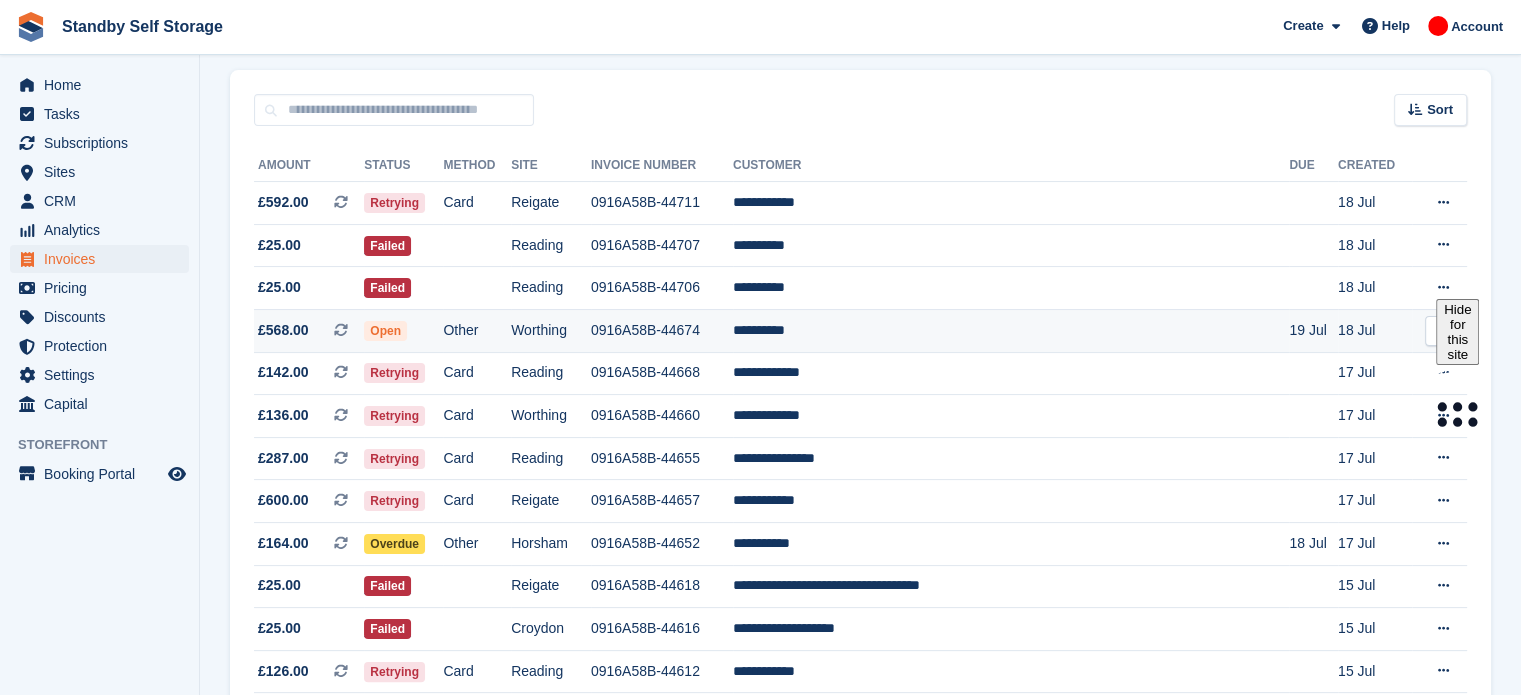 click on "**********" at bounding box center (1011, 330) 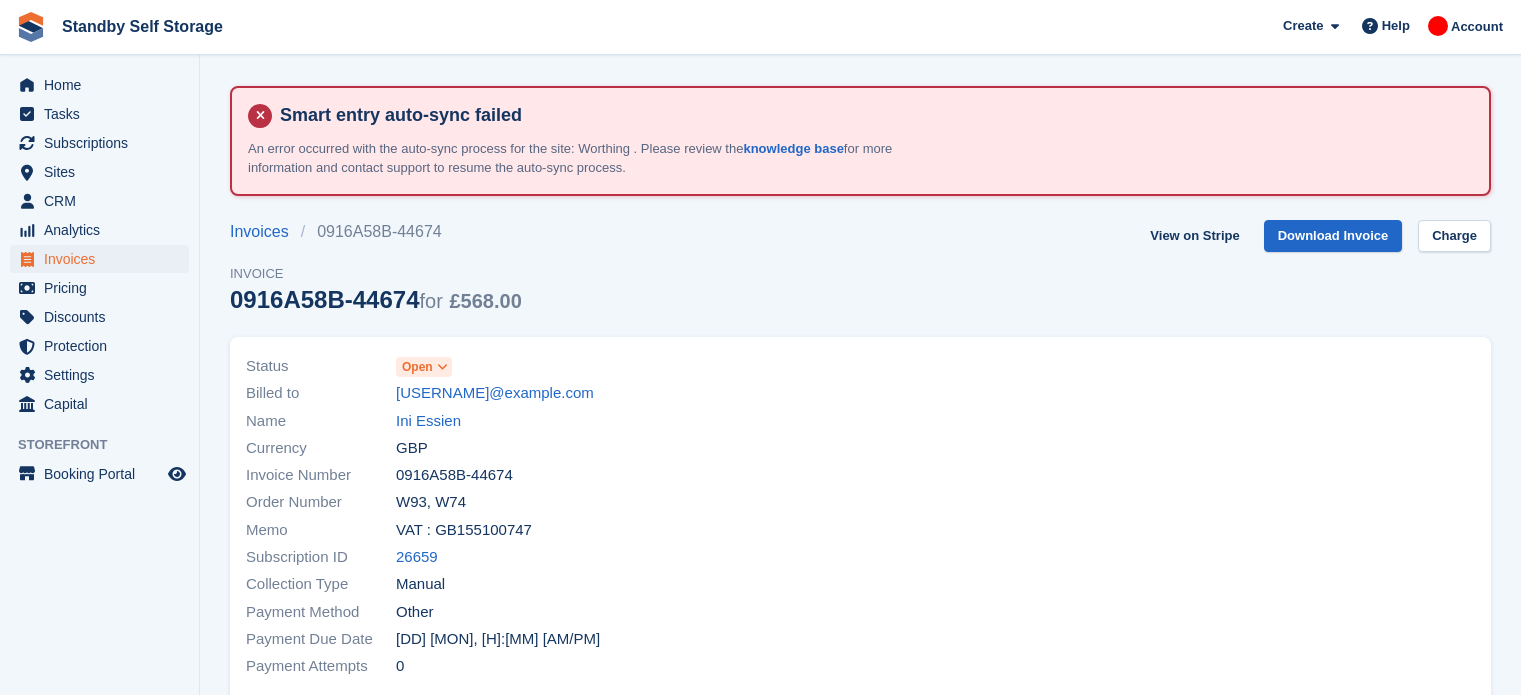 scroll, scrollTop: 0, scrollLeft: 0, axis: both 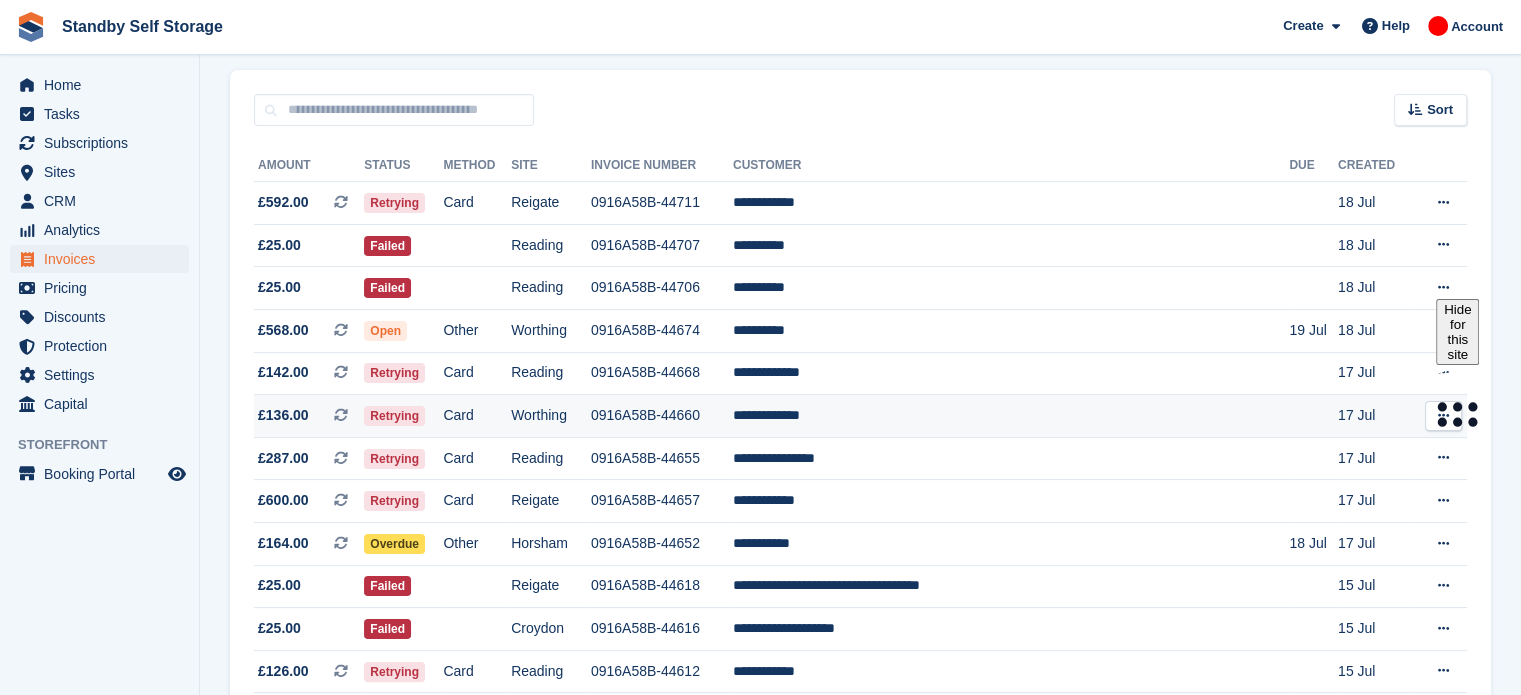click on "**********" at bounding box center (1011, 416) 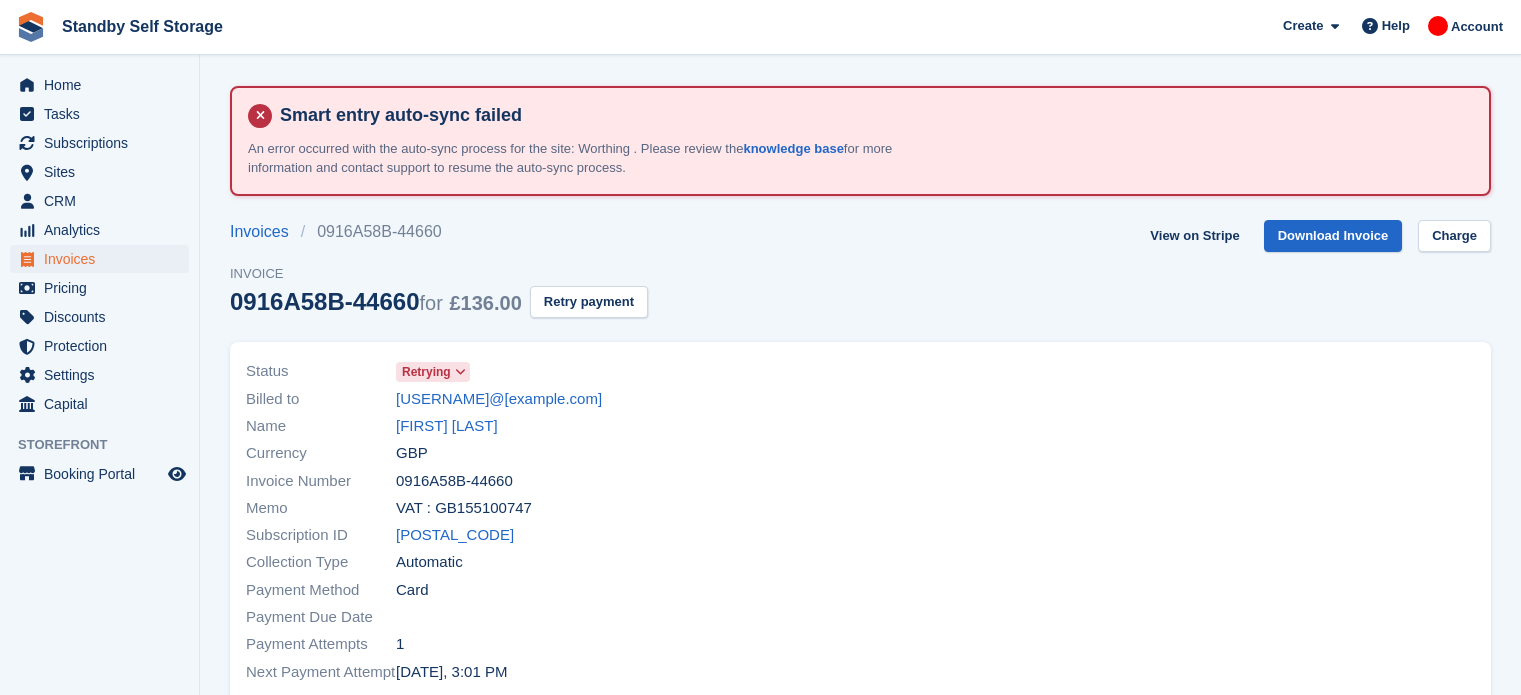scroll, scrollTop: 0, scrollLeft: 0, axis: both 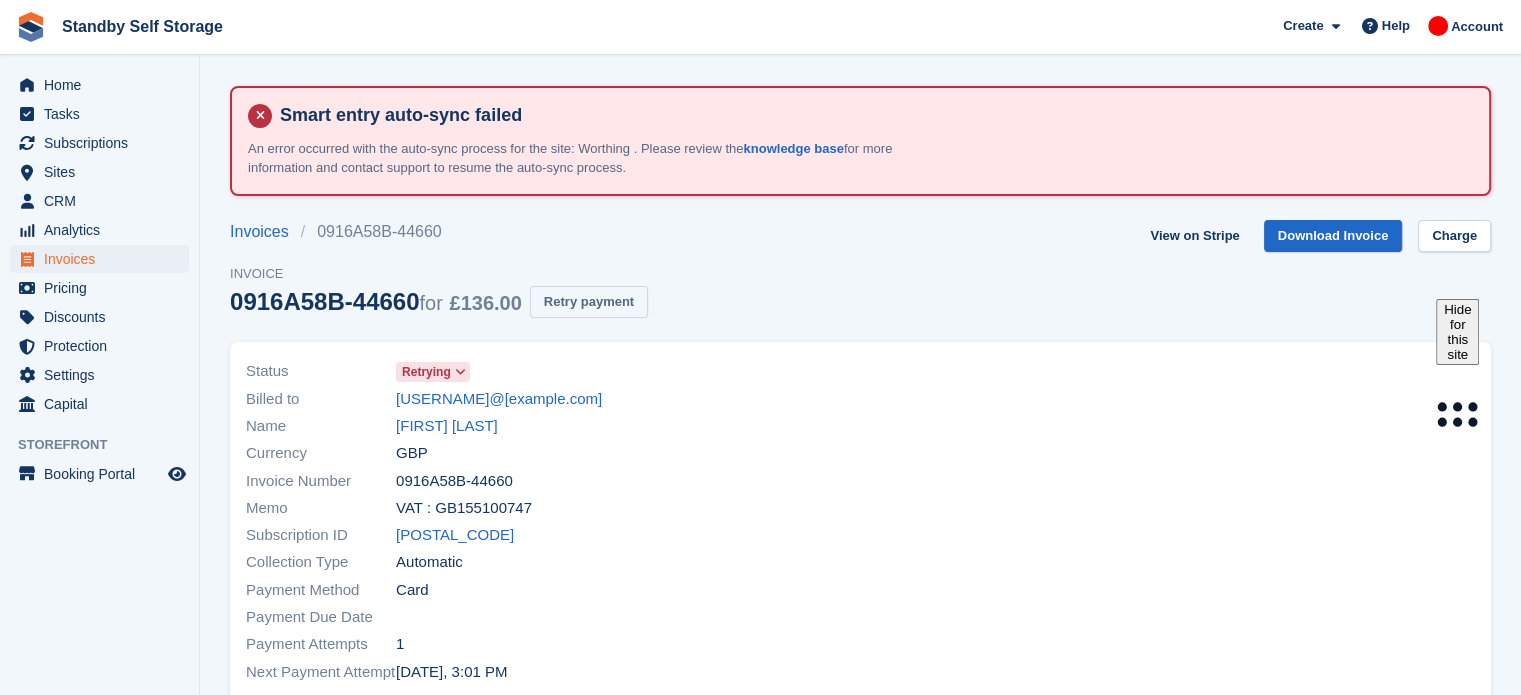 click on "Retry payment" at bounding box center (589, 302) 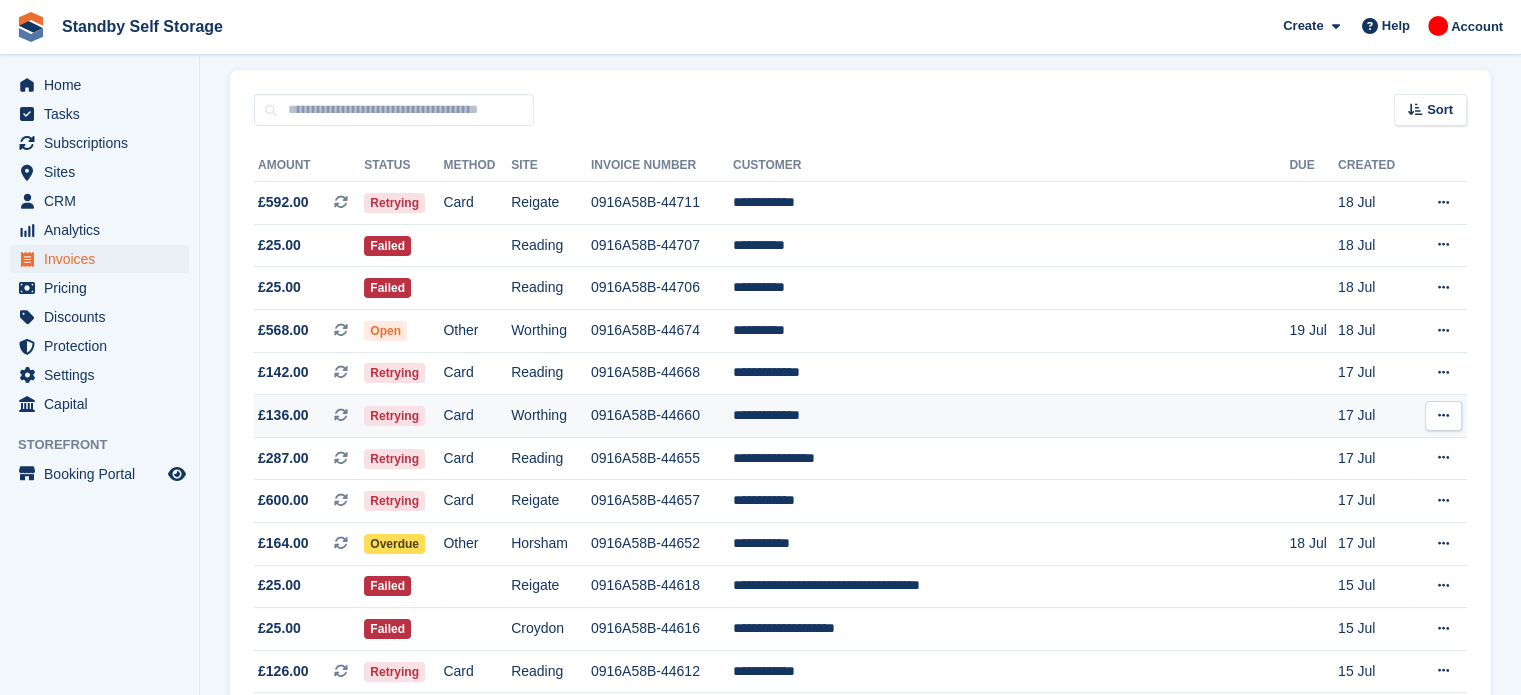 scroll, scrollTop: 287, scrollLeft: 0, axis: vertical 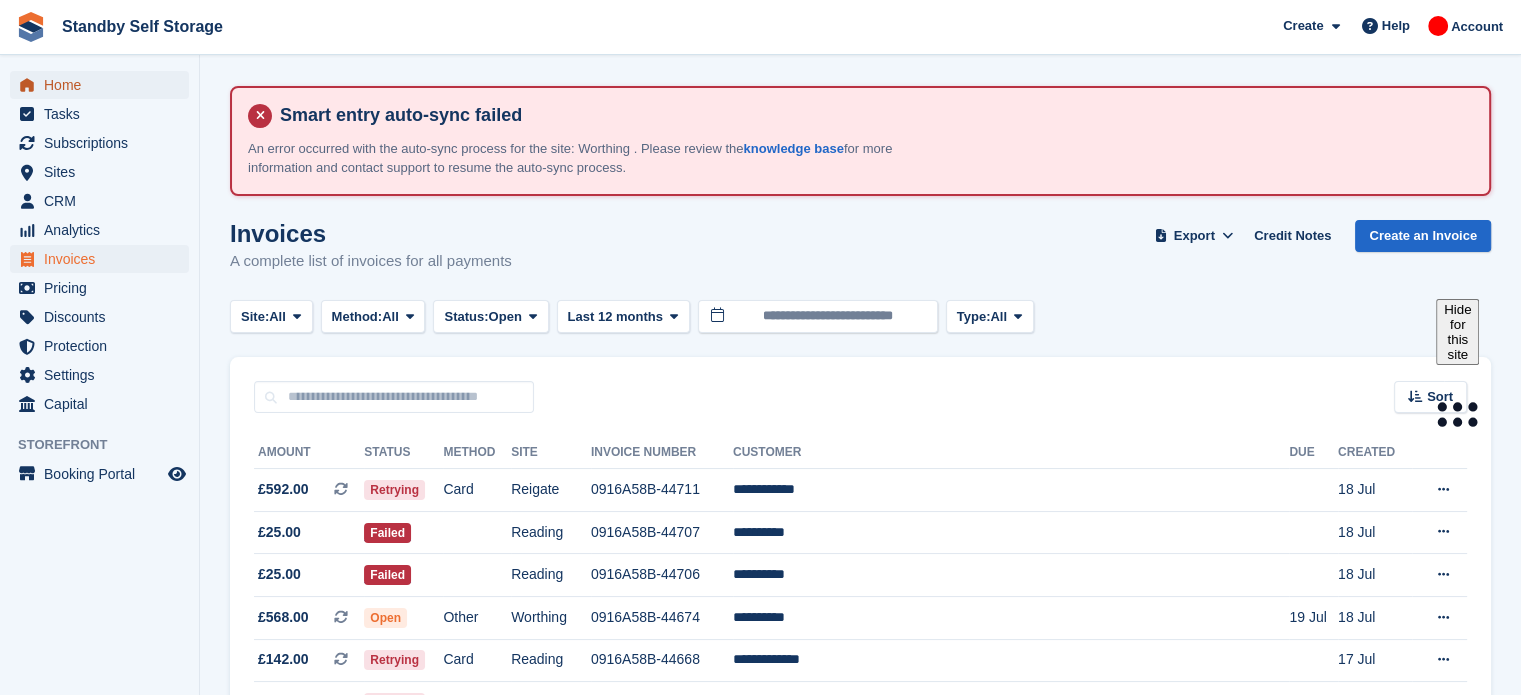 click on "Home" at bounding box center (104, 85) 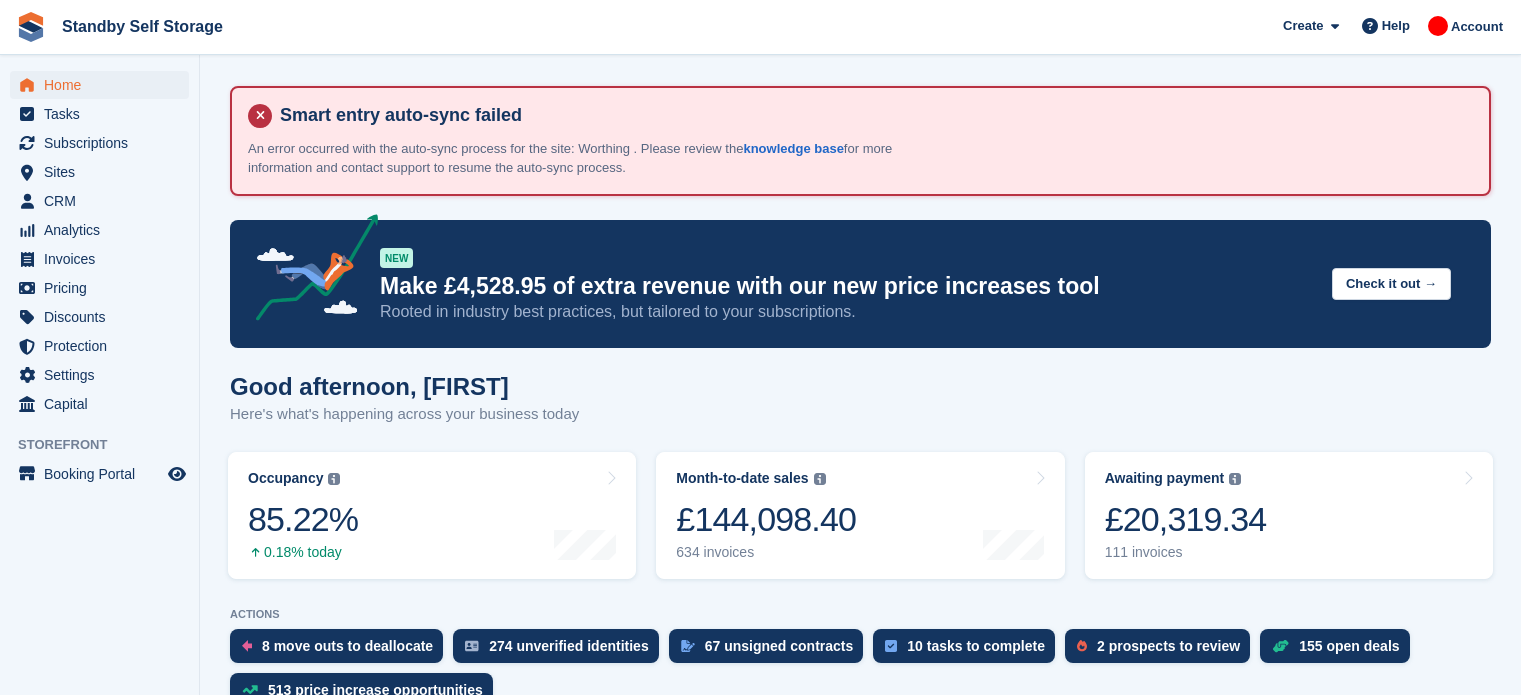 scroll, scrollTop: 0, scrollLeft: 0, axis: both 